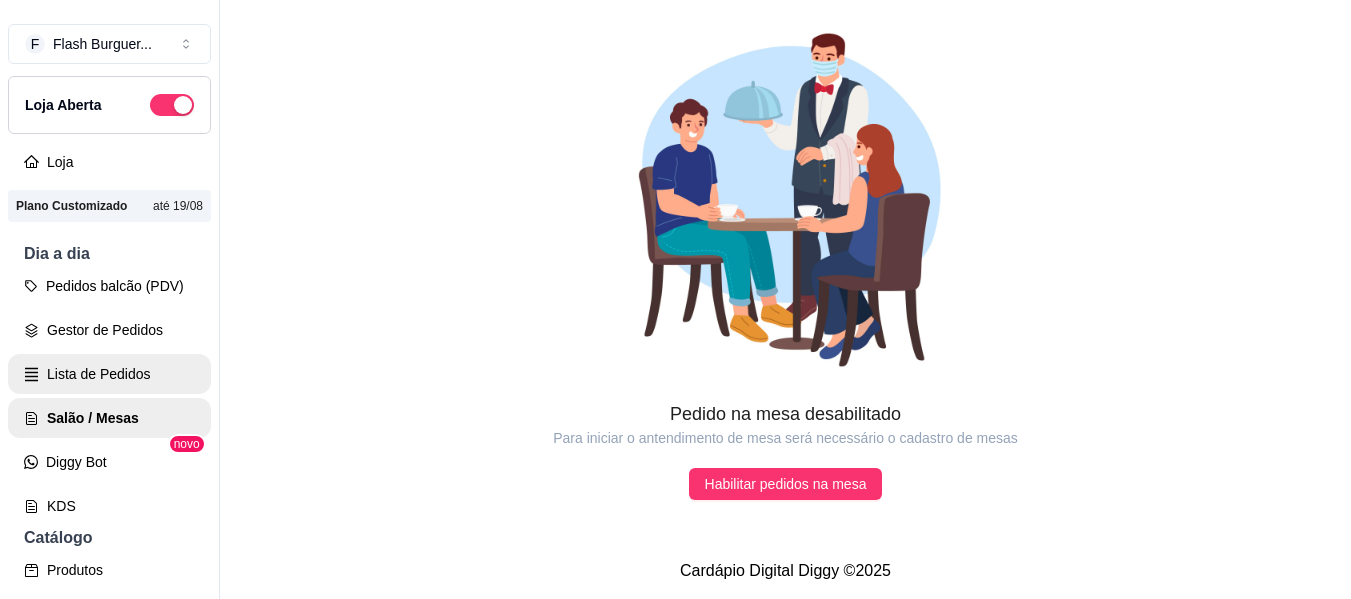 scroll, scrollTop: 0, scrollLeft: 0, axis: both 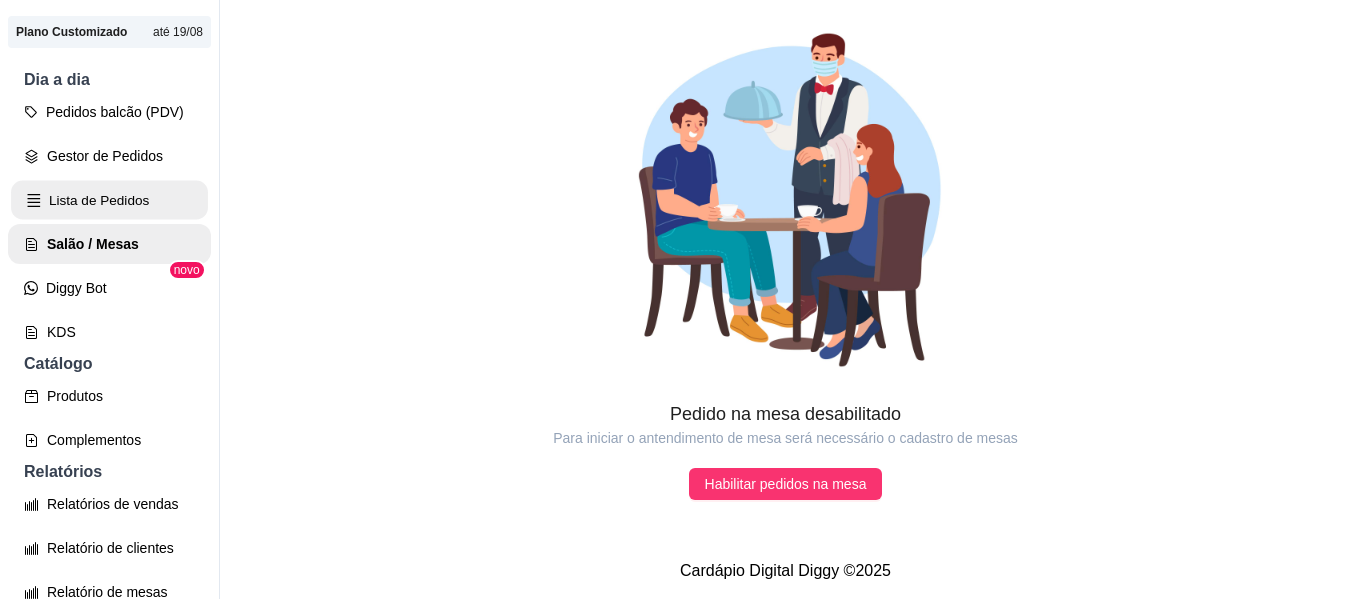 click on "Lista de Pedidos" at bounding box center (109, 200) 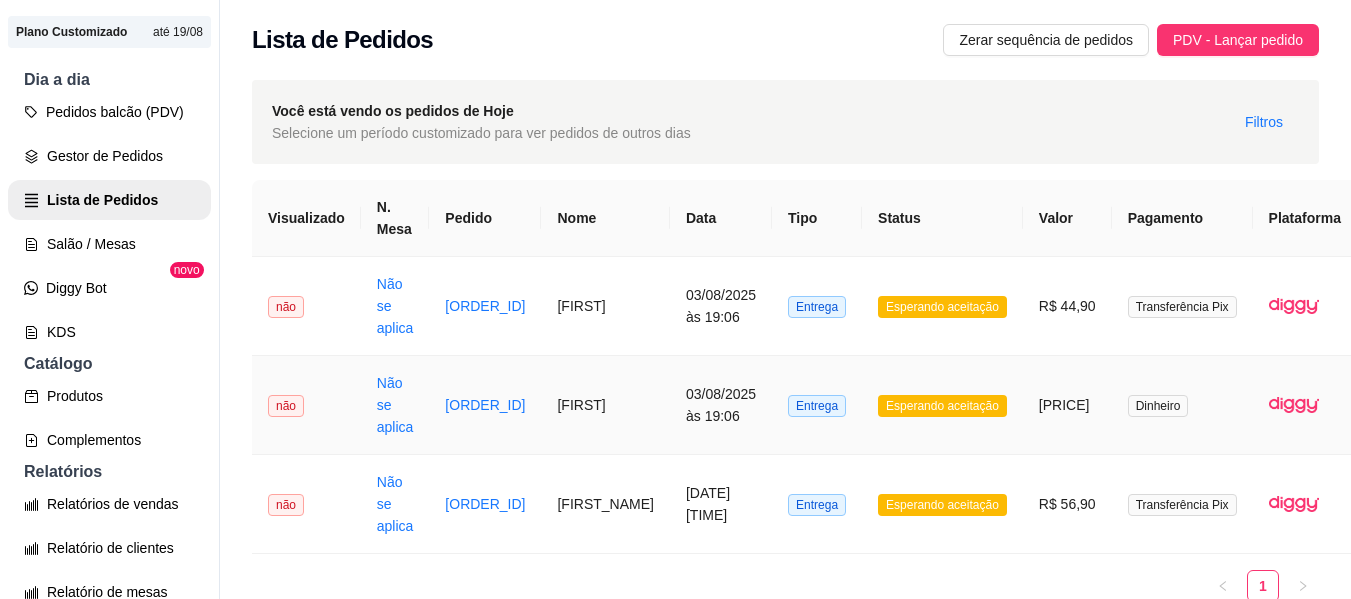 click on "Esperando aceitação" at bounding box center [942, 406] 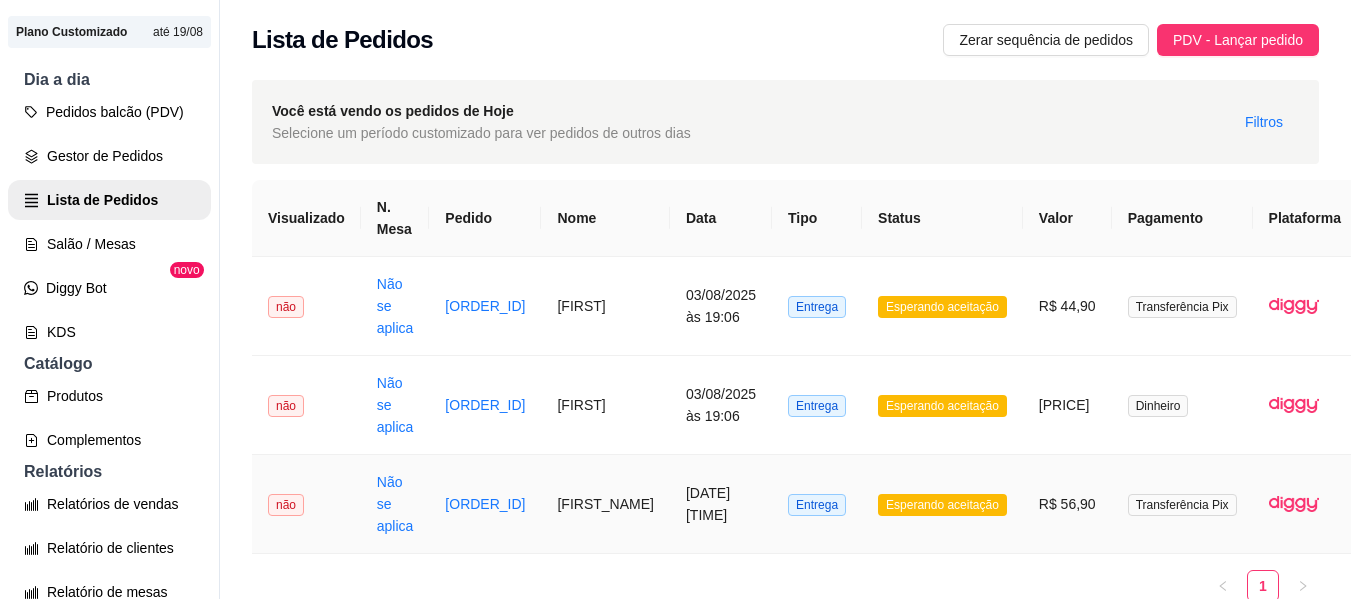 click on "Esperando aceitação" at bounding box center [942, 505] 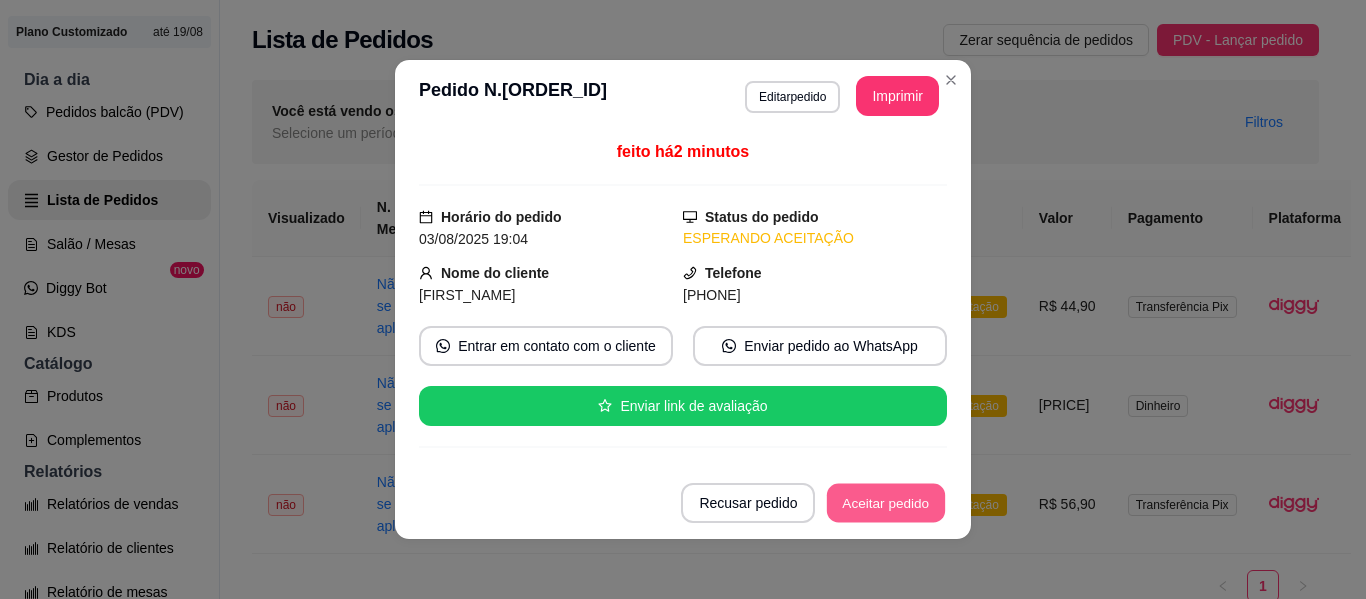 click on "Aceitar pedido" at bounding box center (886, 503) 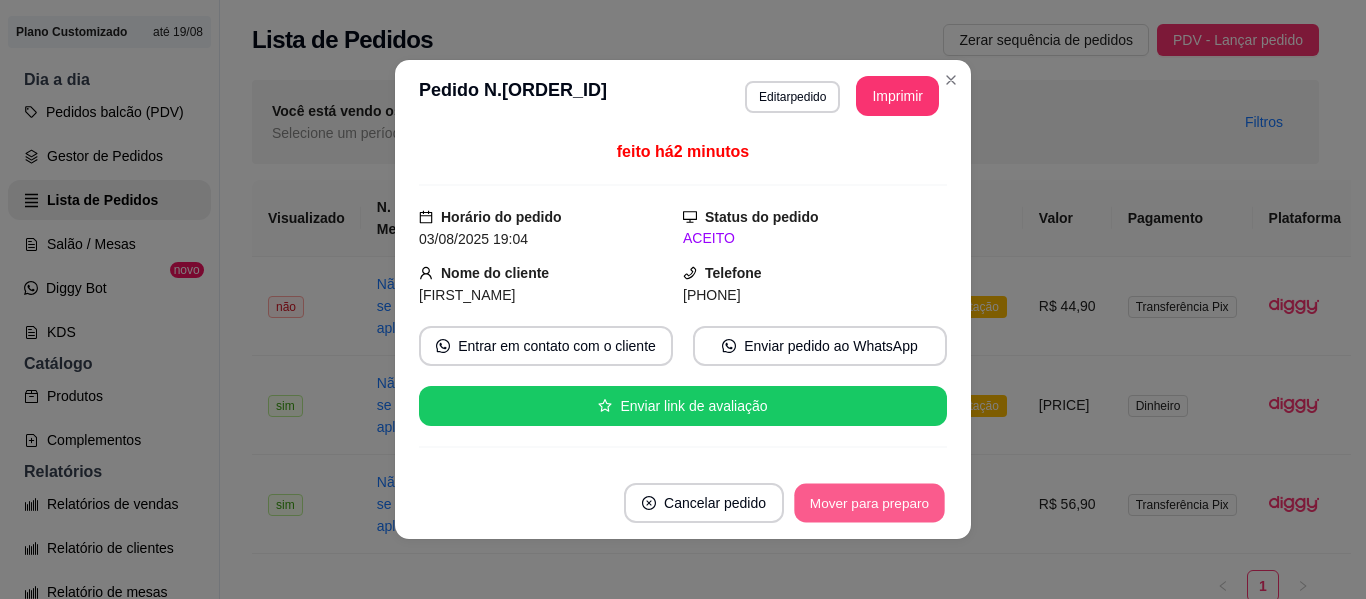 click on "Mover para preparo" at bounding box center (869, 503) 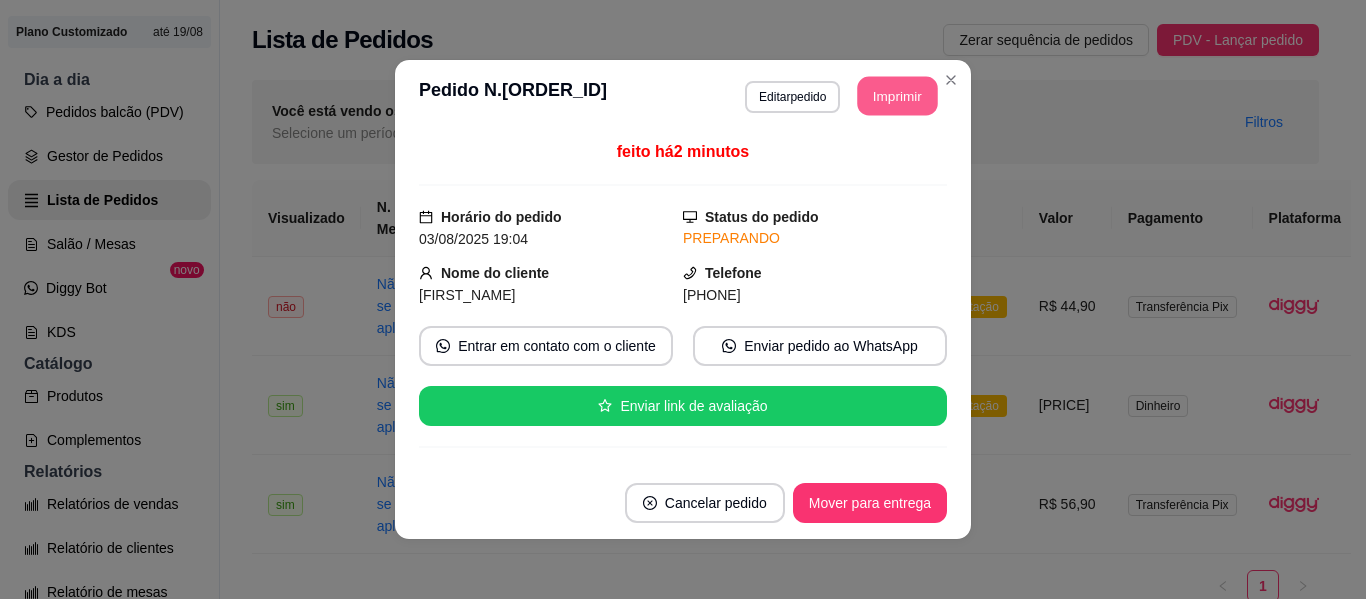 click on "Imprimir" at bounding box center [898, 96] 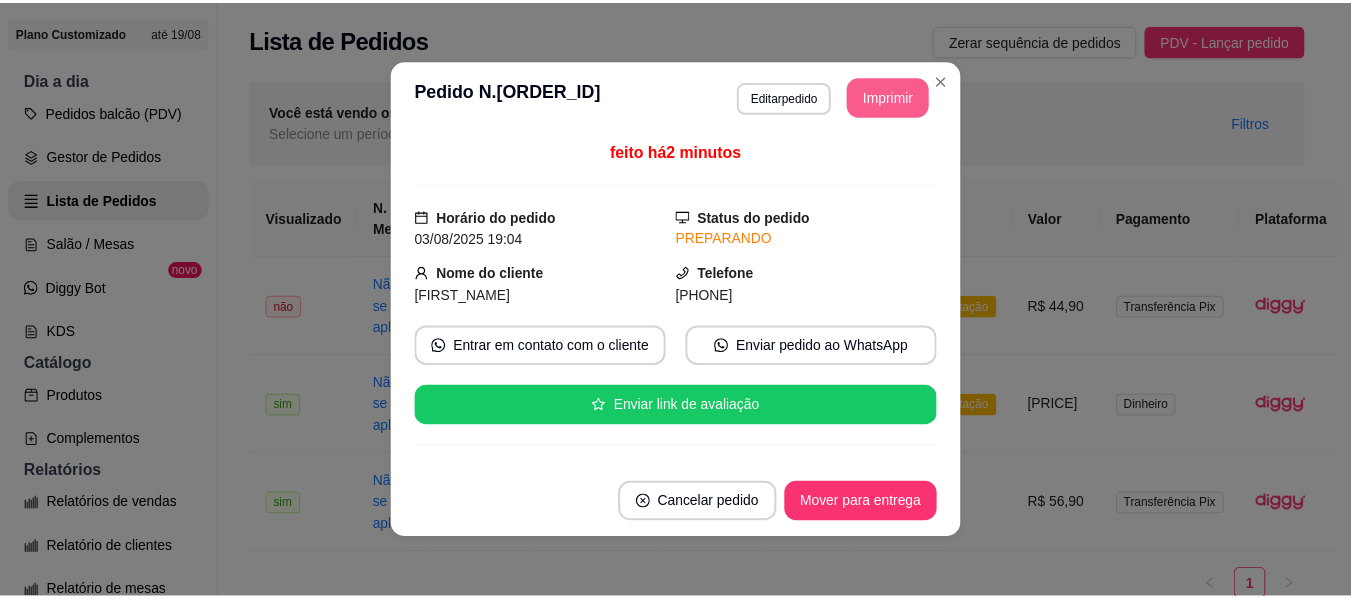 scroll, scrollTop: 0, scrollLeft: 0, axis: both 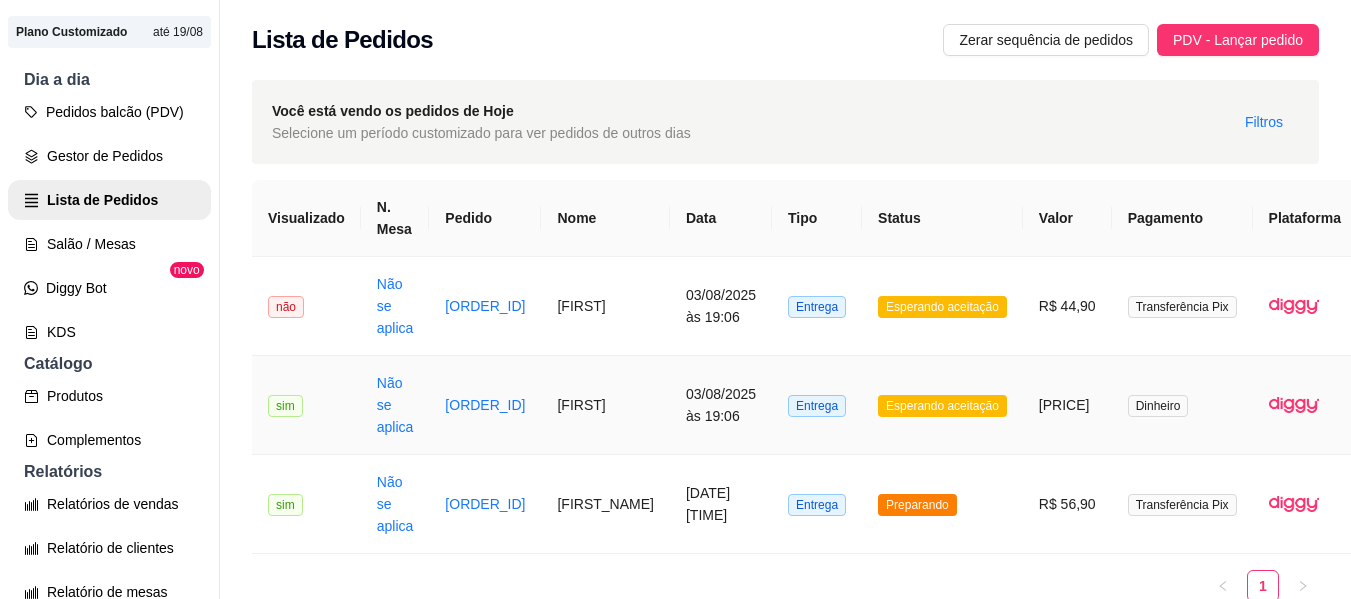 click on "Esperando aceitação" at bounding box center (942, 406) 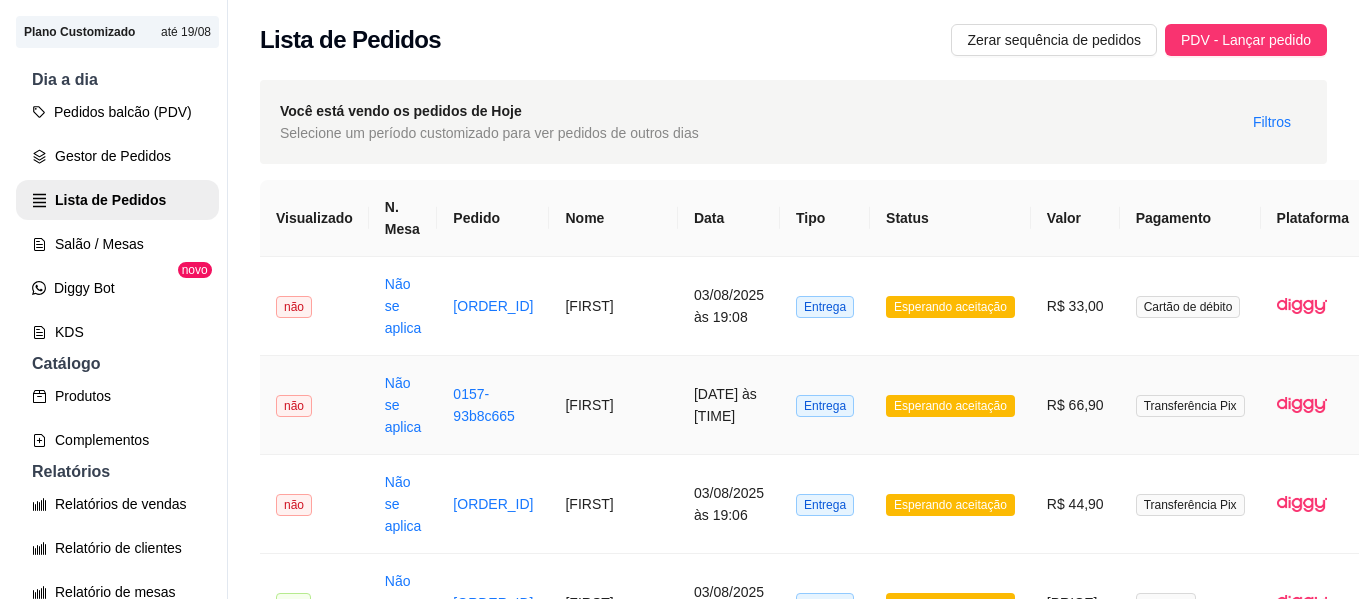 scroll, scrollTop: 312, scrollLeft: 0, axis: vertical 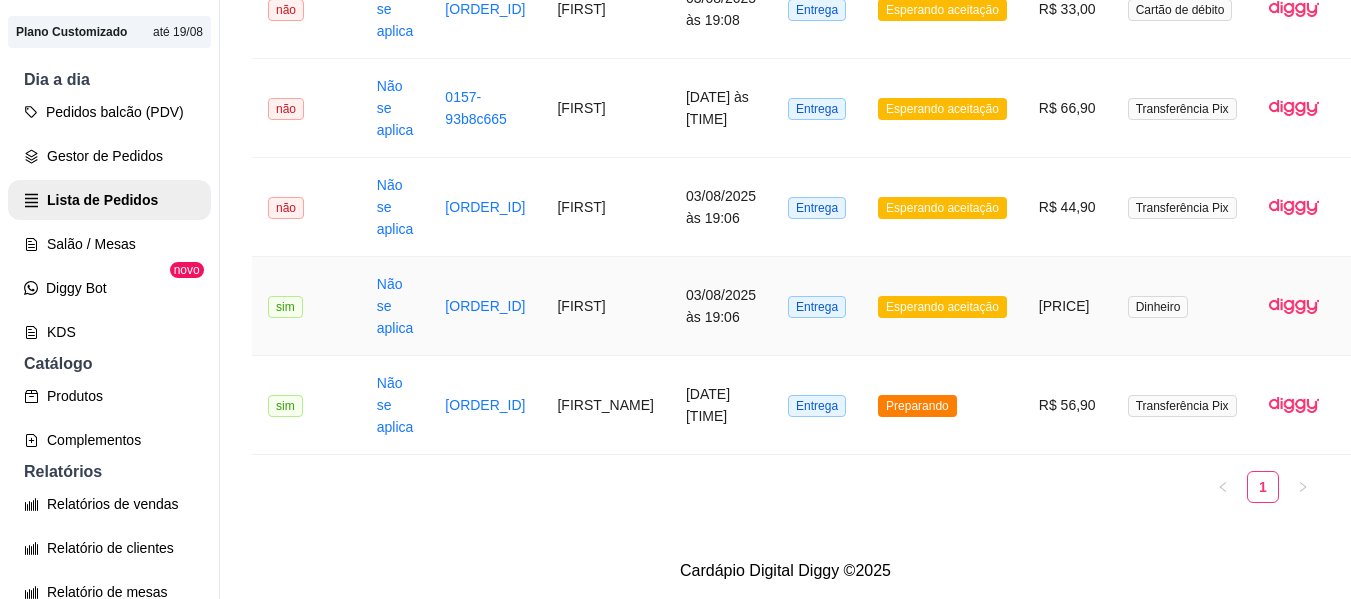 click on "Esperando aceitação" at bounding box center [942, 307] 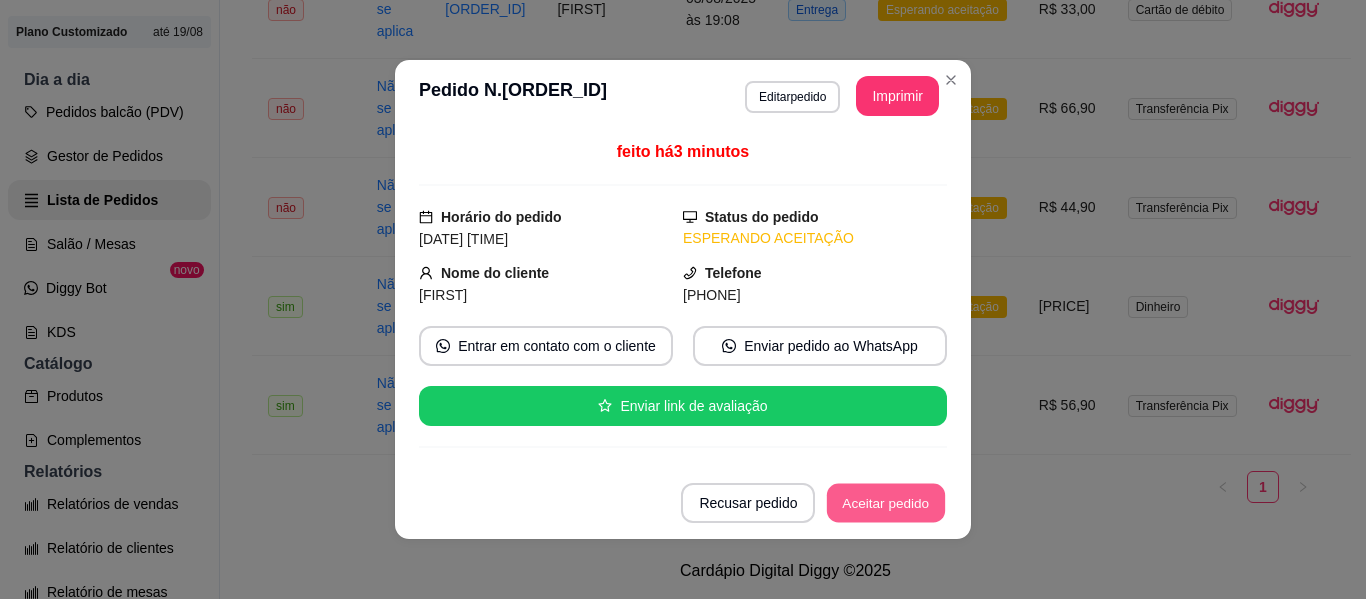 click on "Aceitar pedido" at bounding box center (886, 503) 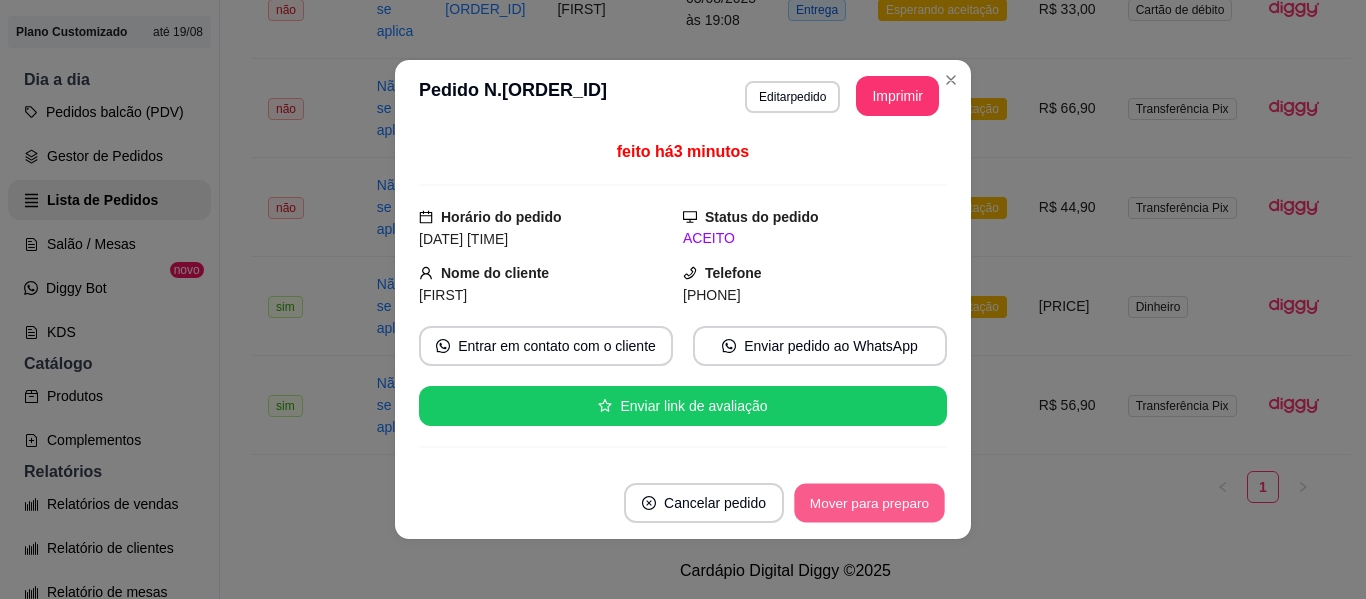 click on "Mover para preparo" at bounding box center [869, 503] 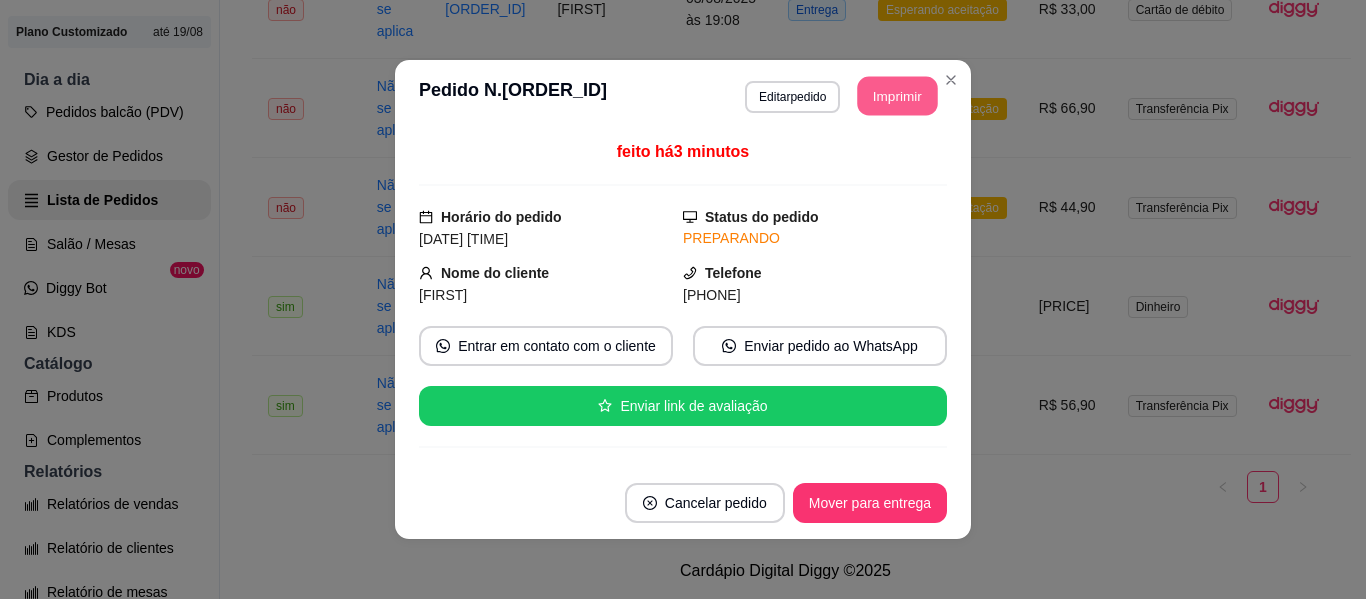 click on "Imprimir" at bounding box center (898, 96) 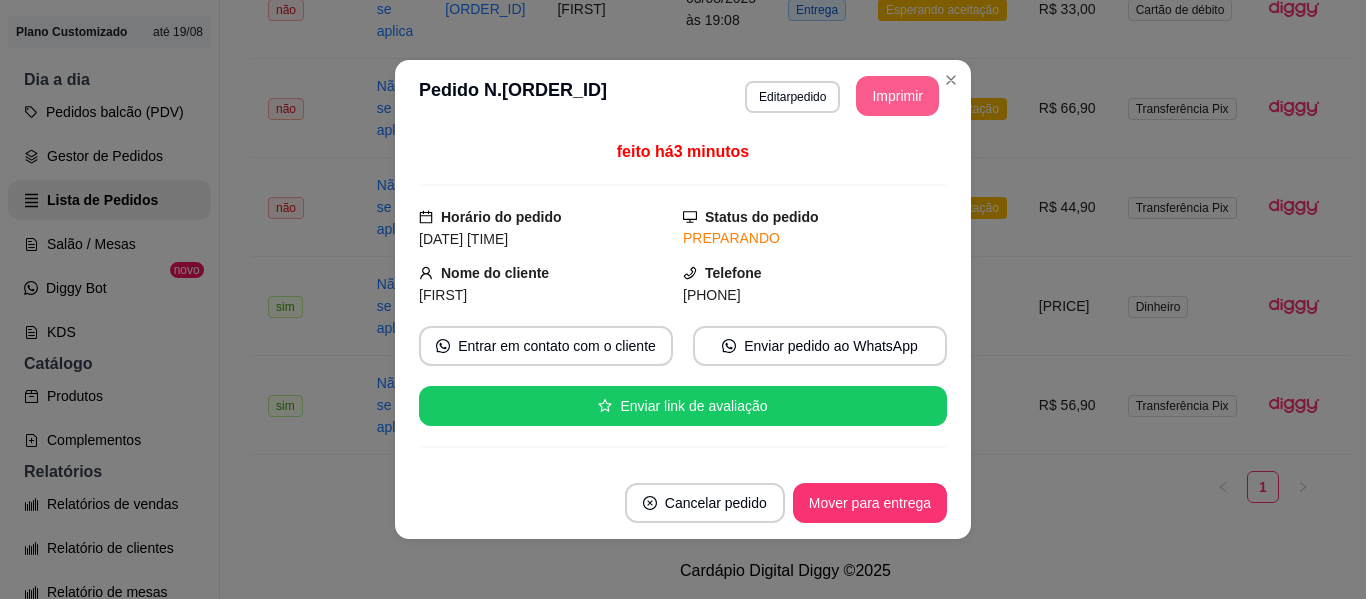 scroll, scrollTop: 0, scrollLeft: 0, axis: both 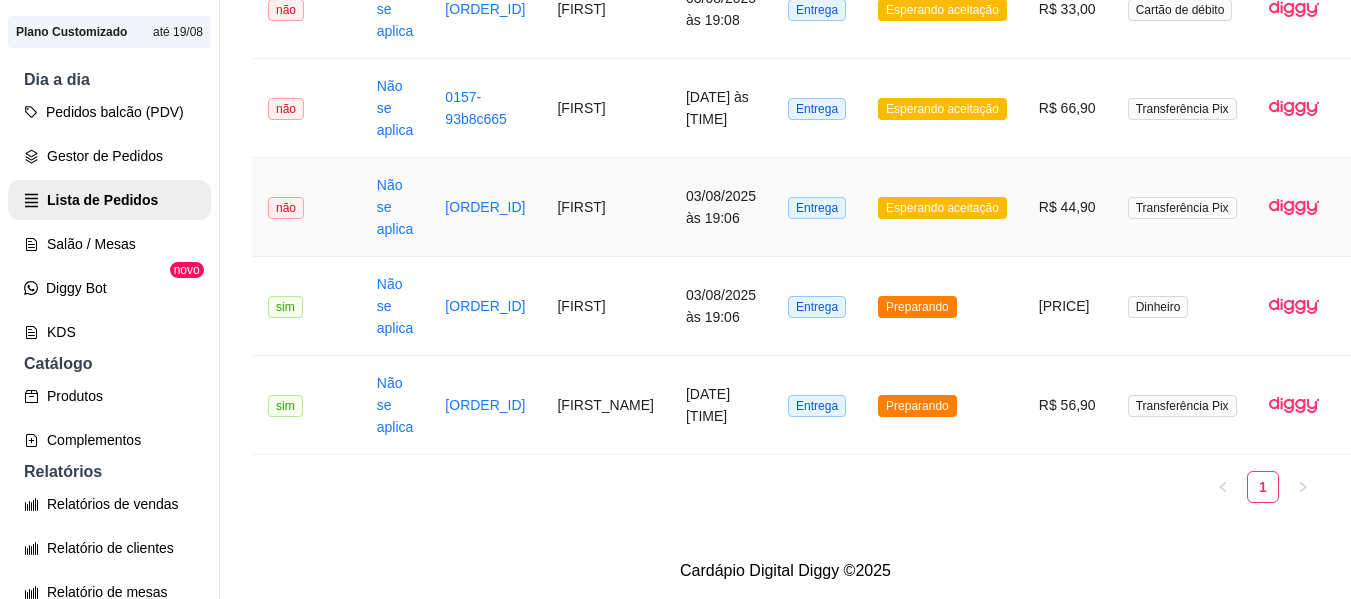click on "Esperando aceitação" at bounding box center (942, 208) 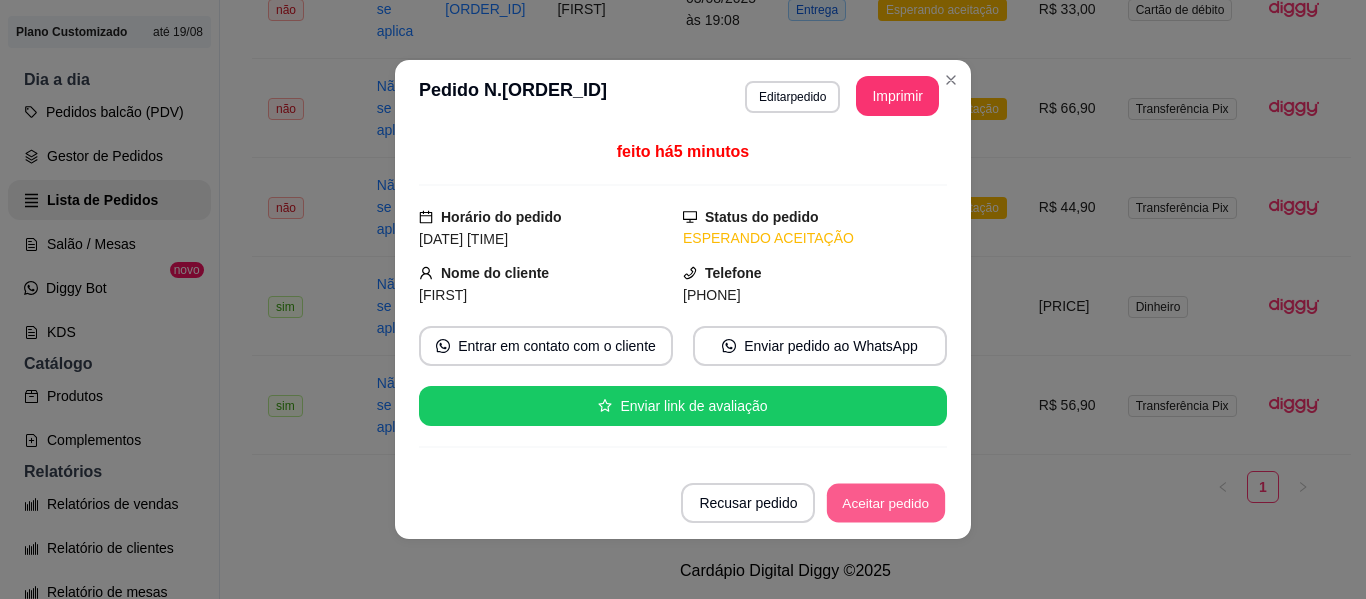 click on "Aceitar pedido" at bounding box center (886, 503) 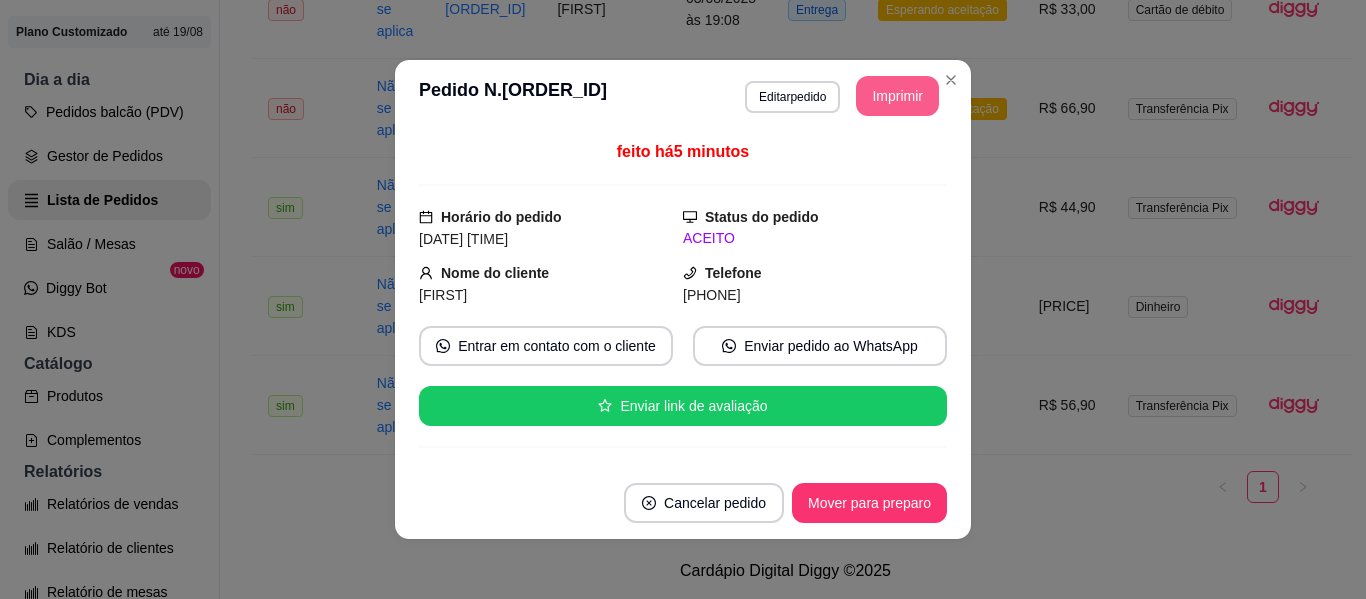 click on "**********" at bounding box center (683, 299) 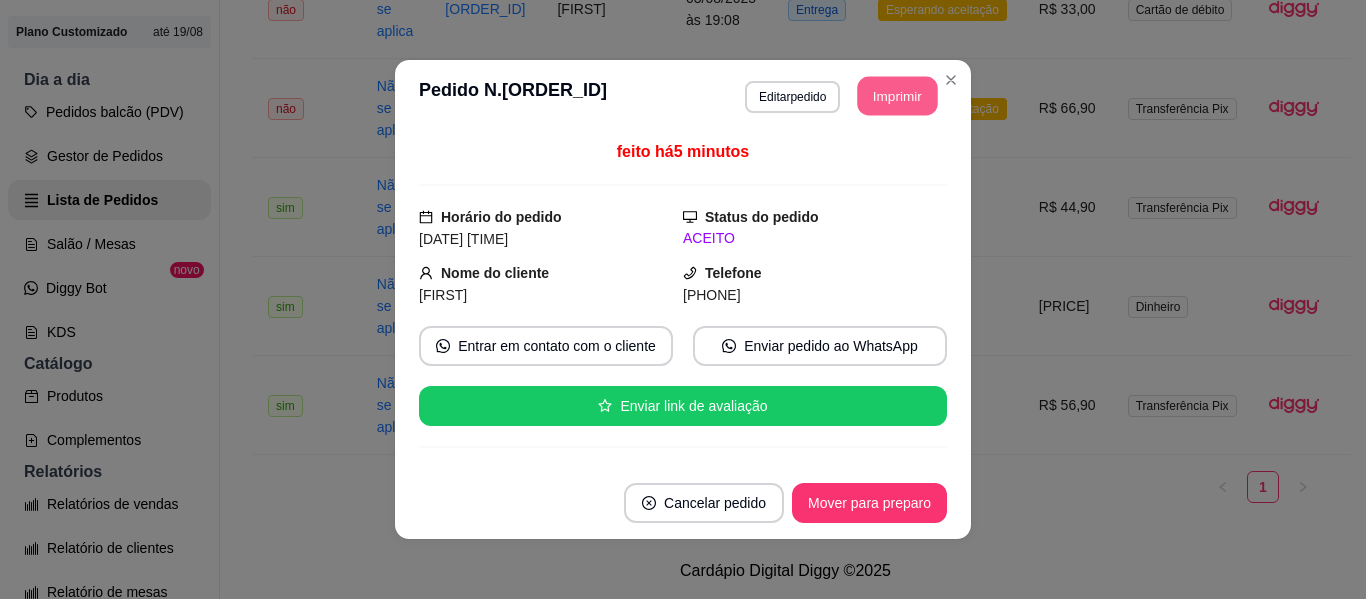 click on "Imprimir" at bounding box center [898, 96] 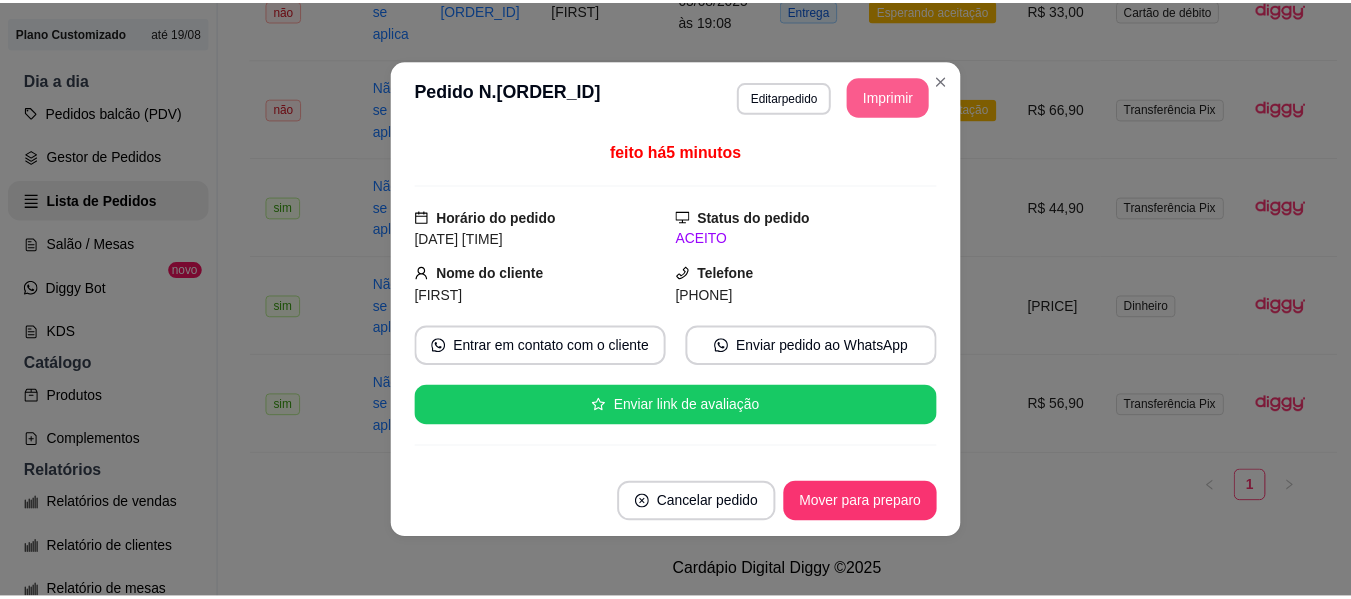 scroll, scrollTop: 0, scrollLeft: 0, axis: both 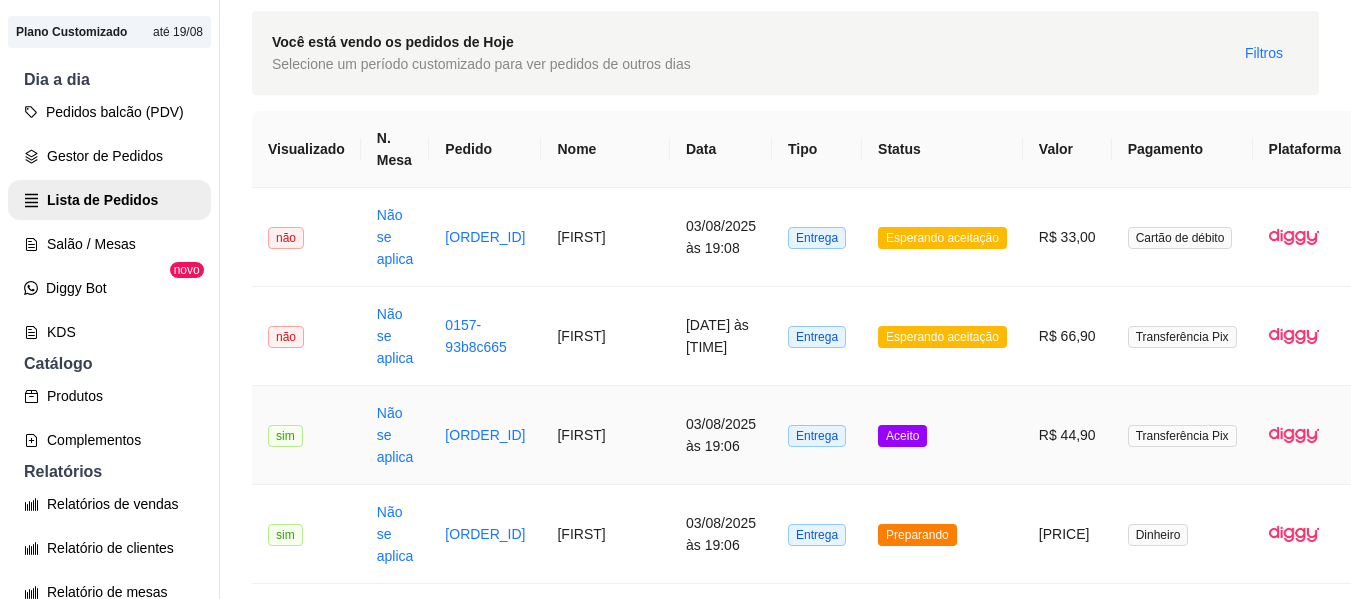 click on "Aceito" at bounding box center [902, 436] 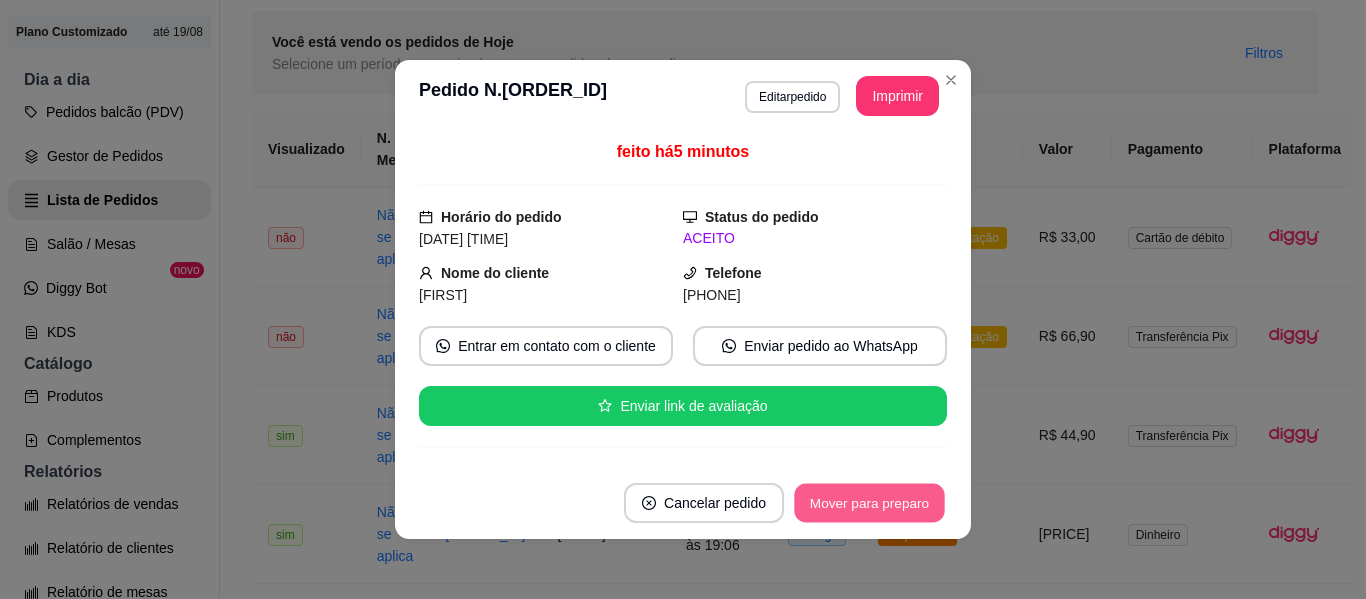 click on "Mover para preparo" at bounding box center [869, 503] 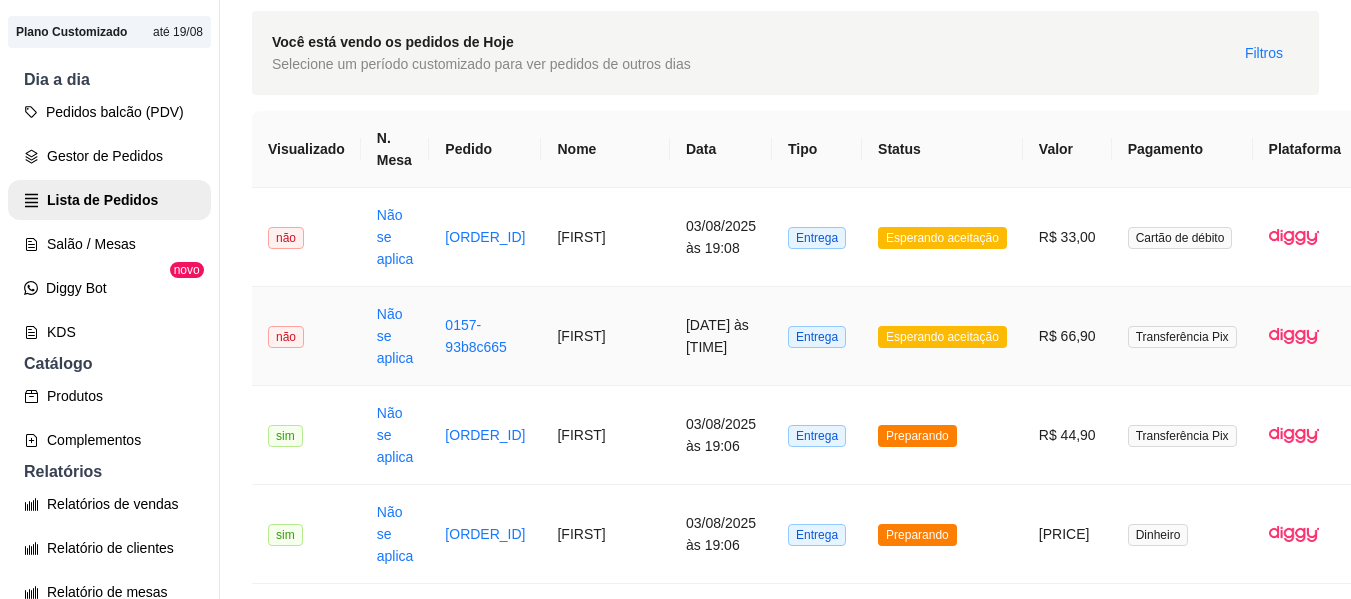 click on "Esperando aceitação" at bounding box center (942, 337) 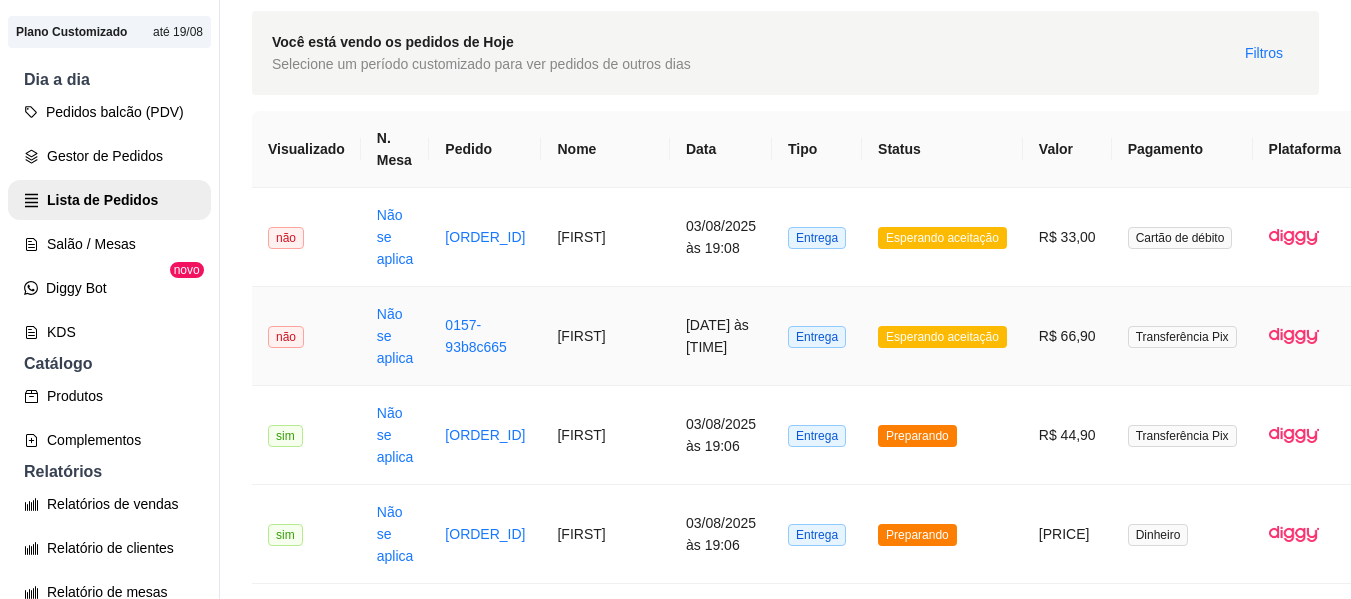 click on "Esperando aceitação" at bounding box center [942, 337] 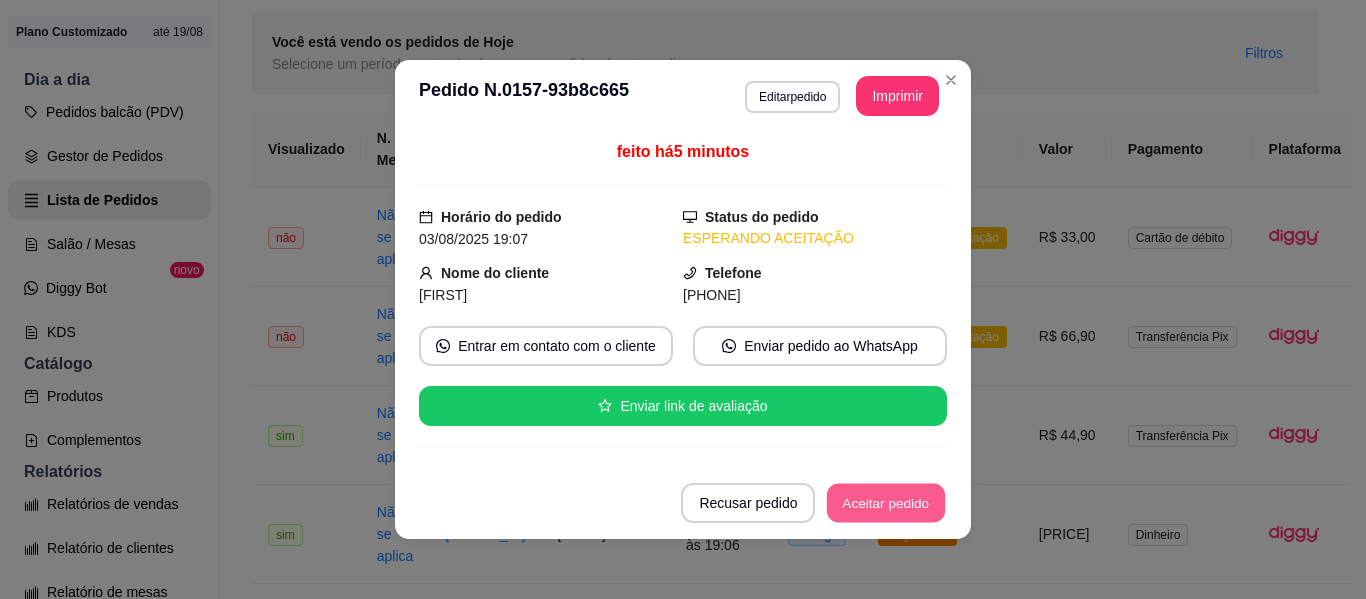 click on "Aceitar pedido" at bounding box center (886, 503) 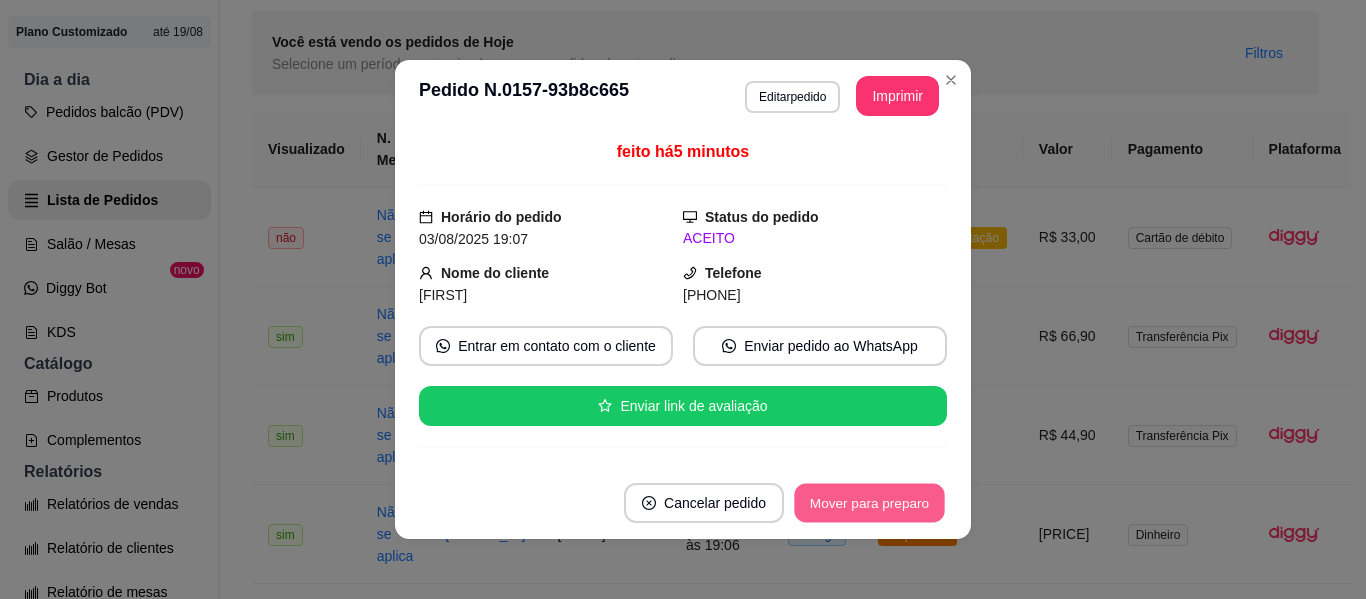 click on "Mover para preparo" at bounding box center [869, 503] 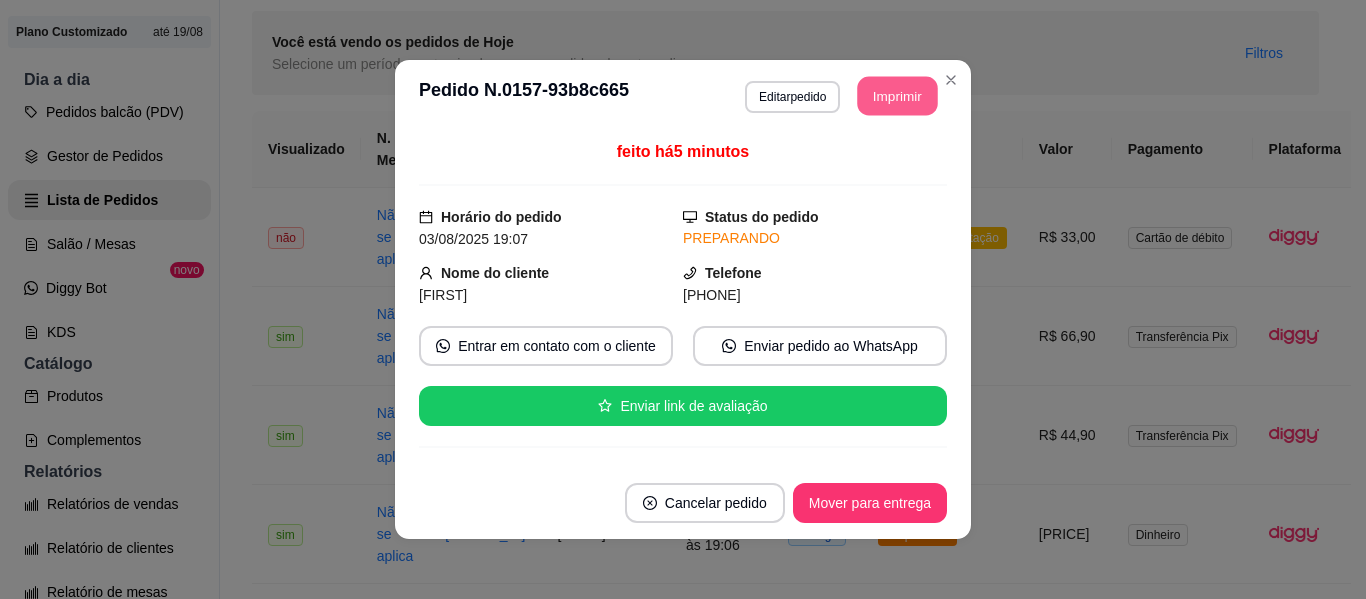 click on "Imprimir" at bounding box center (898, 96) 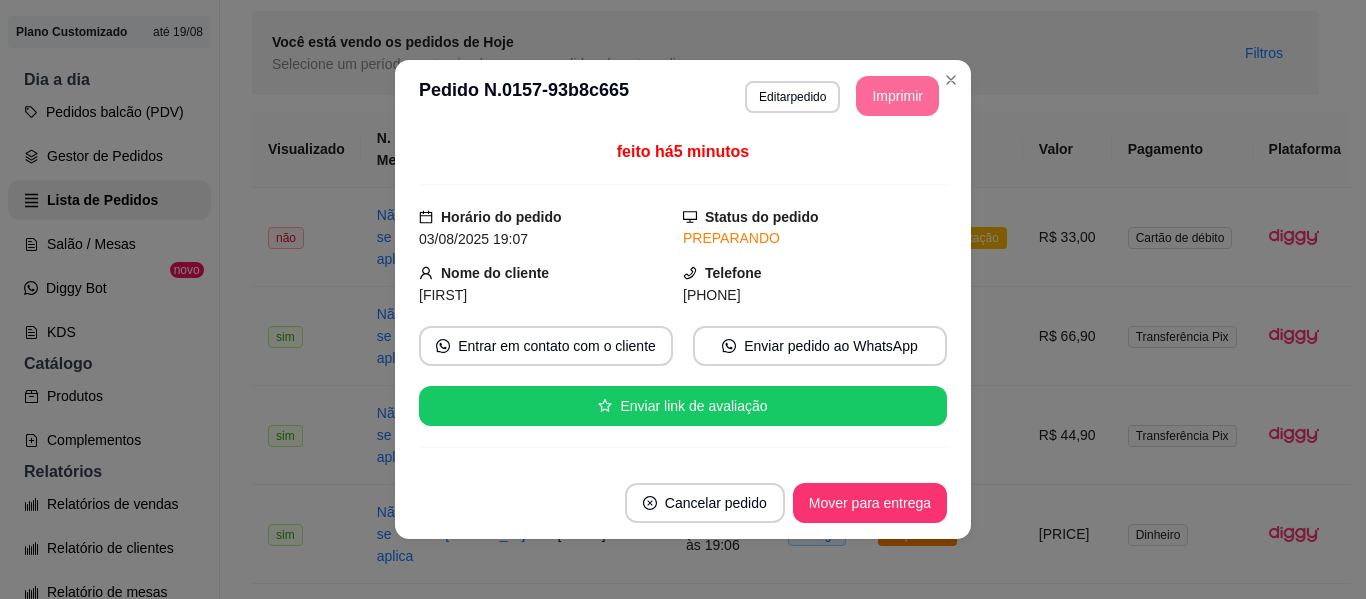 scroll, scrollTop: 0, scrollLeft: 0, axis: both 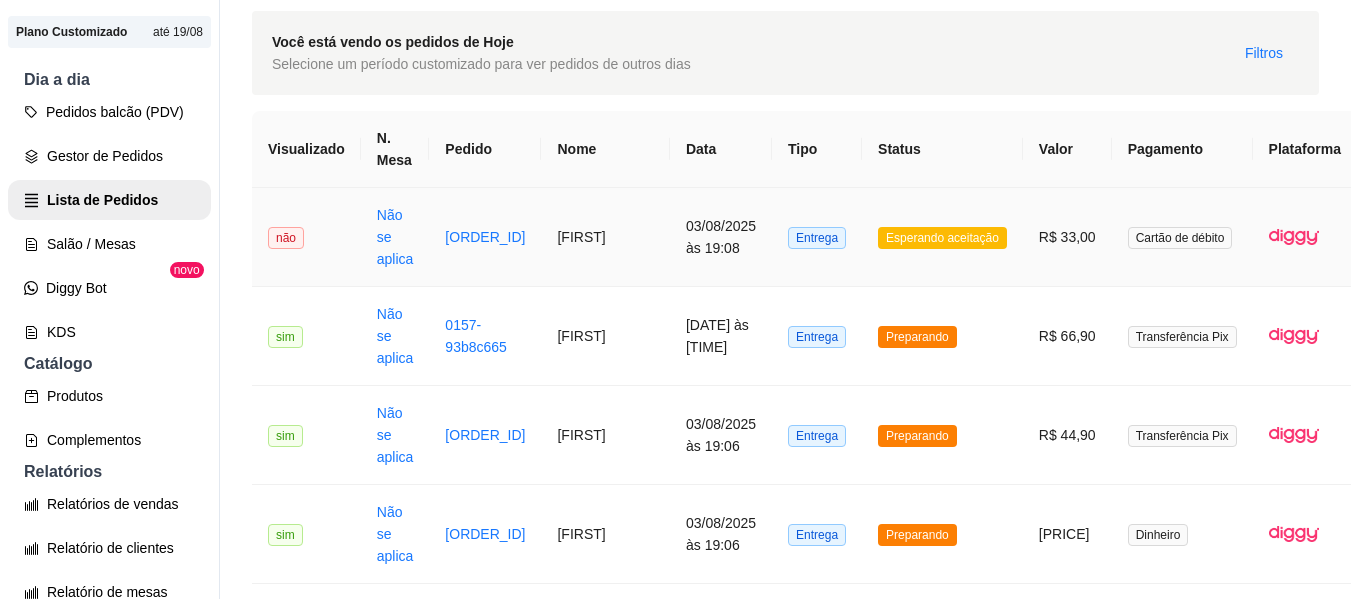 click on "Esperando aceitação" at bounding box center [942, 238] 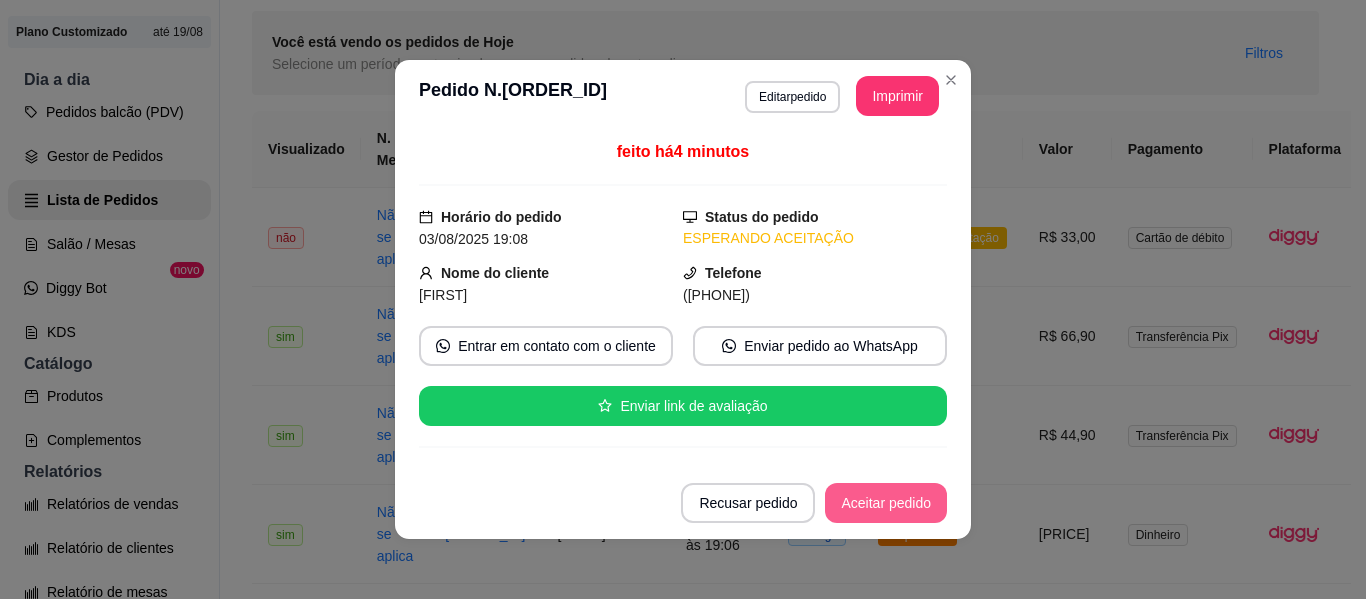 click on "Aceitar pedido" at bounding box center (886, 503) 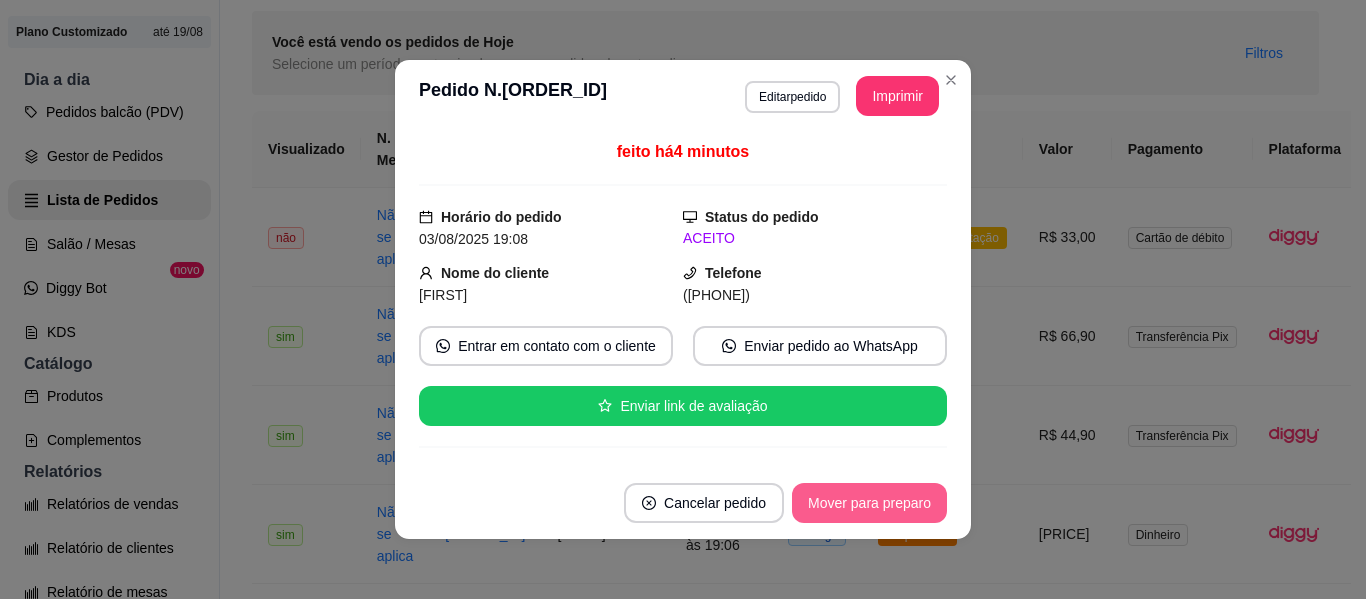 click on "Mover para preparo" at bounding box center [869, 503] 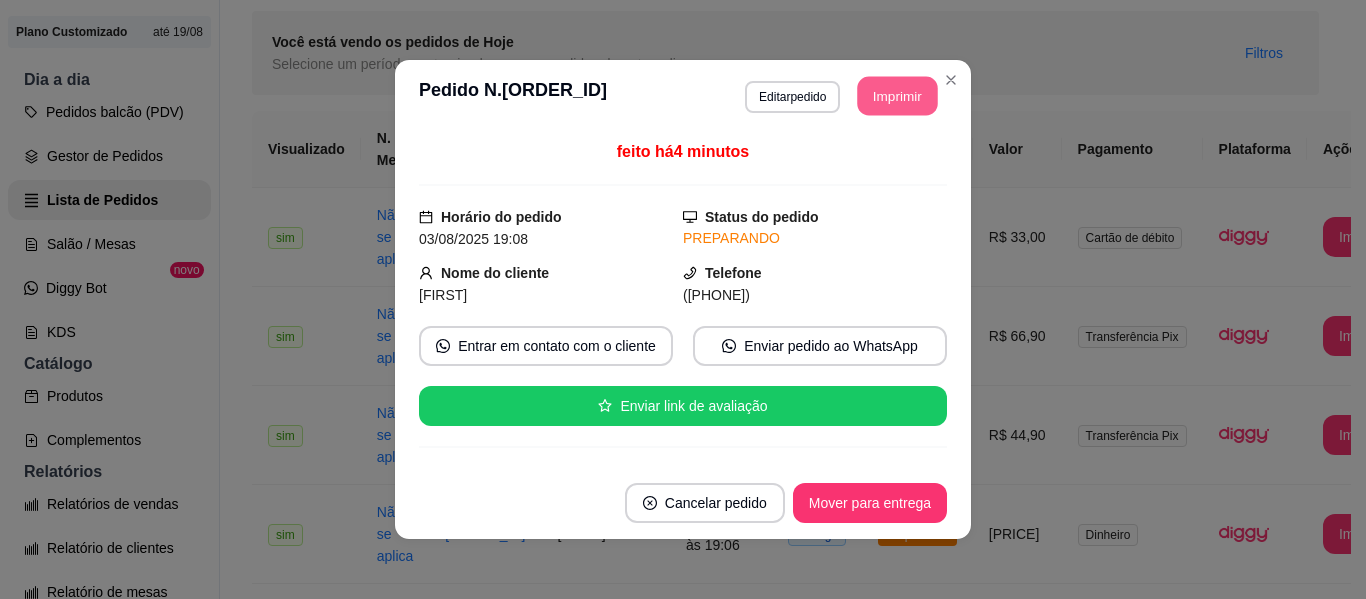 click on "Imprimir" at bounding box center (898, 96) 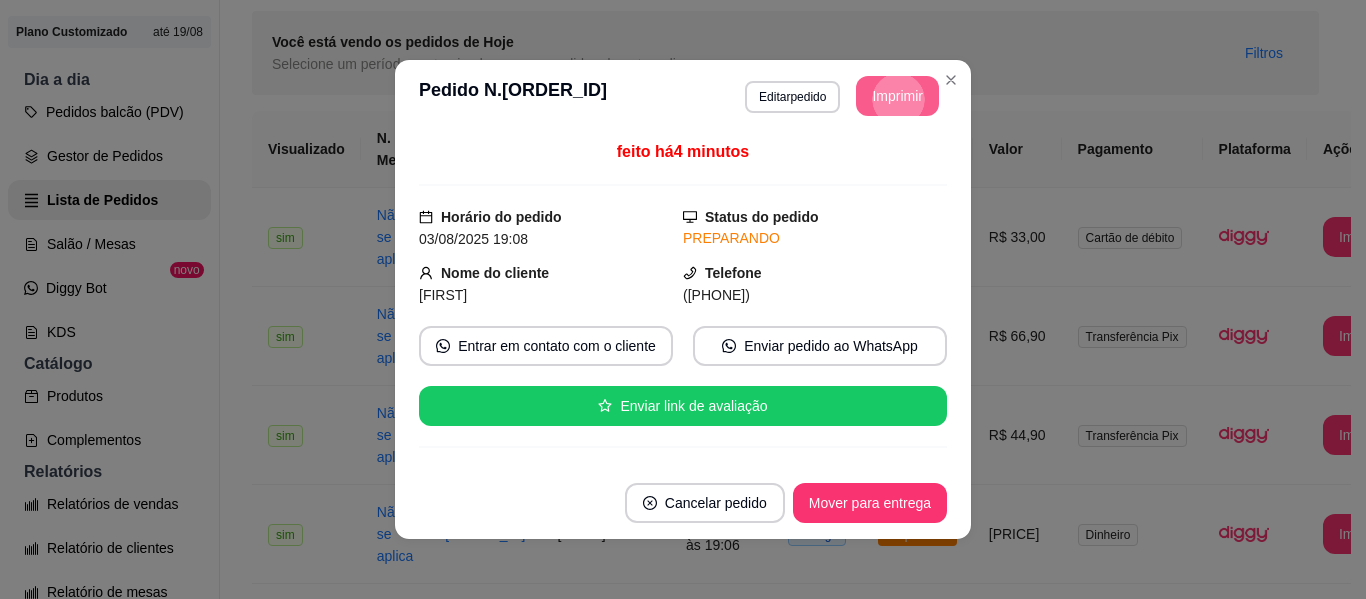 scroll, scrollTop: 0, scrollLeft: 0, axis: both 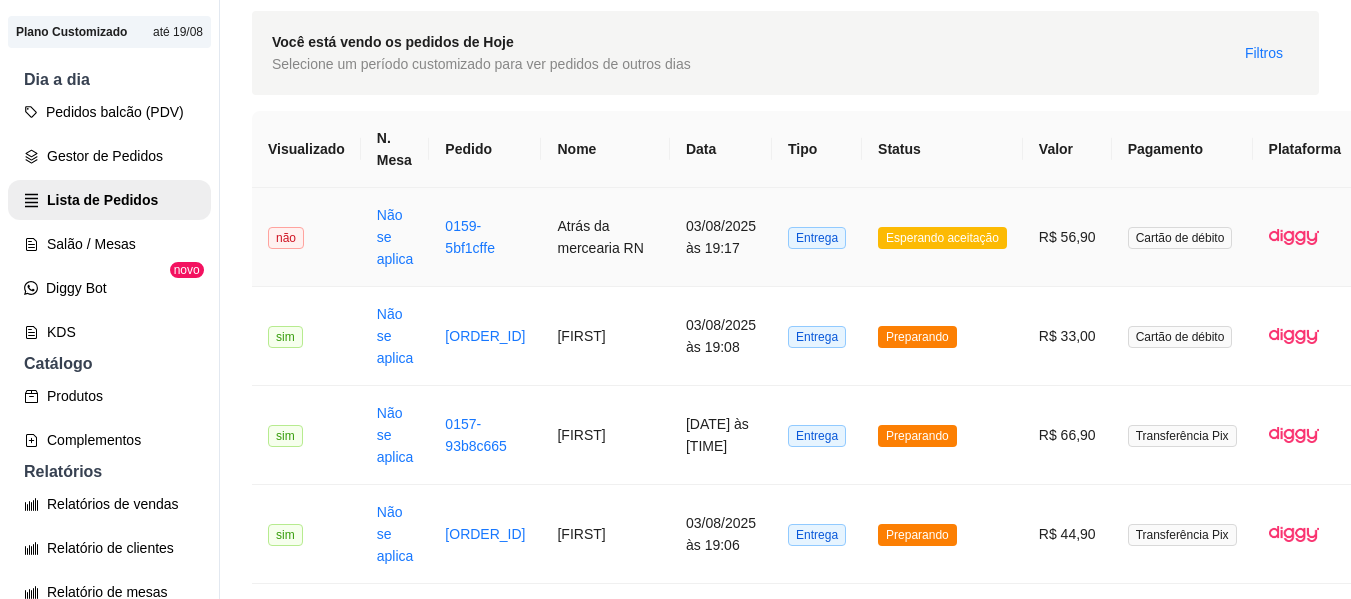 click on "Esperando aceitação" at bounding box center (942, 238) 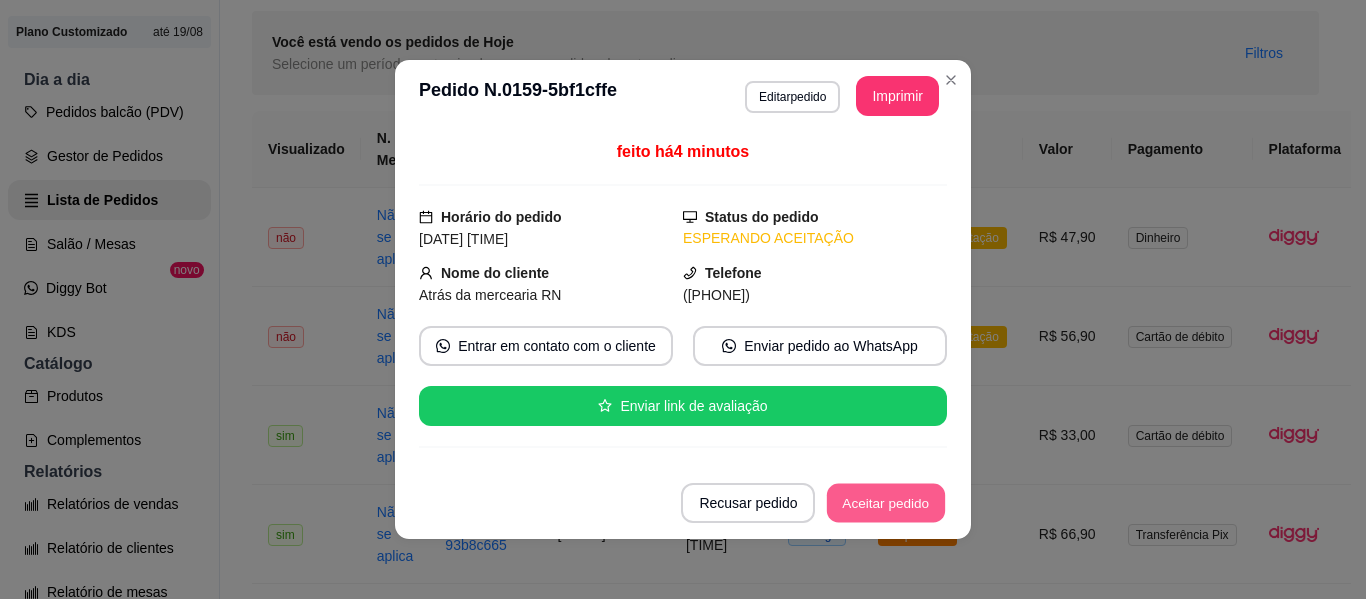 click on "Aceitar pedido" at bounding box center (886, 503) 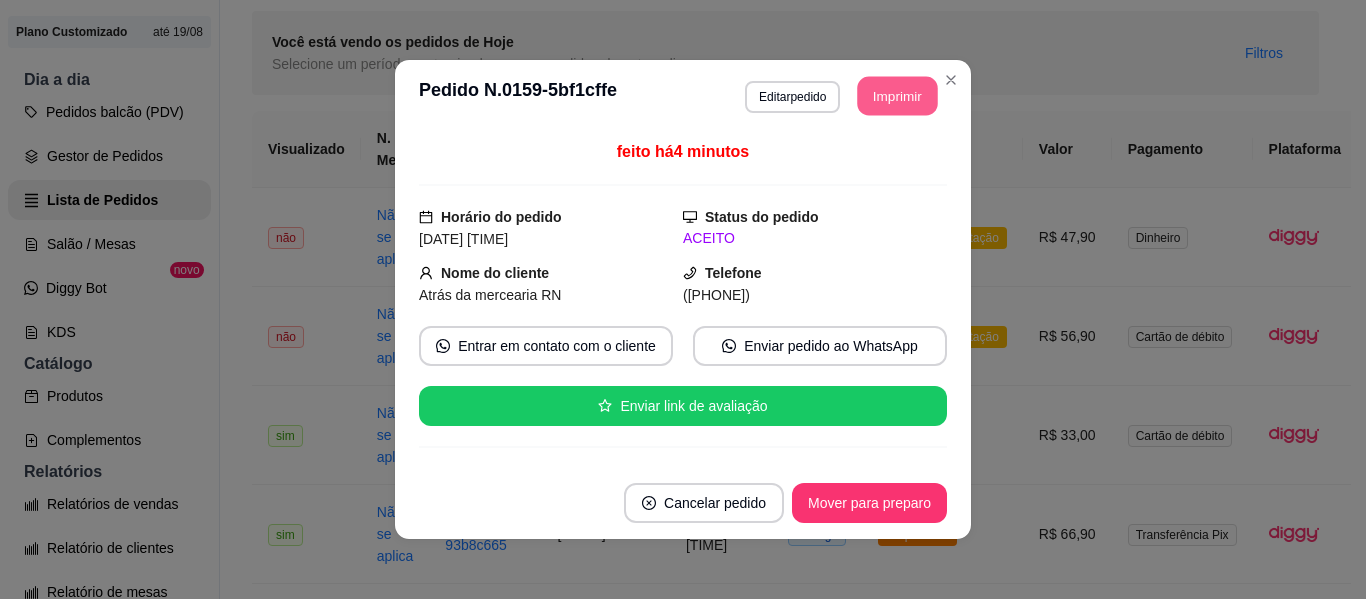 click on "Imprimir" at bounding box center [898, 96] 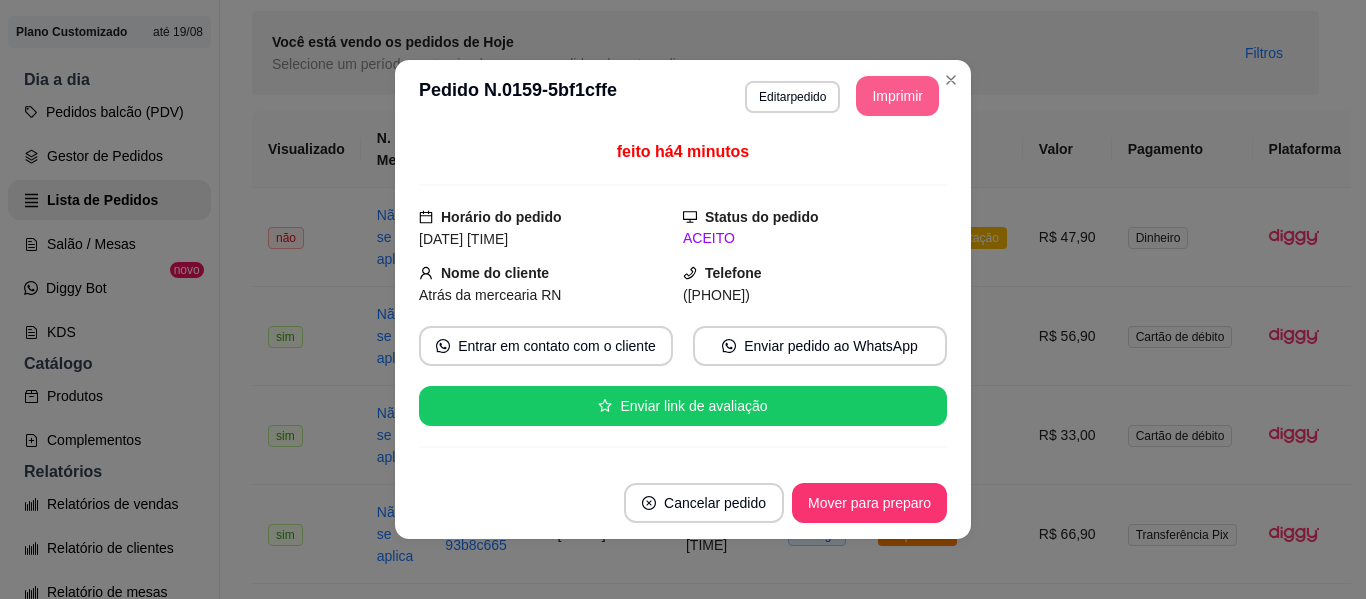 scroll, scrollTop: 0, scrollLeft: 0, axis: both 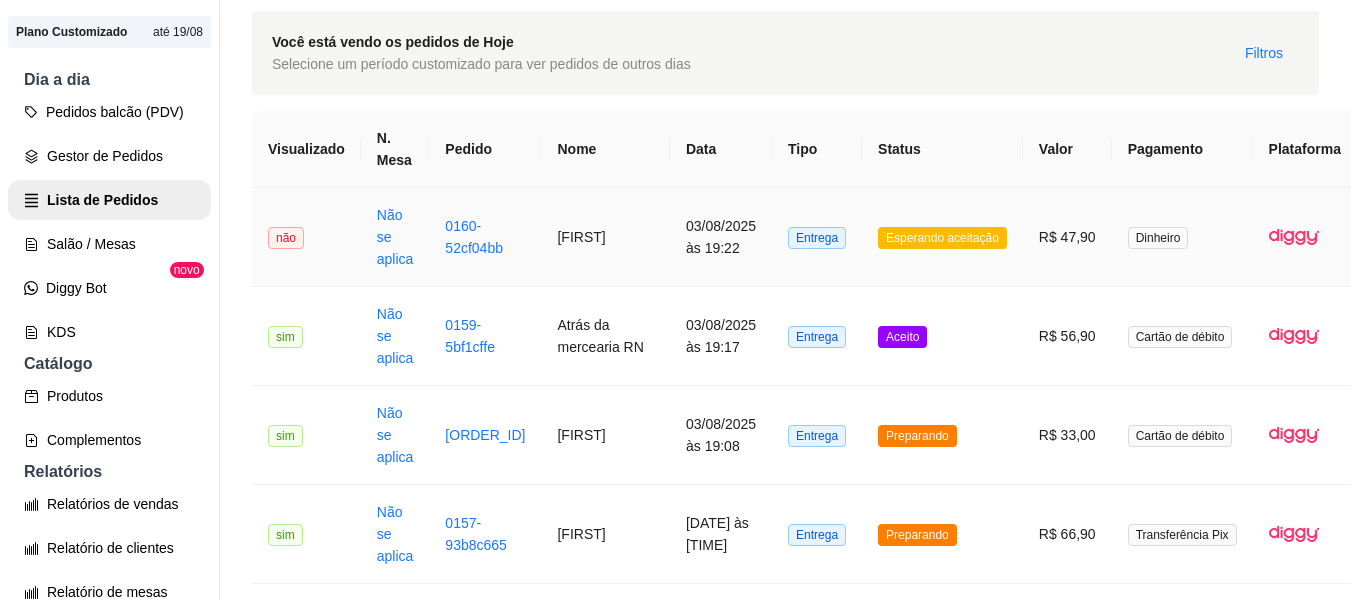 click on "Esperando aceitação" at bounding box center [942, 238] 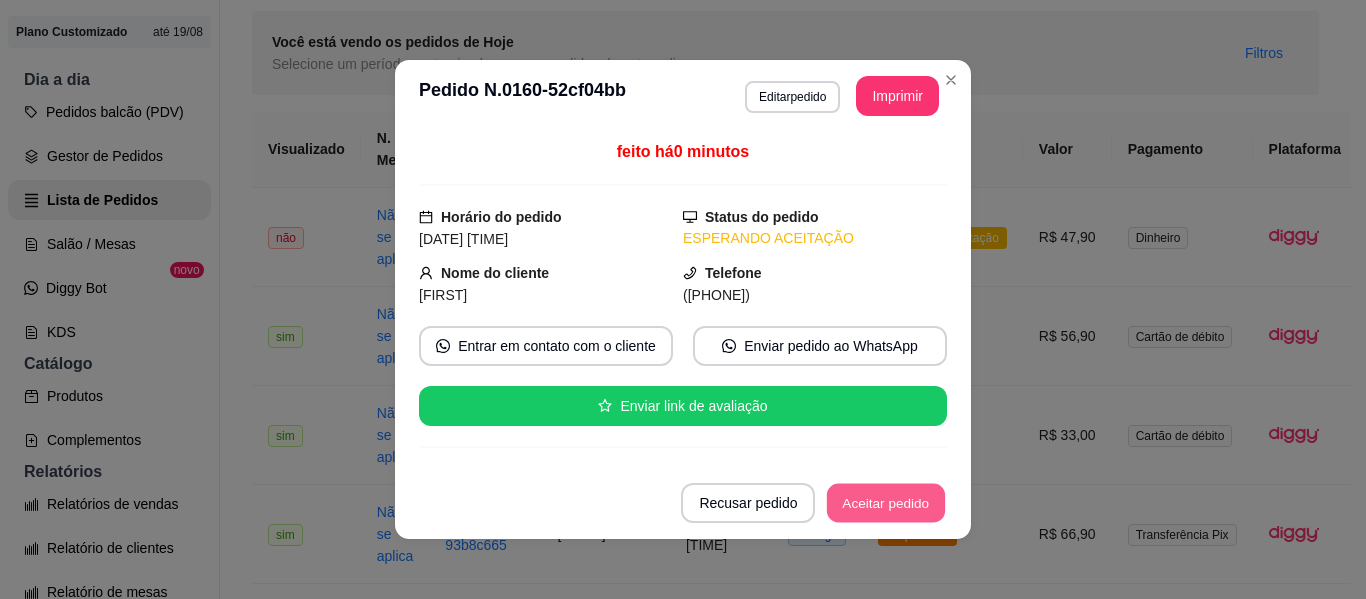 click on "Aceitar pedido" at bounding box center [886, 503] 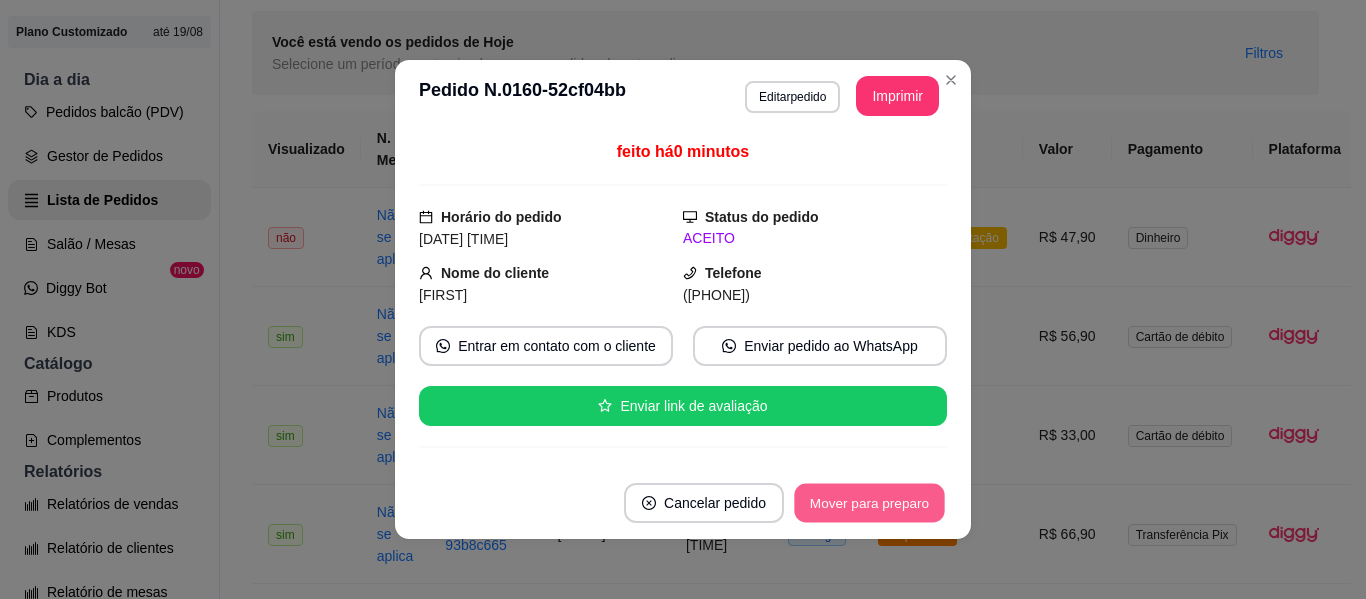 click on "Mover para preparo" at bounding box center [869, 503] 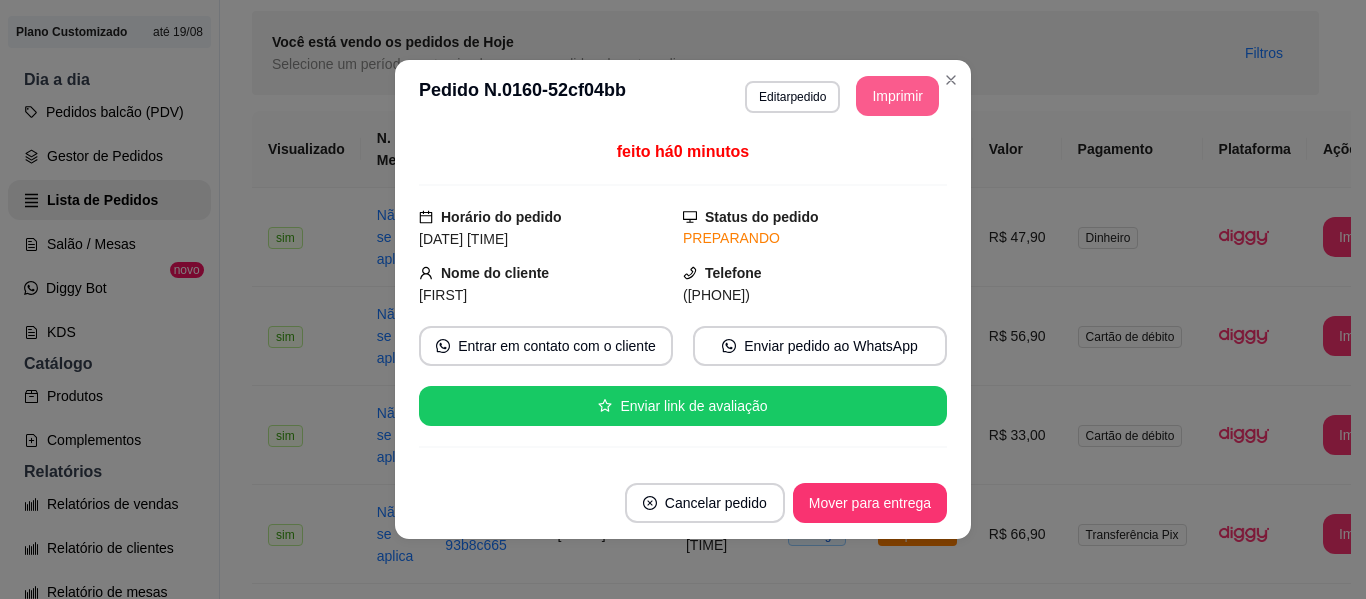 click on "Imprimir" at bounding box center [897, 96] 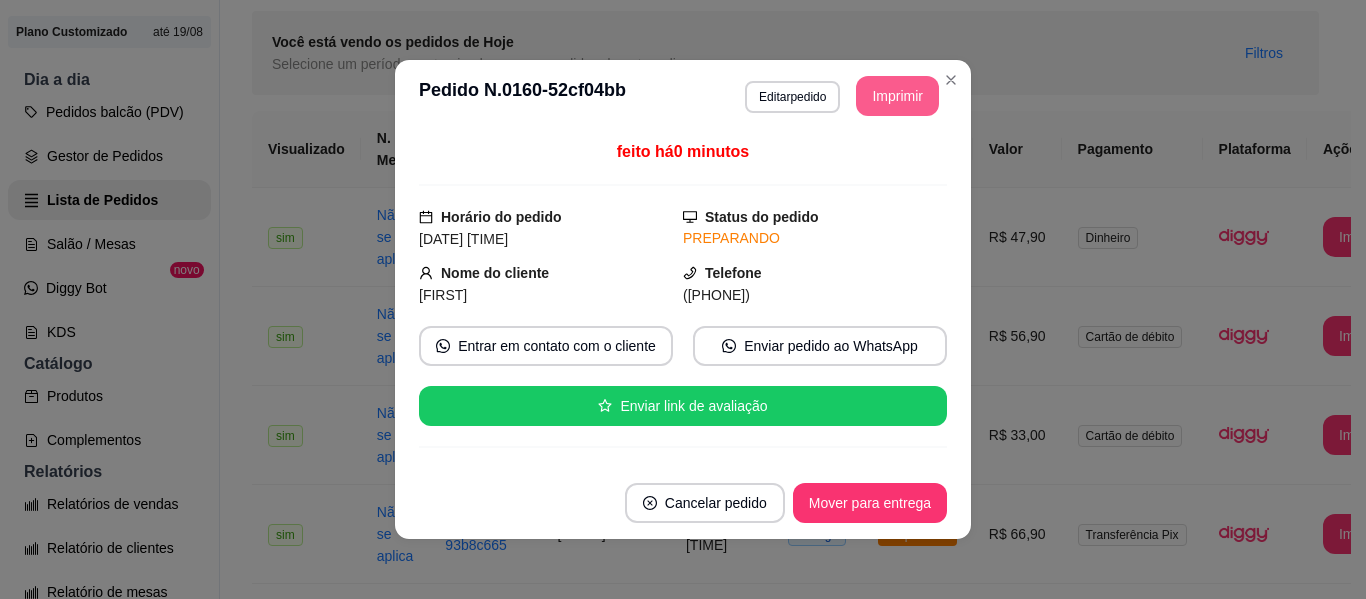 scroll, scrollTop: 0, scrollLeft: 0, axis: both 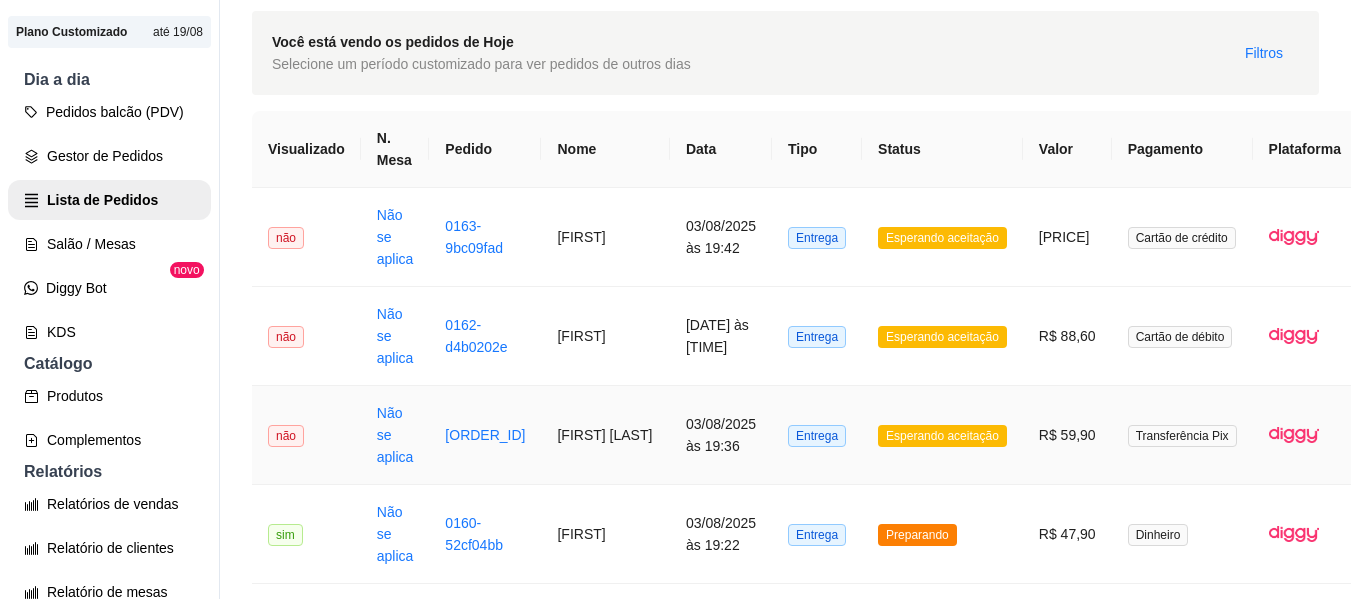 click on "Esperando aceitação" at bounding box center [942, 436] 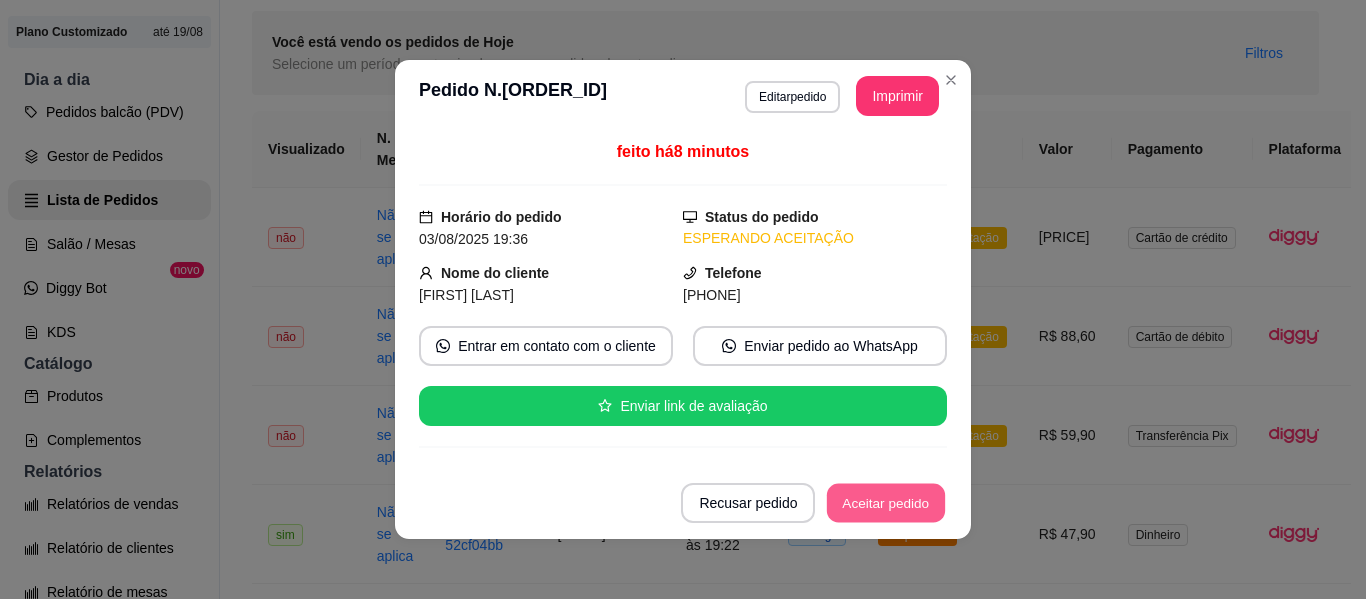 click on "Aceitar pedido" at bounding box center [886, 503] 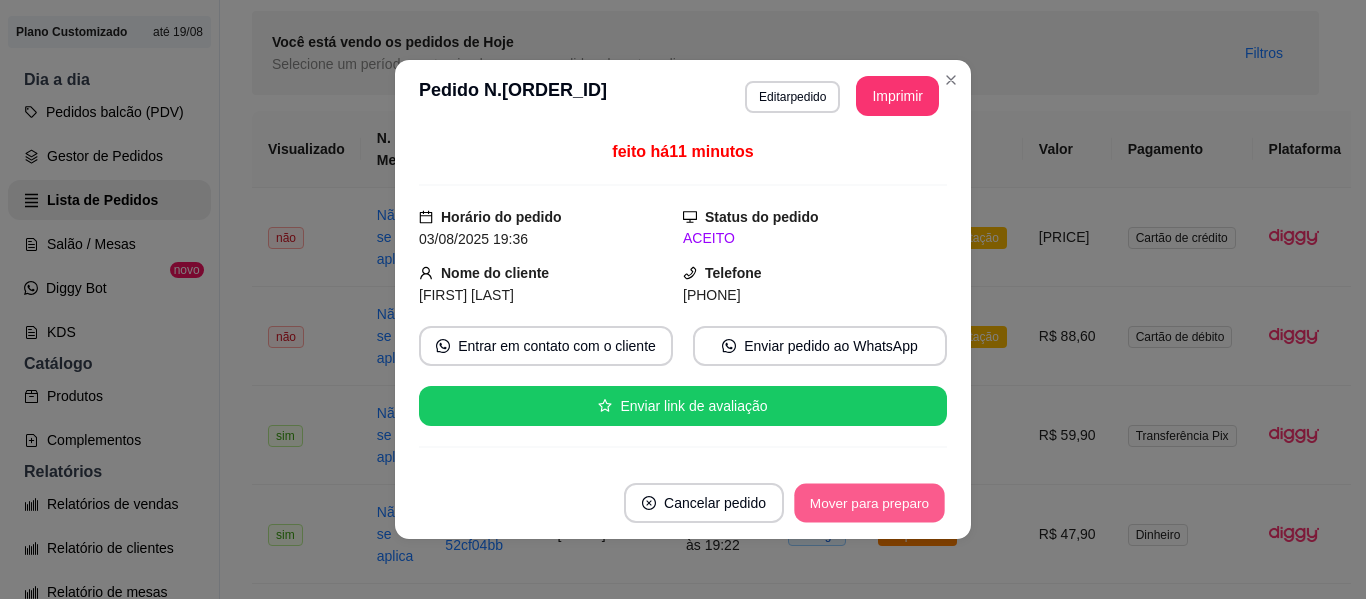 click on "Mover para preparo" at bounding box center (869, 503) 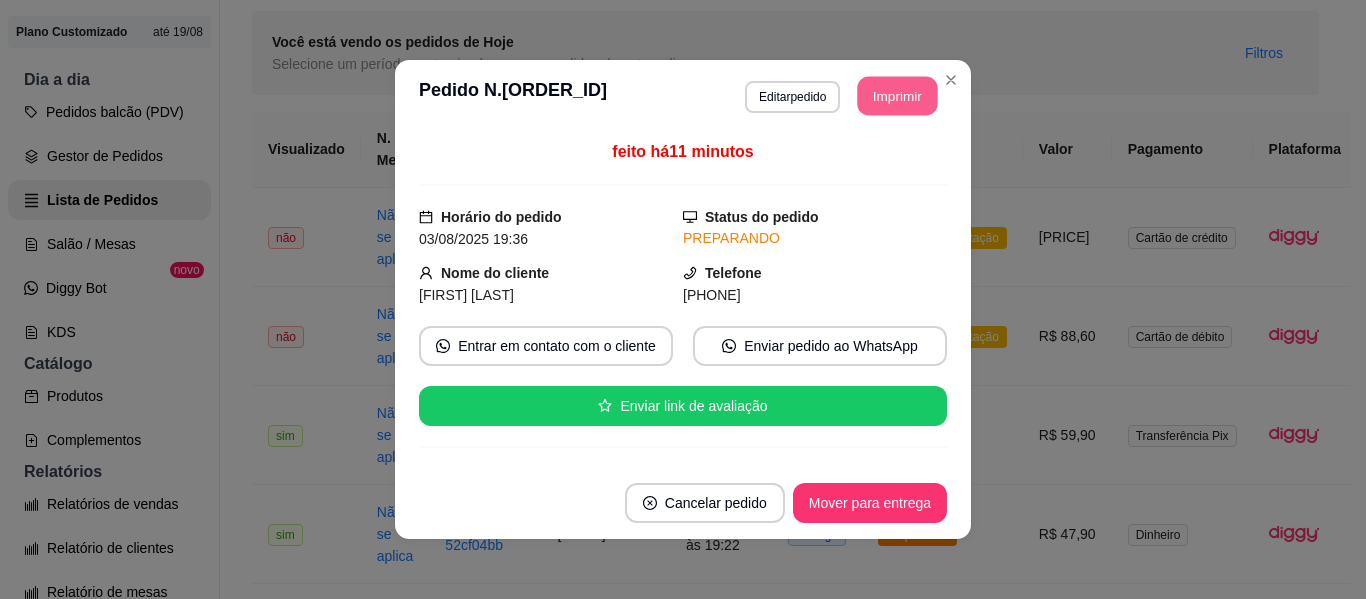 click on "Imprimir" at bounding box center (898, 96) 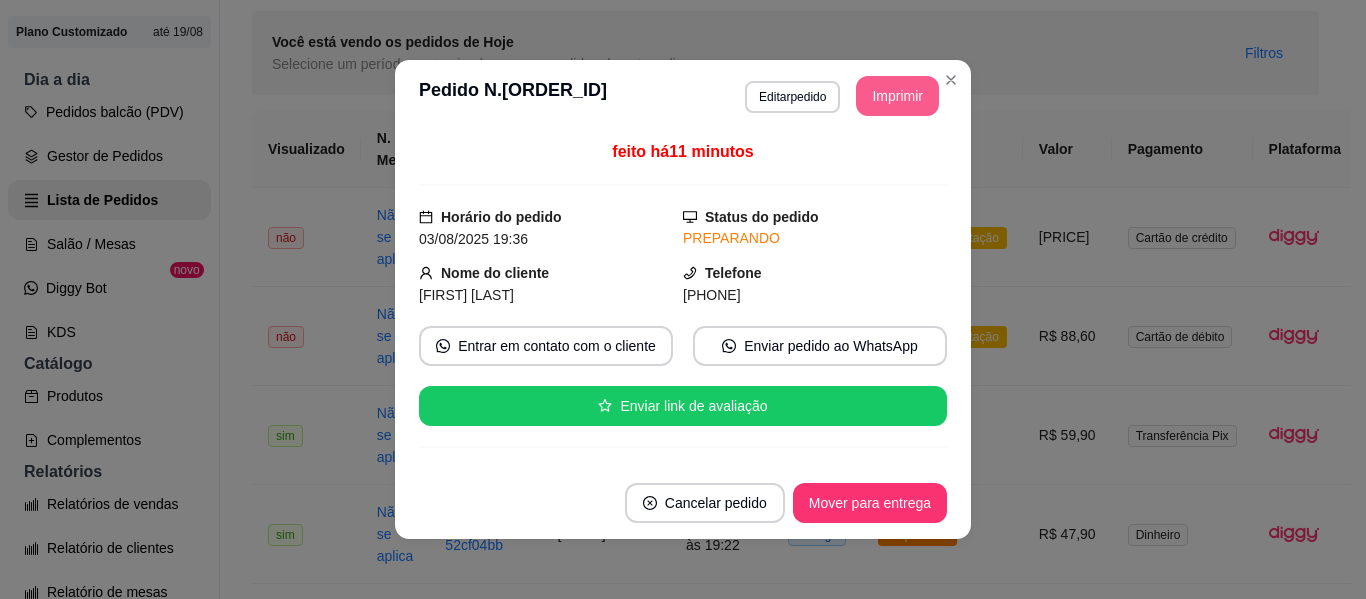 scroll, scrollTop: 0, scrollLeft: 0, axis: both 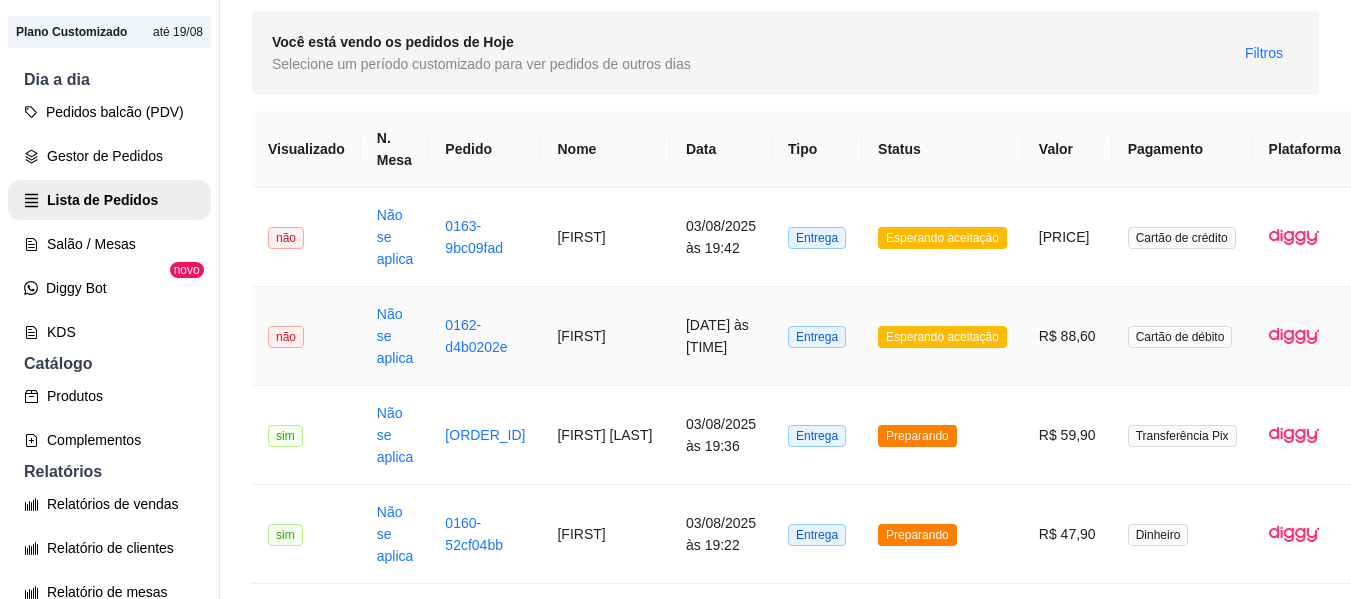 click on "Esperando aceitação" at bounding box center [942, 337] 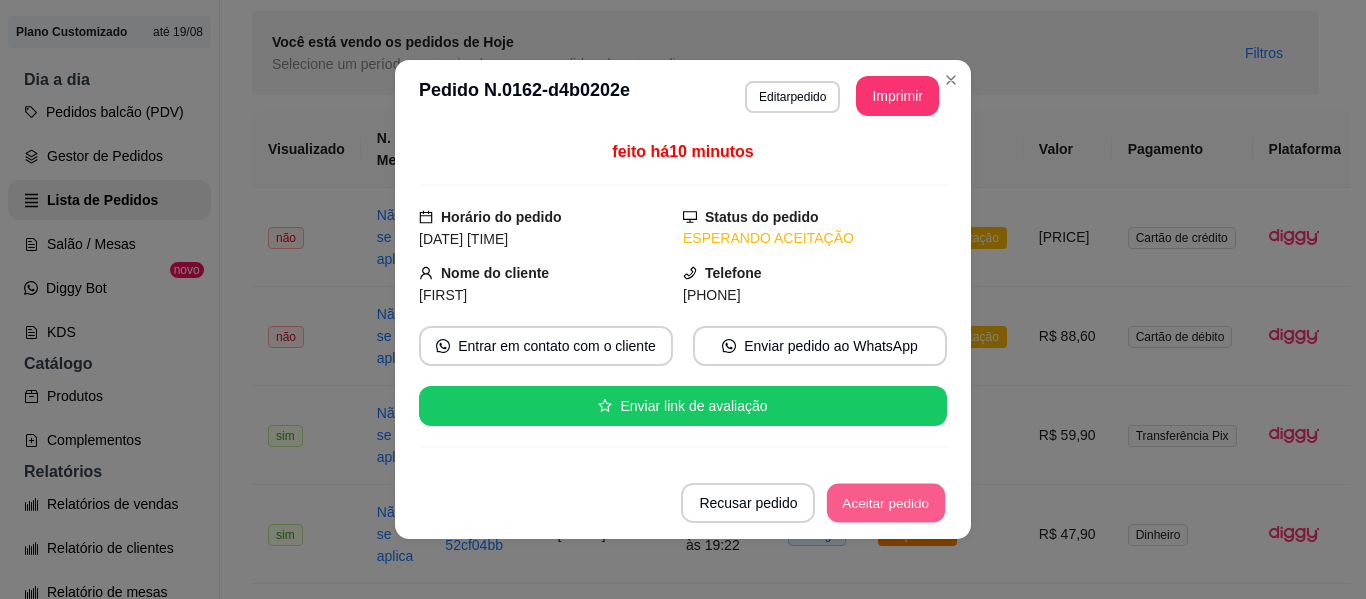 click on "Aceitar pedido" at bounding box center [886, 503] 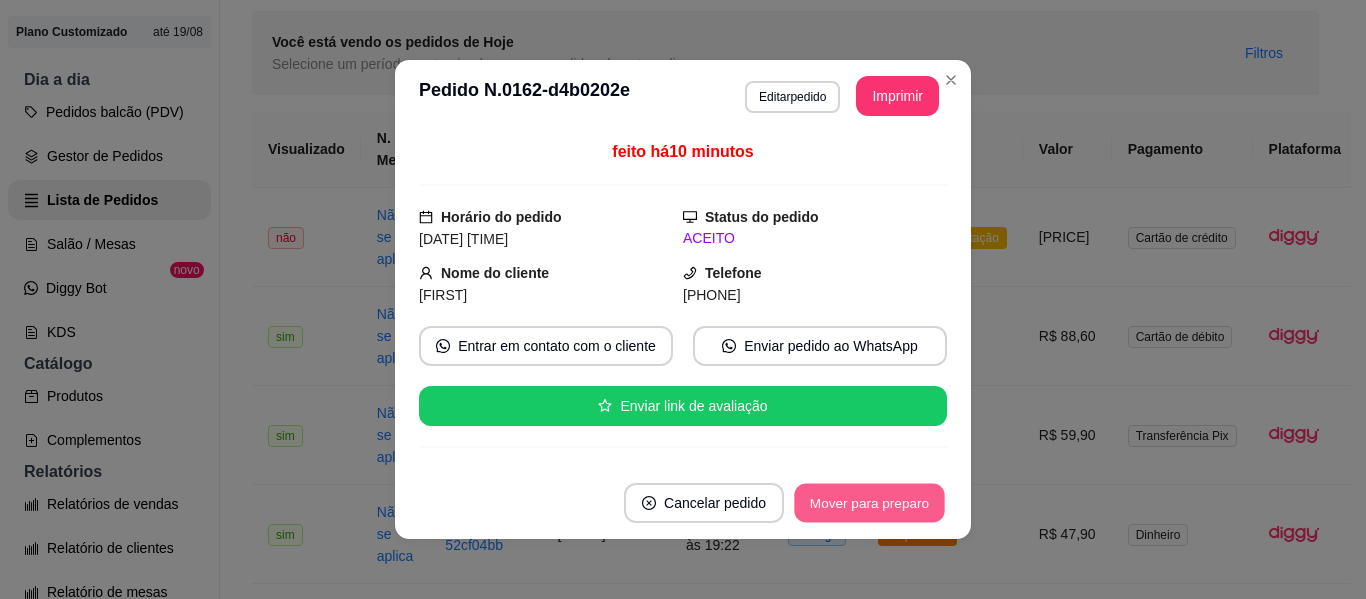 click on "Mover para preparo" at bounding box center (869, 503) 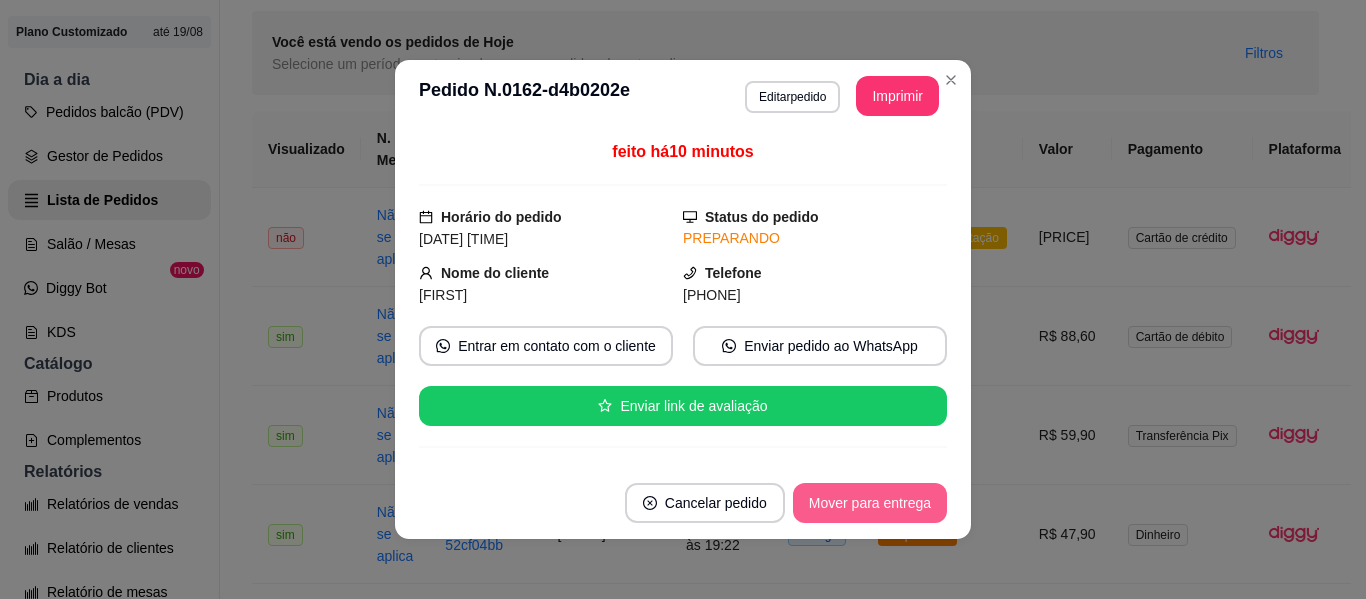 scroll, scrollTop: 4, scrollLeft: 0, axis: vertical 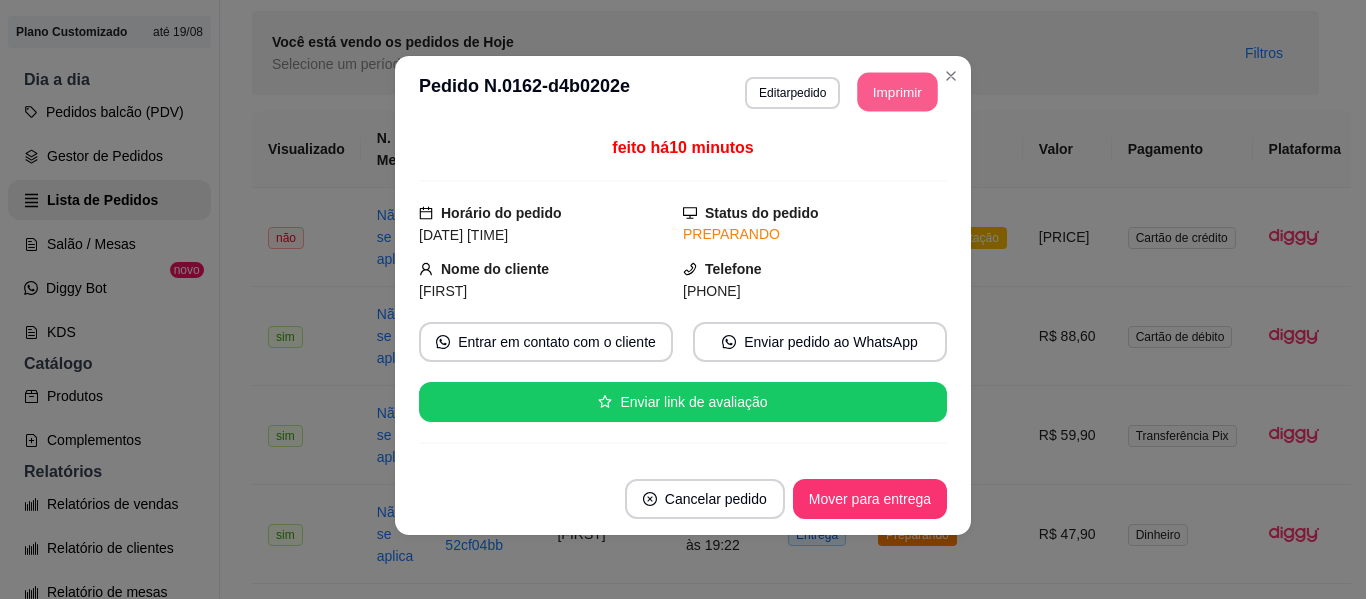 click on "Imprimir" at bounding box center [898, 92] 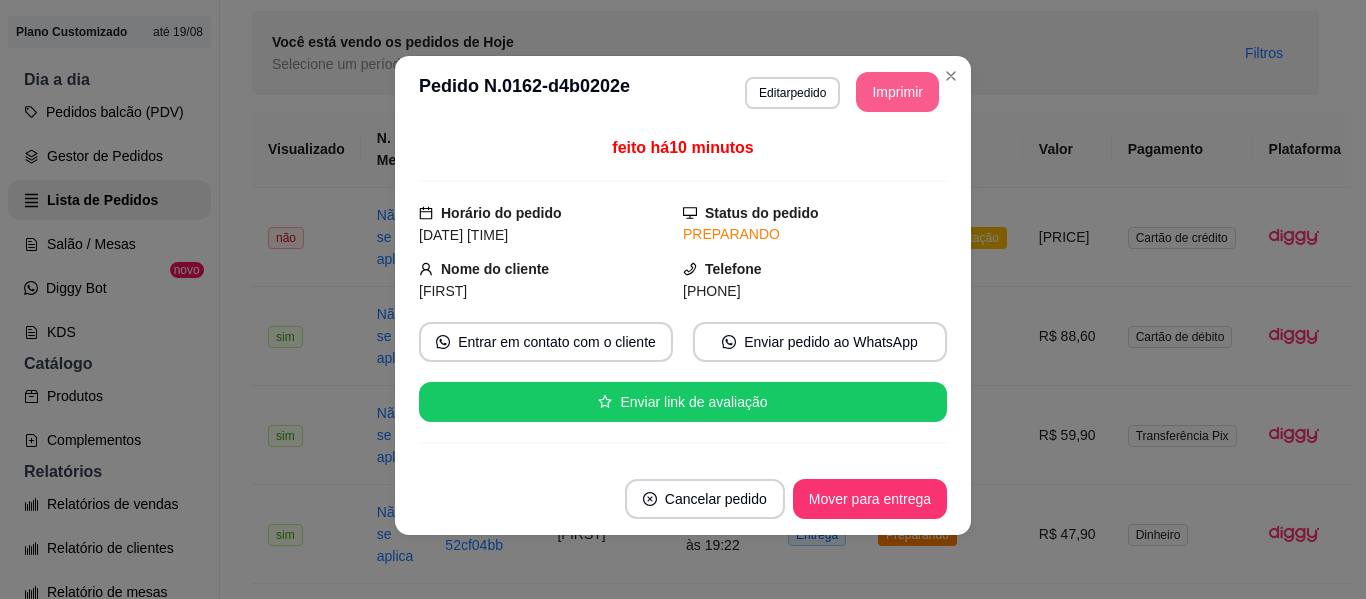 scroll, scrollTop: 0, scrollLeft: 0, axis: both 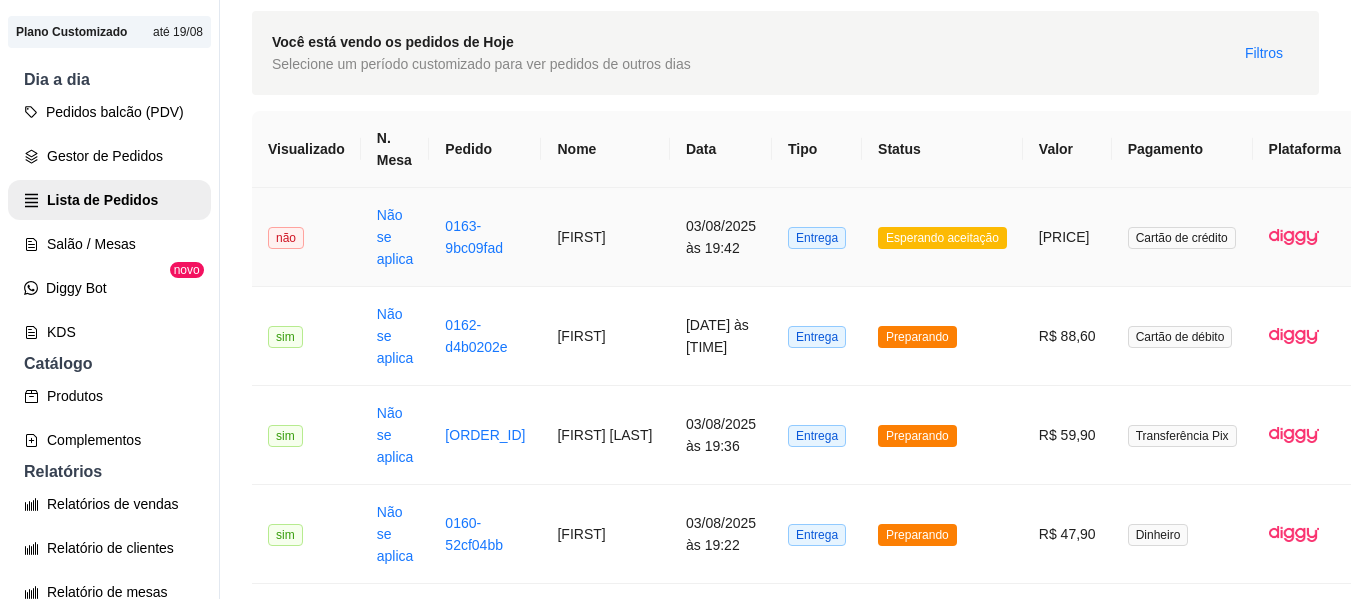 click on "Esperando aceitação" at bounding box center (942, 238) 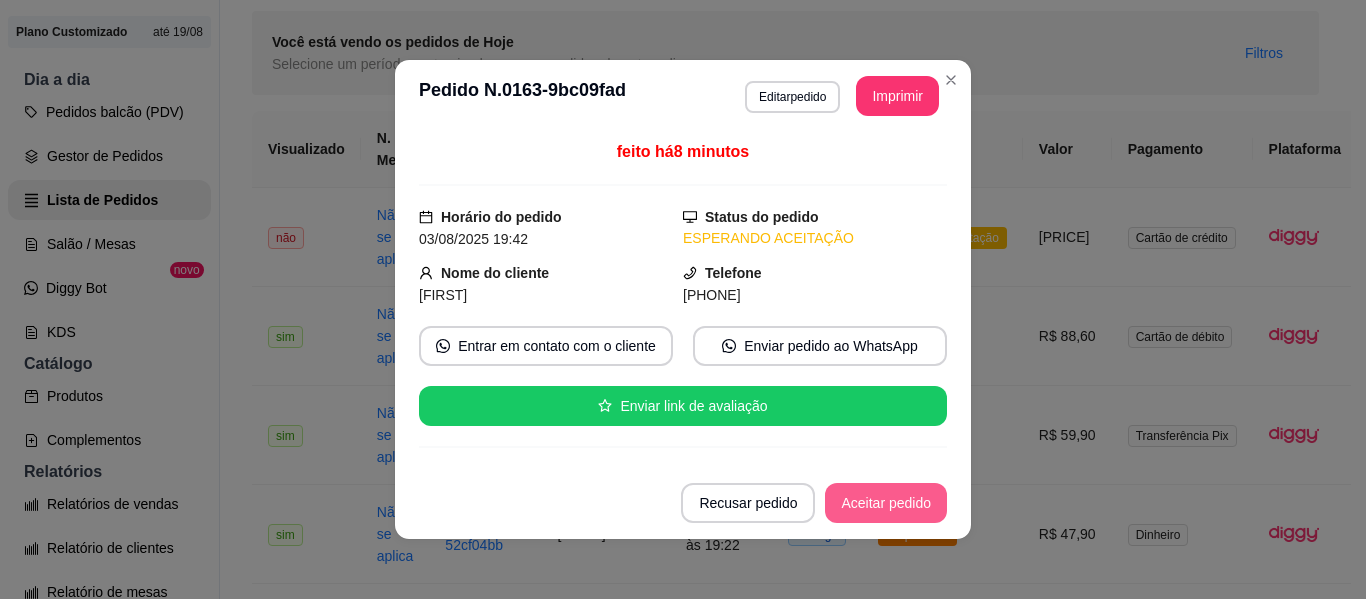 click on "Aceitar pedido" at bounding box center [886, 503] 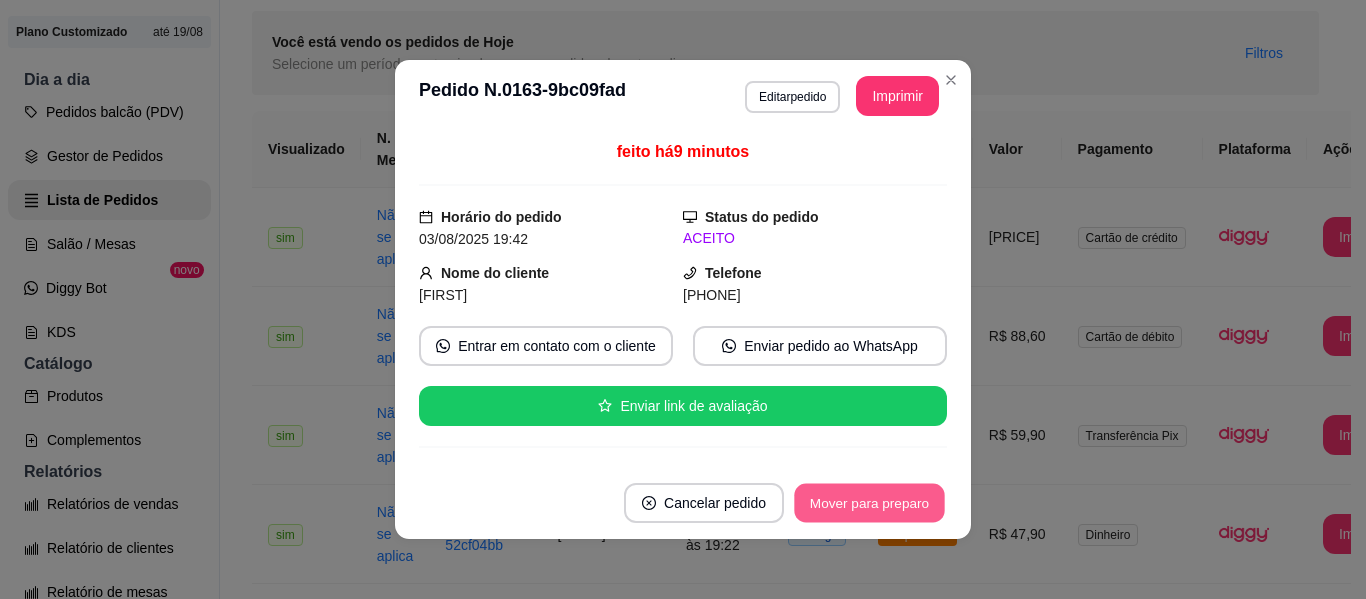 click on "Mover para preparo" at bounding box center [869, 503] 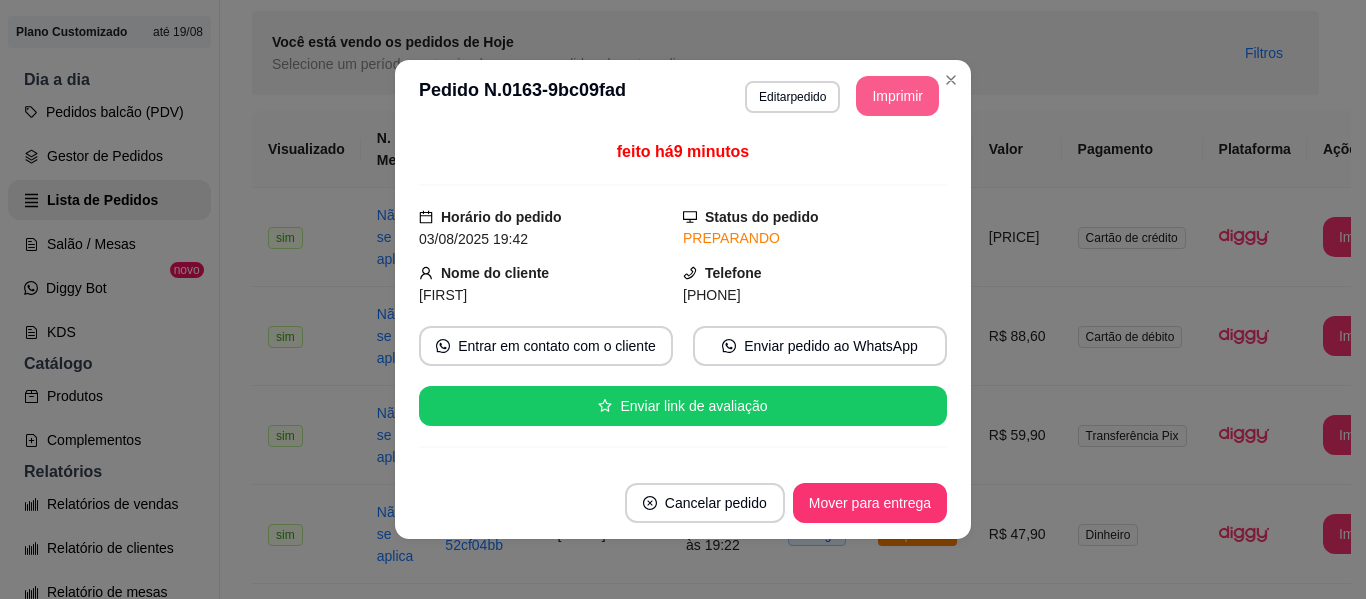 click on "Imprimir" at bounding box center [897, 96] 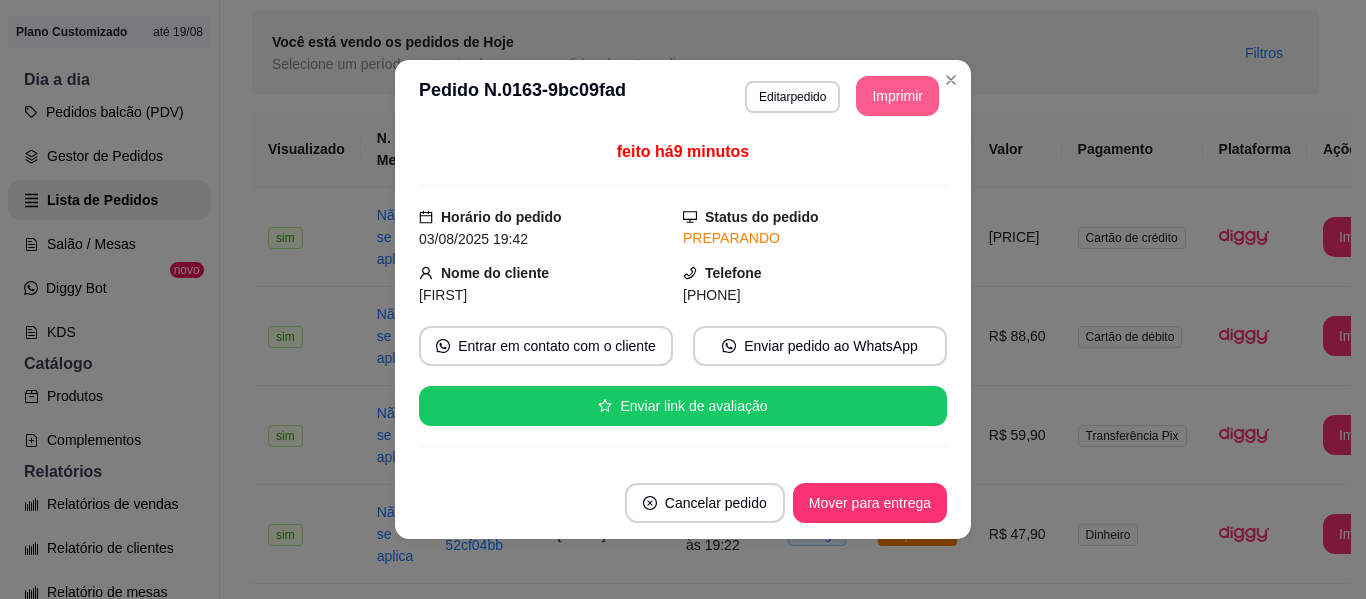 scroll, scrollTop: 0, scrollLeft: 0, axis: both 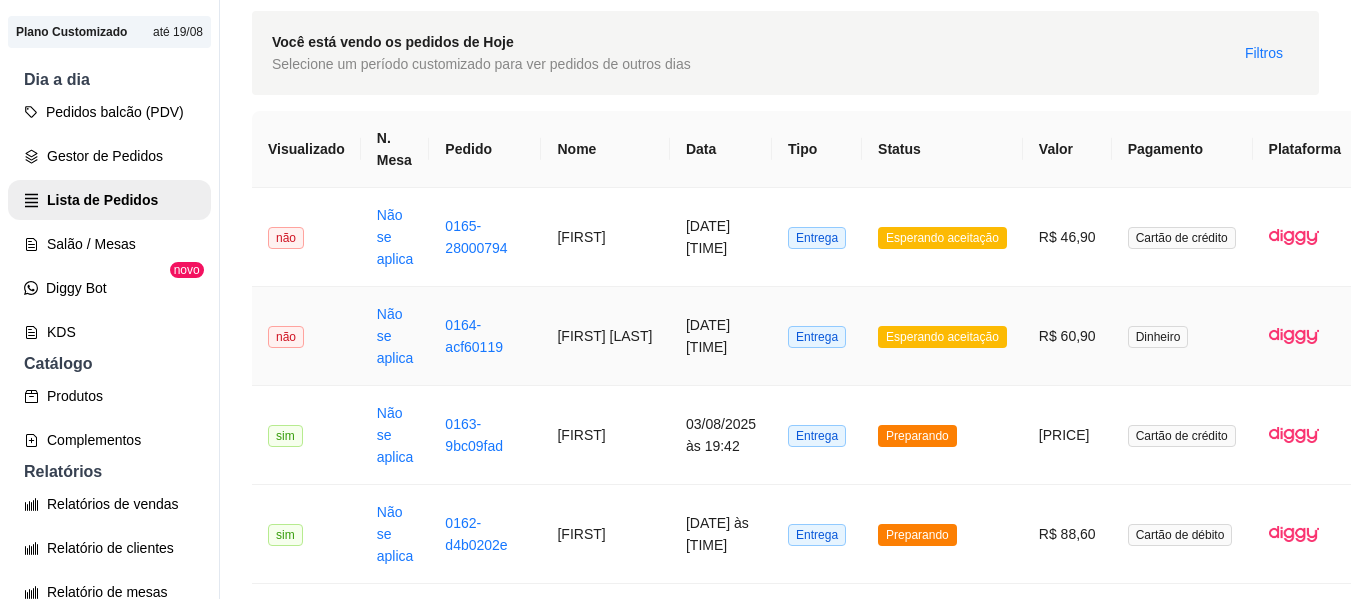 click on "Esperando aceitação" at bounding box center (942, 337) 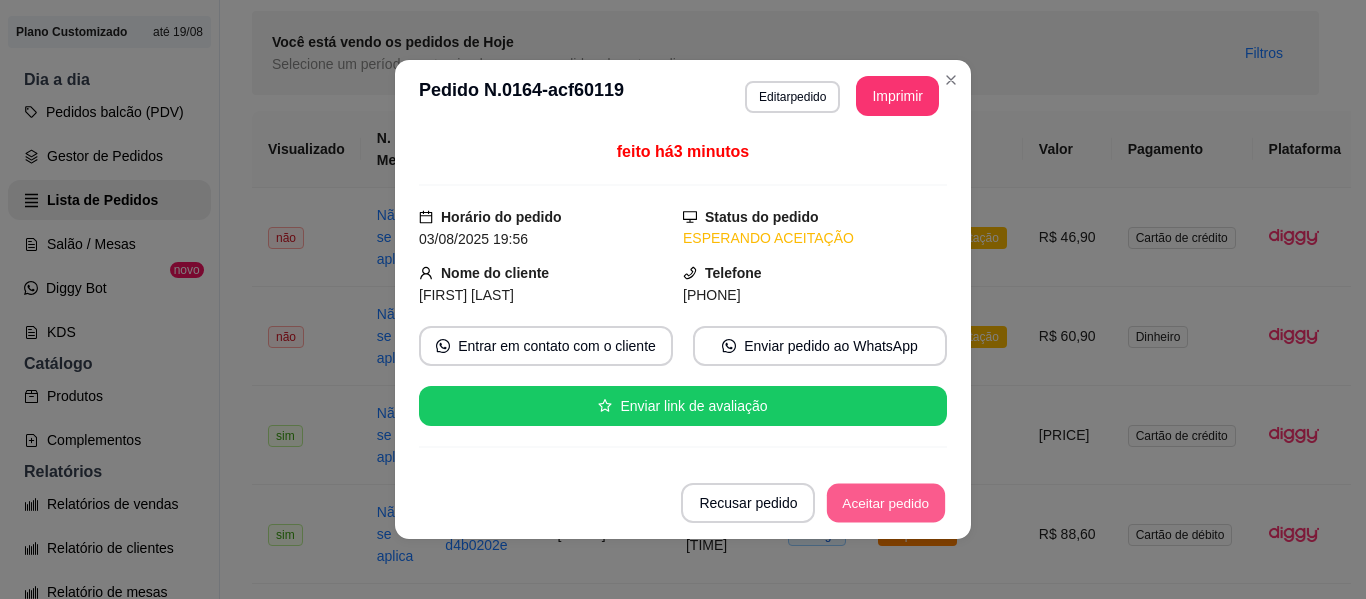 click on "Aceitar pedido" at bounding box center [886, 503] 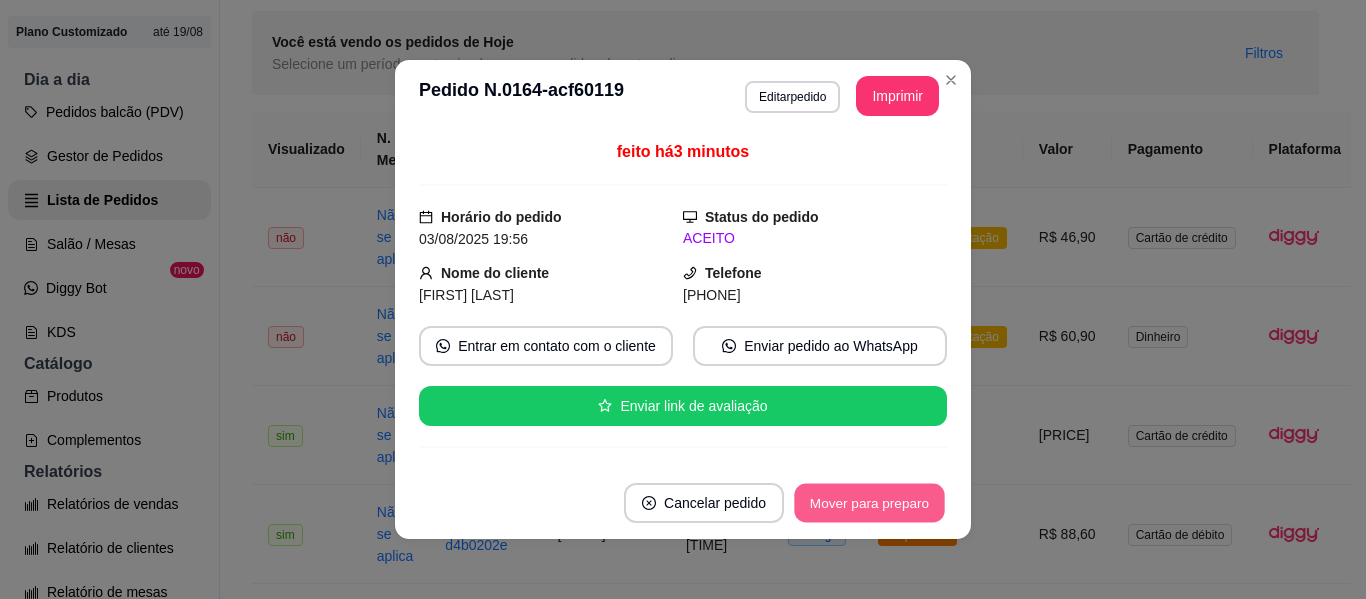 click on "Mover para preparo" at bounding box center [869, 503] 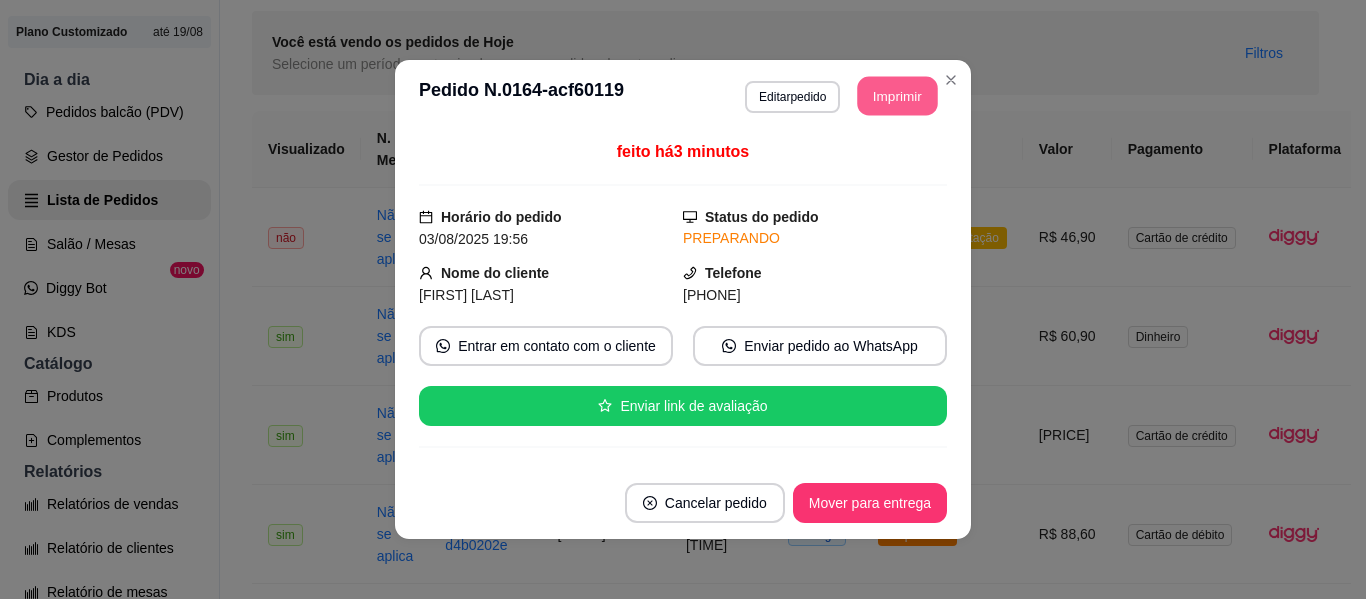 click on "Imprimir" at bounding box center (898, 96) 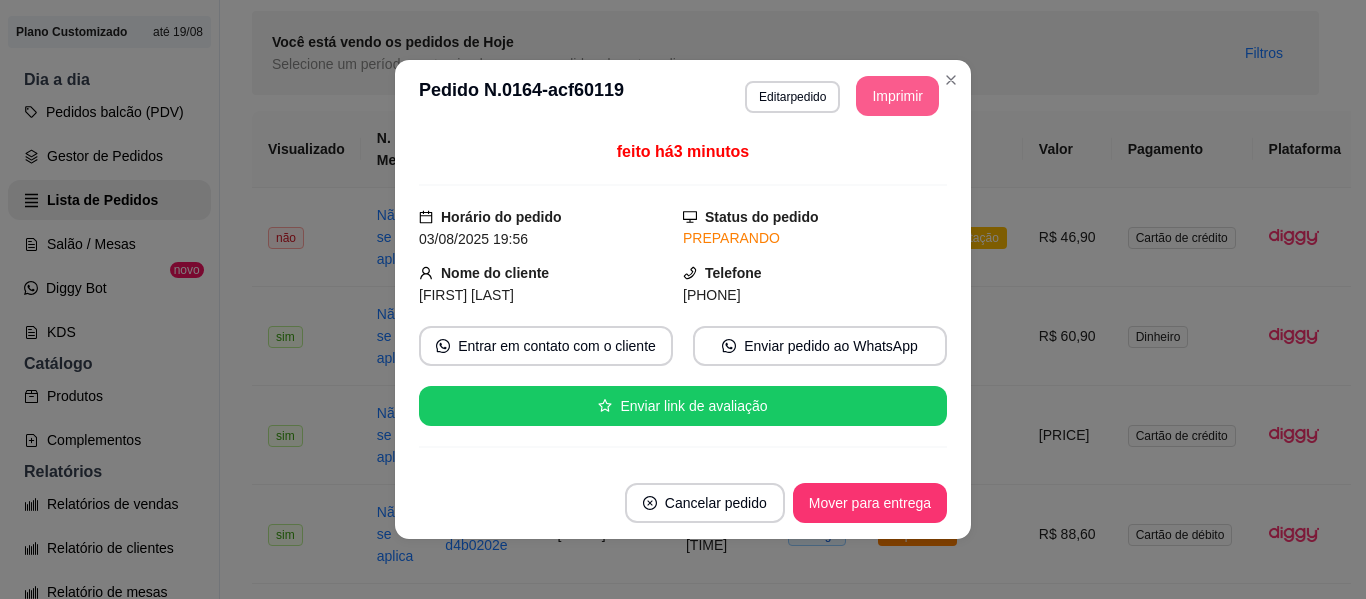 scroll, scrollTop: 0, scrollLeft: 0, axis: both 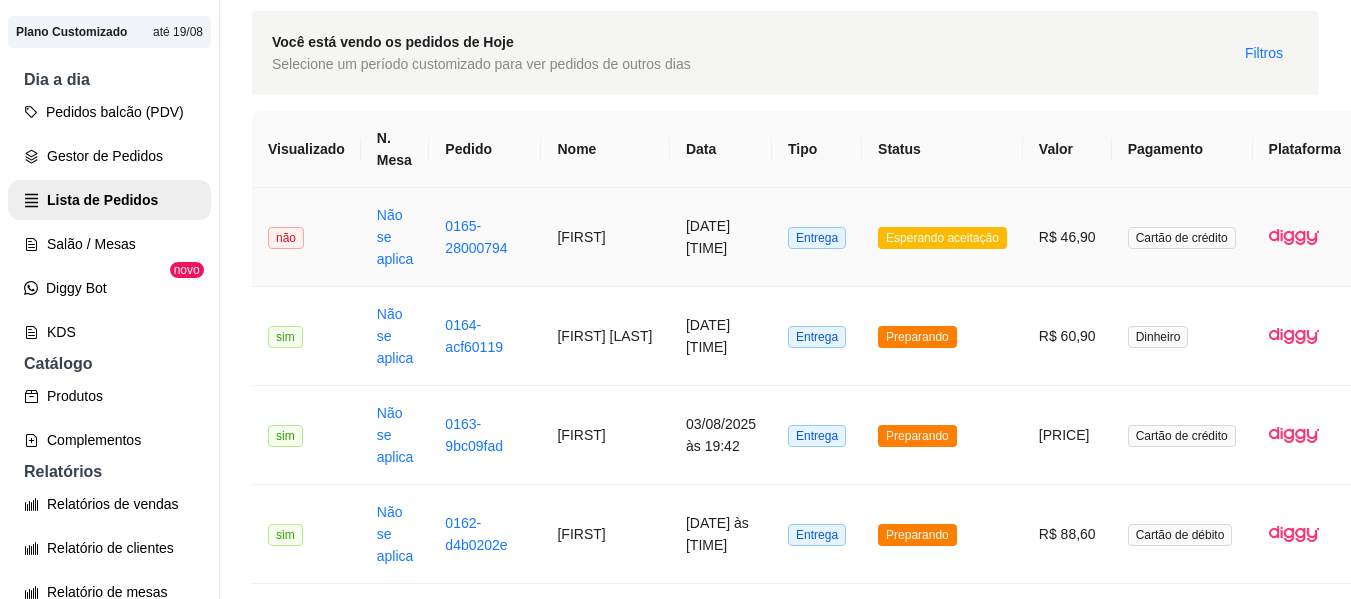 click on "Esperando aceitação" at bounding box center (942, 238) 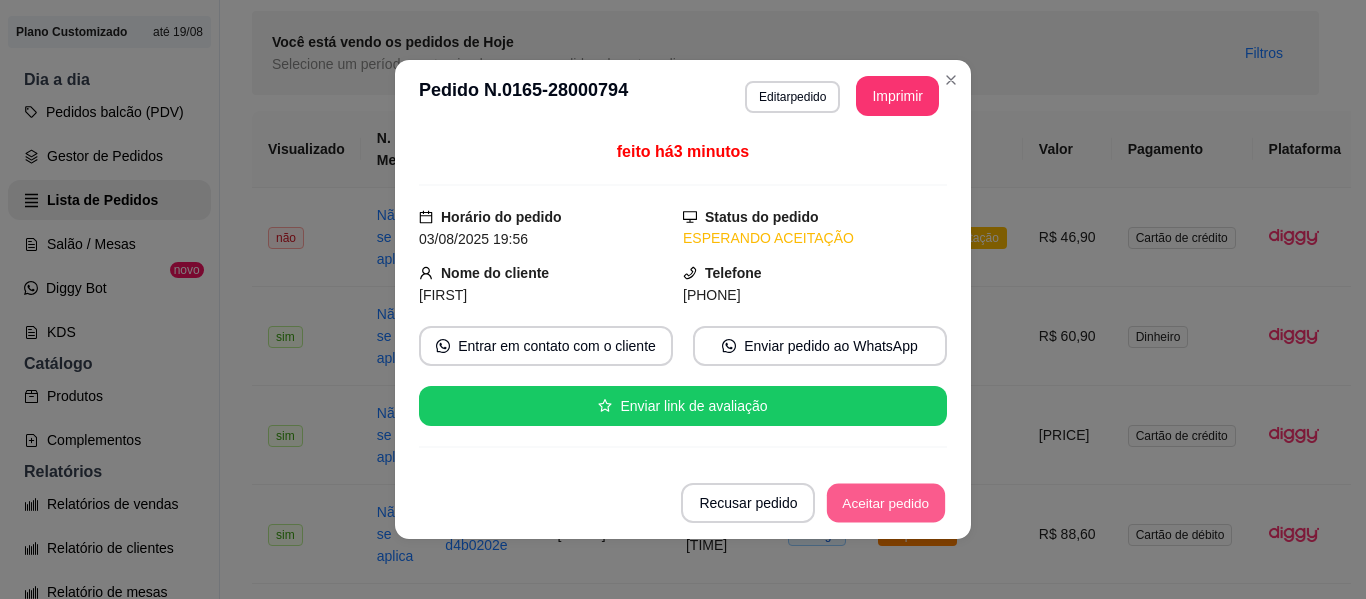 click on "Aceitar pedido" at bounding box center [886, 503] 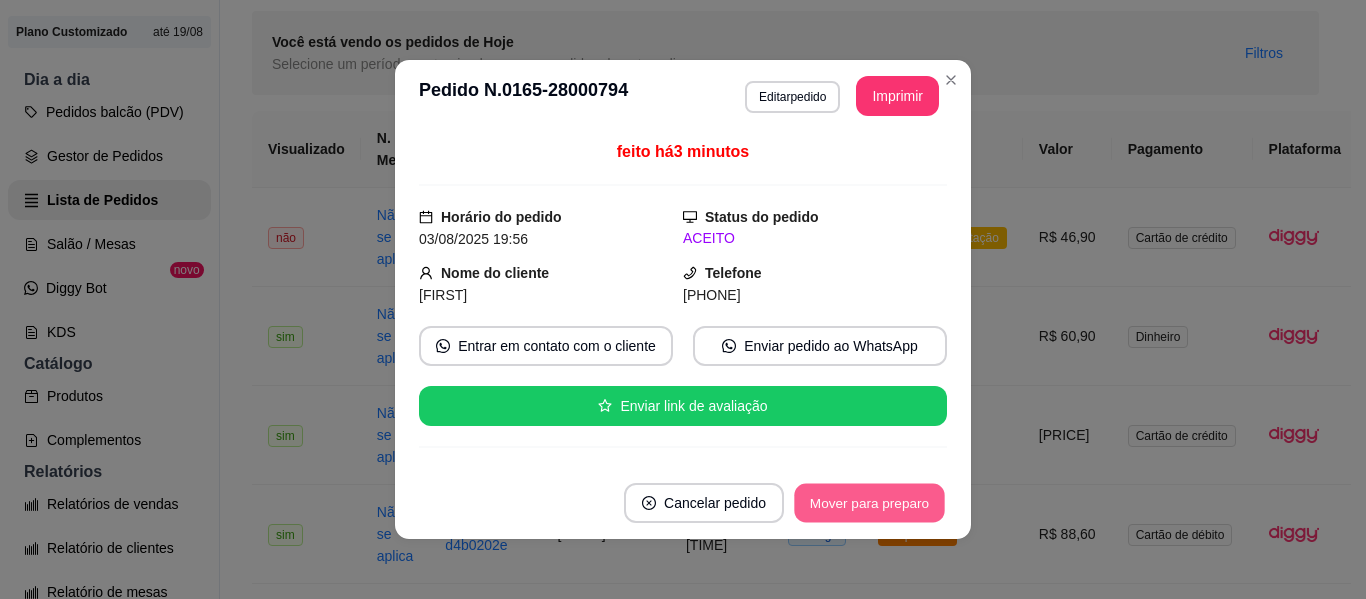 click on "Mover para preparo" at bounding box center [869, 503] 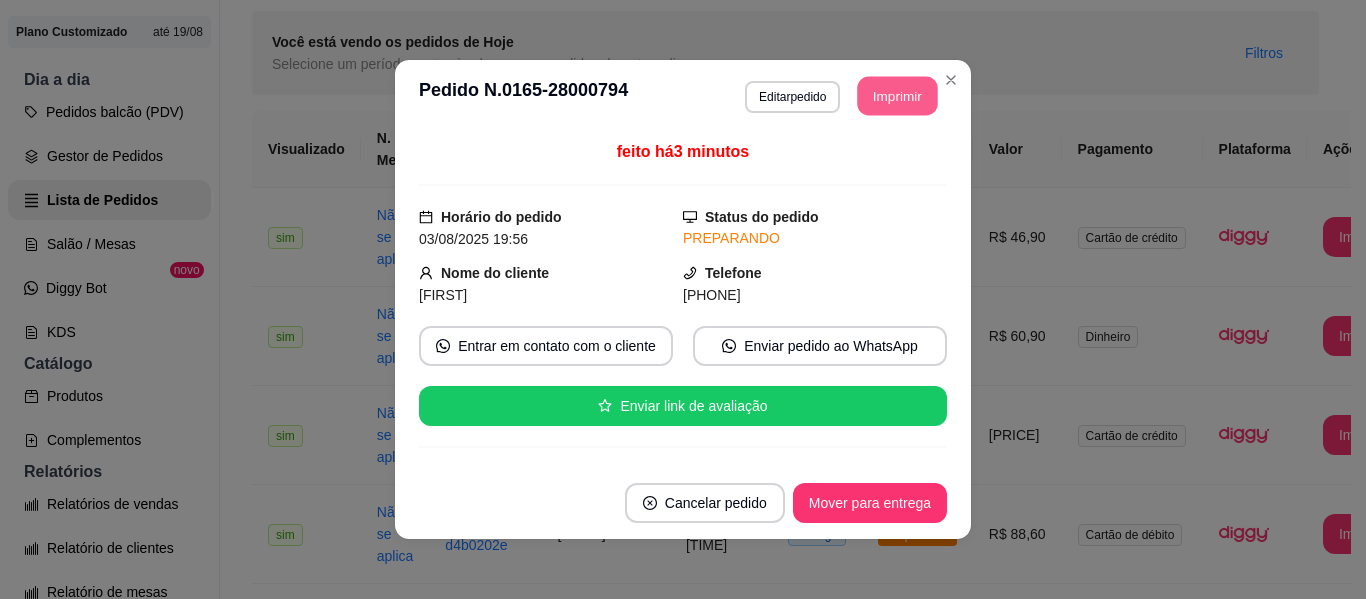click on "Imprimir" at bounding box center [898, 96] 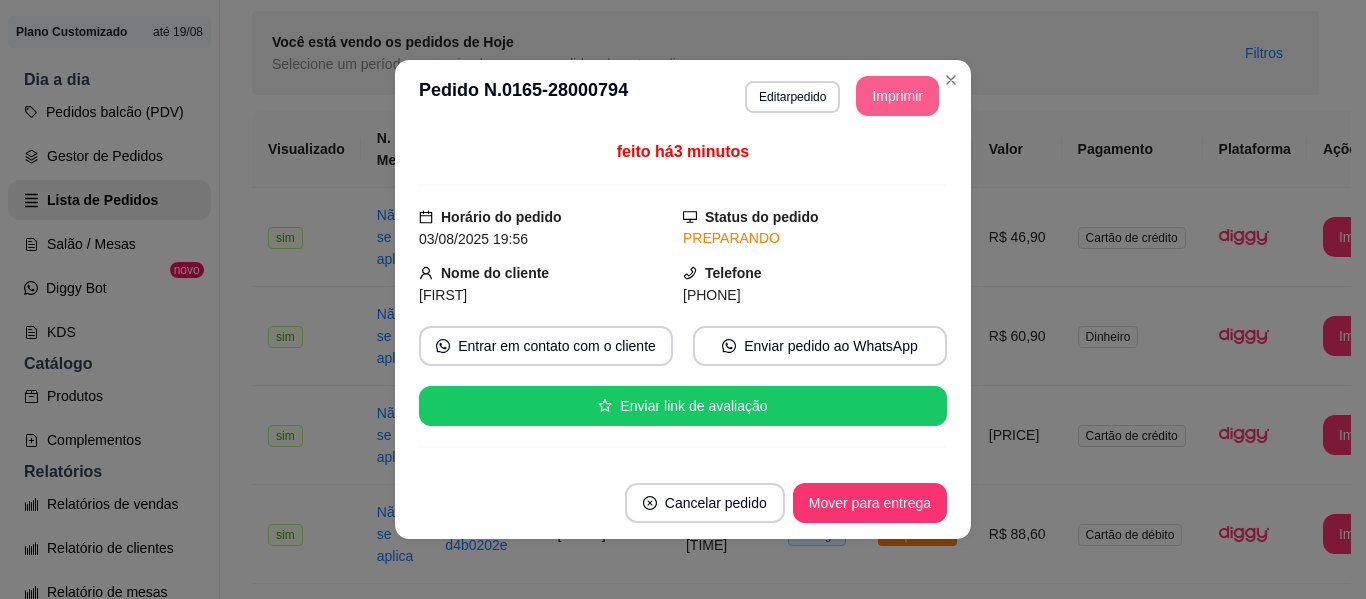scroll, scrollTop: 0, scrollLeft: 0, axis: both 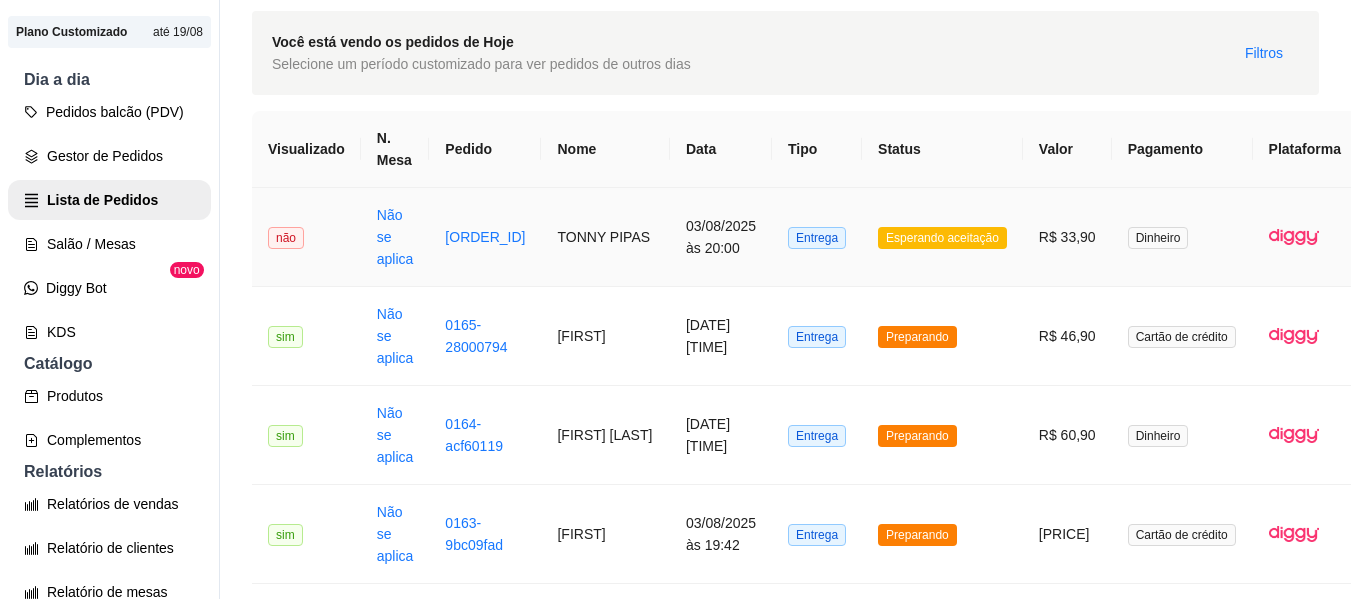 click on "Esperando aceitação" at bounding box center (942, 238) 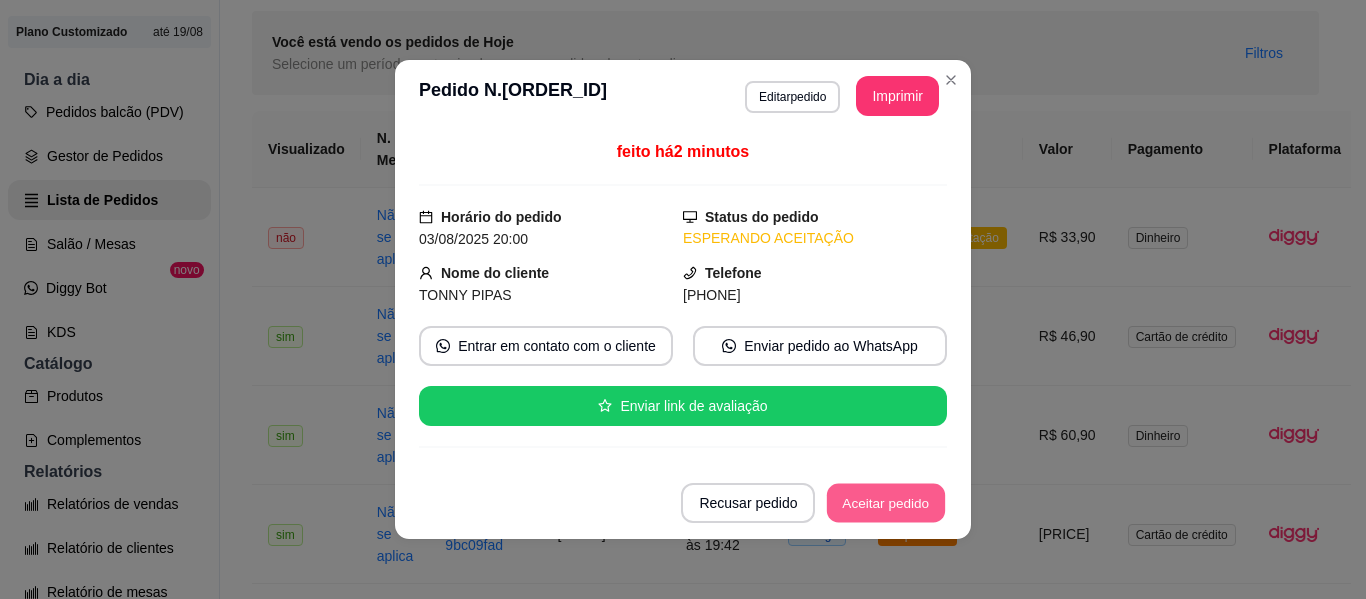 click on "Aceitar pedido" at bounding box center (886, 503) 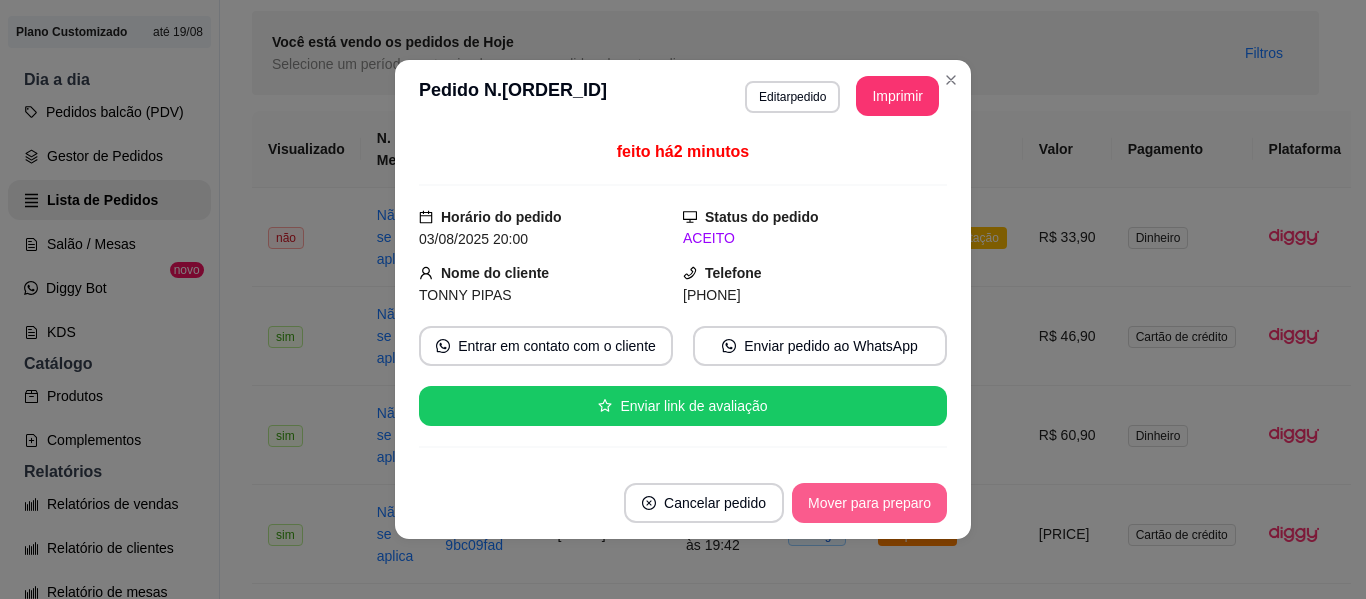 click on "Mover para preparo" at bounding box center (869, 503) 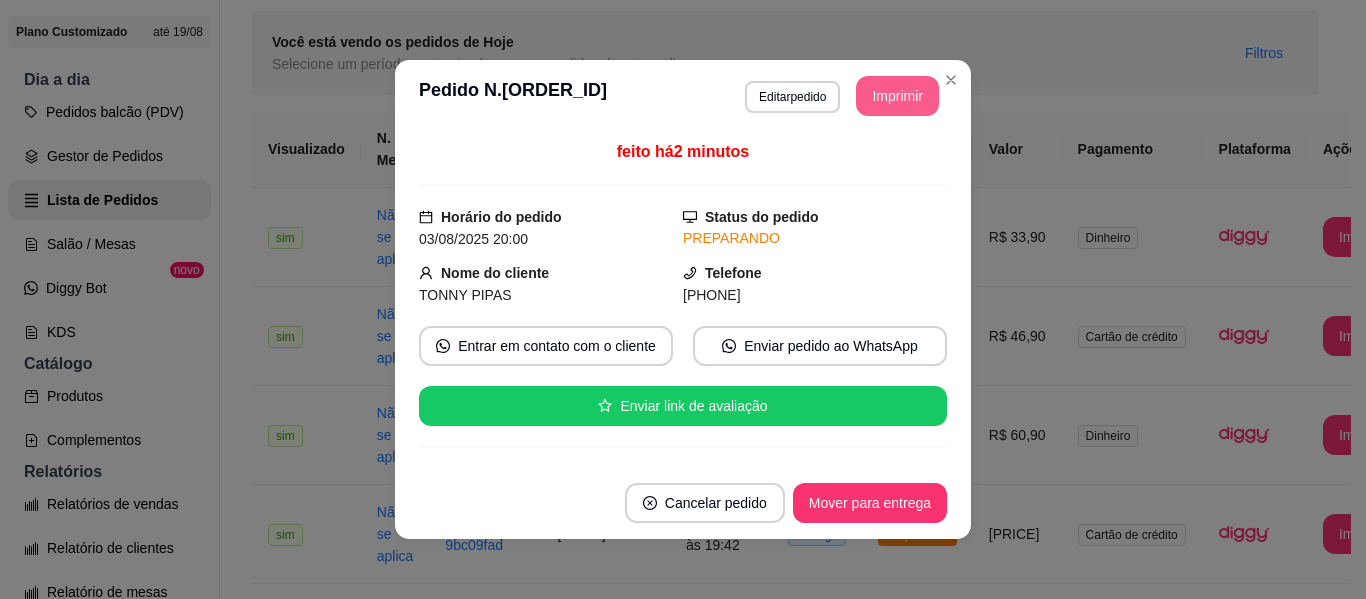 click on "Imprimir" at bounding box center (897, 96) 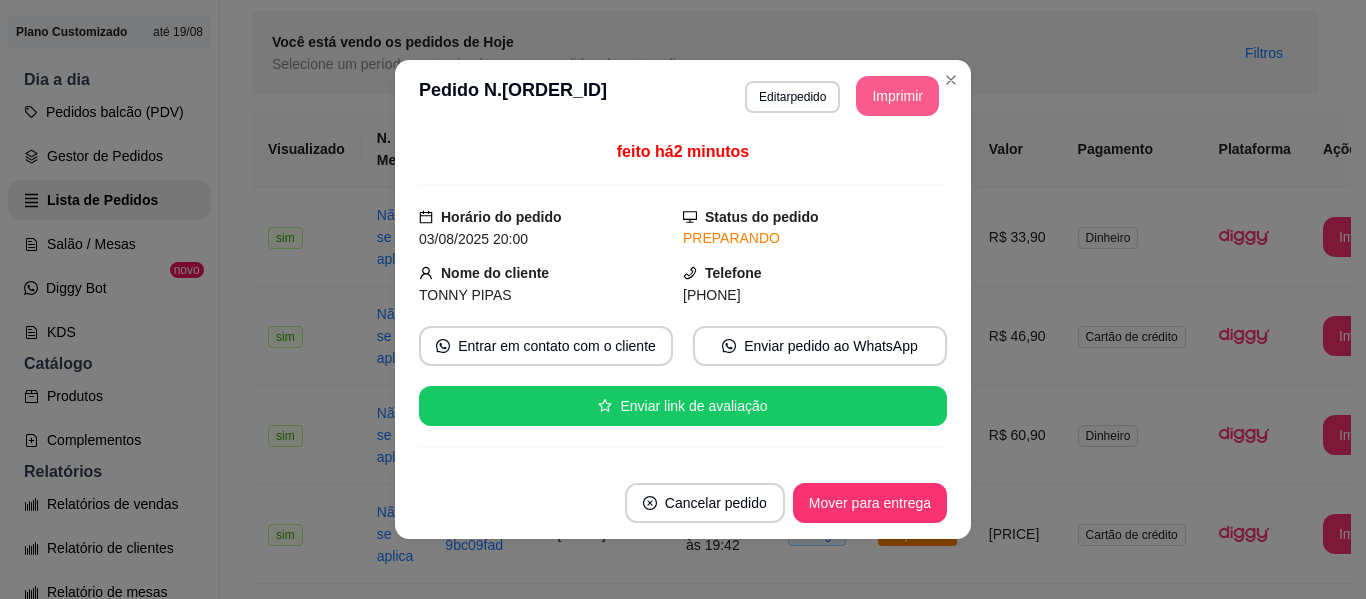 scroll, scrollTop: 0, scrollLeft: 0, axis: both 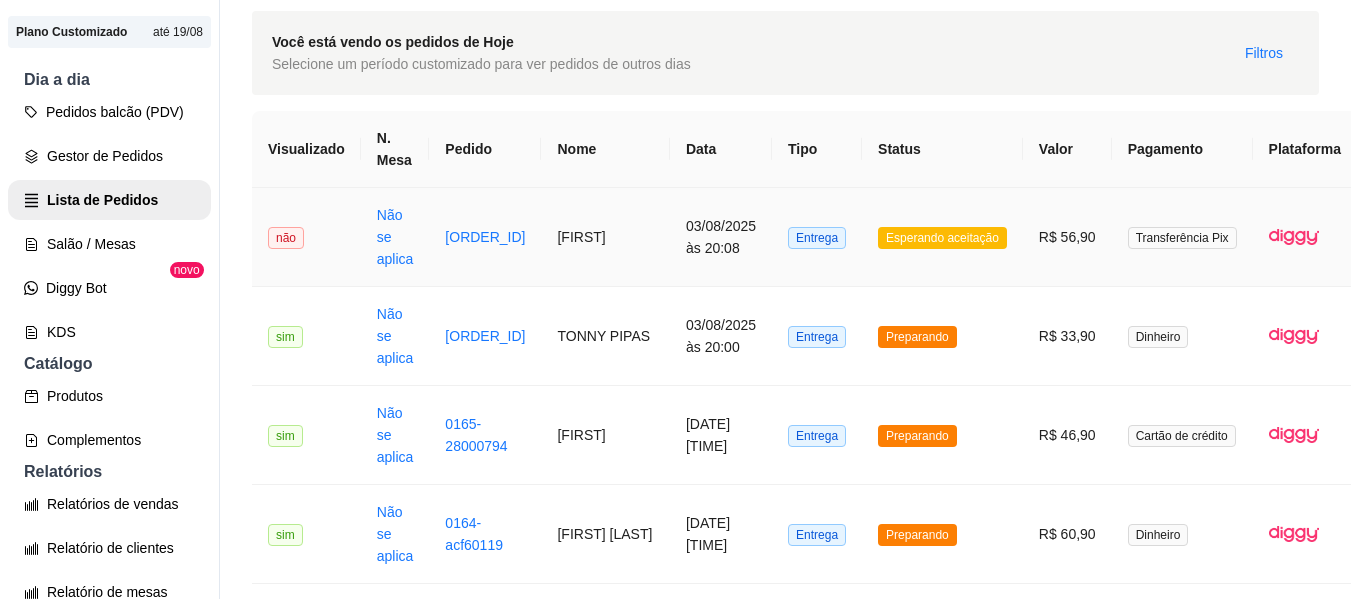 click on "Esperando aceitação" at bounding box center [942, 238] 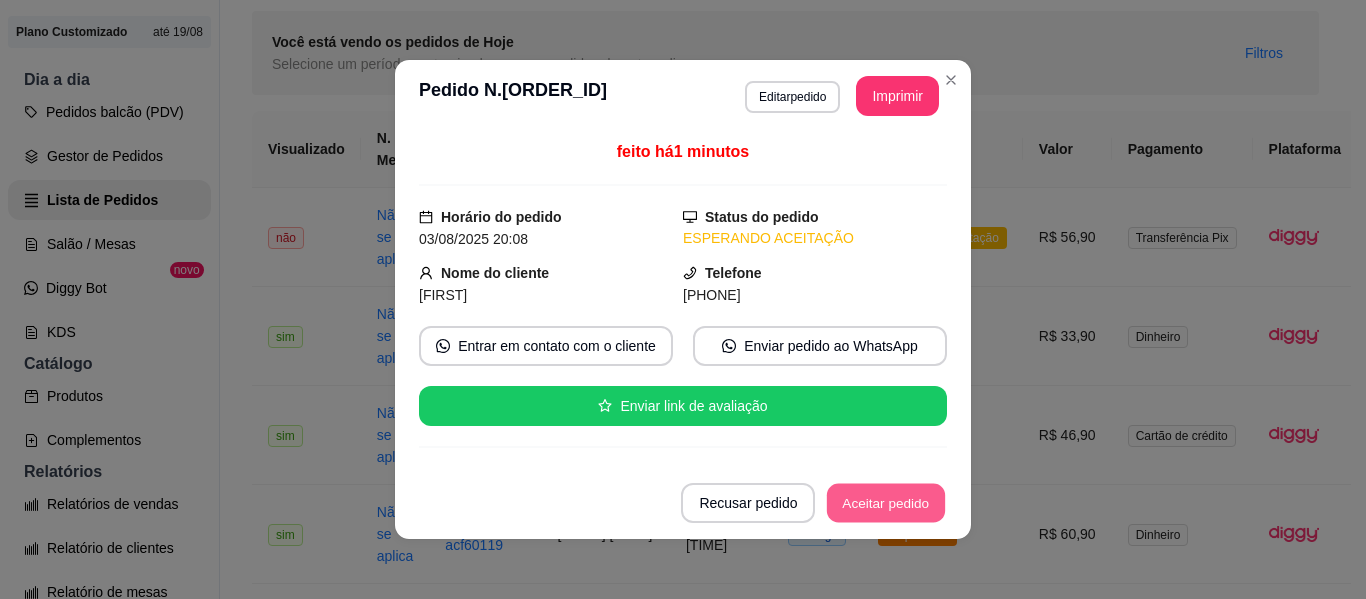 click on "Aceitar pedido" at bounding box center (886, 503) 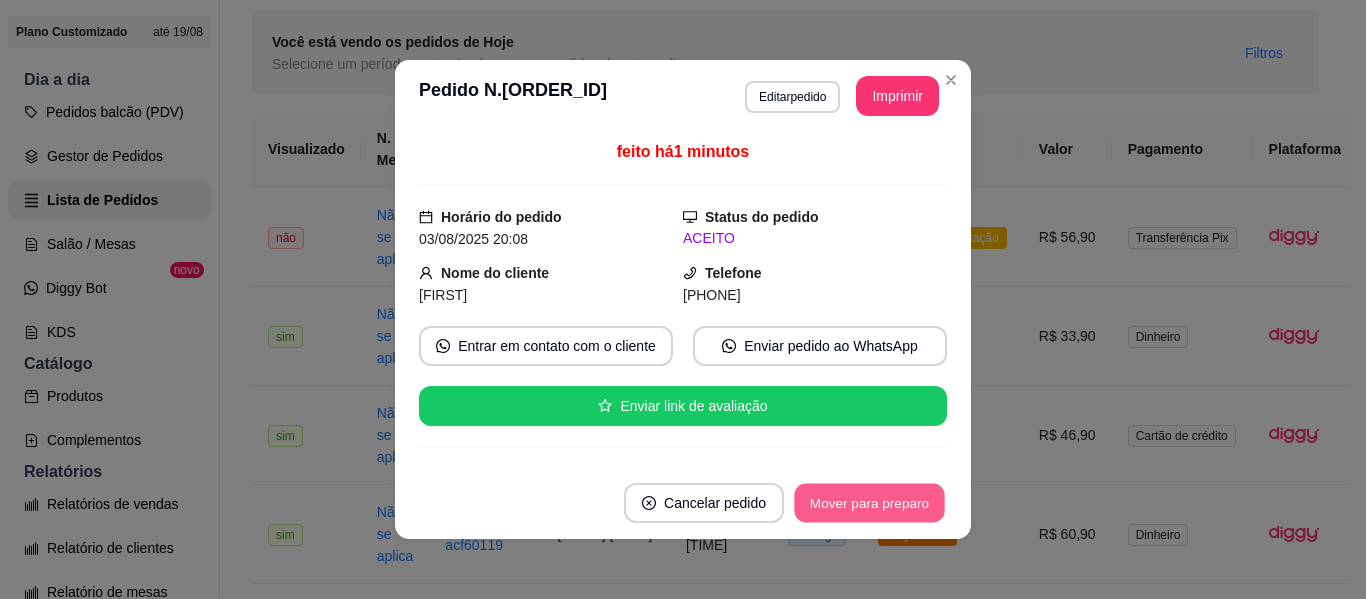 click on "Mover para preparo" at bounding box center [869, 503] 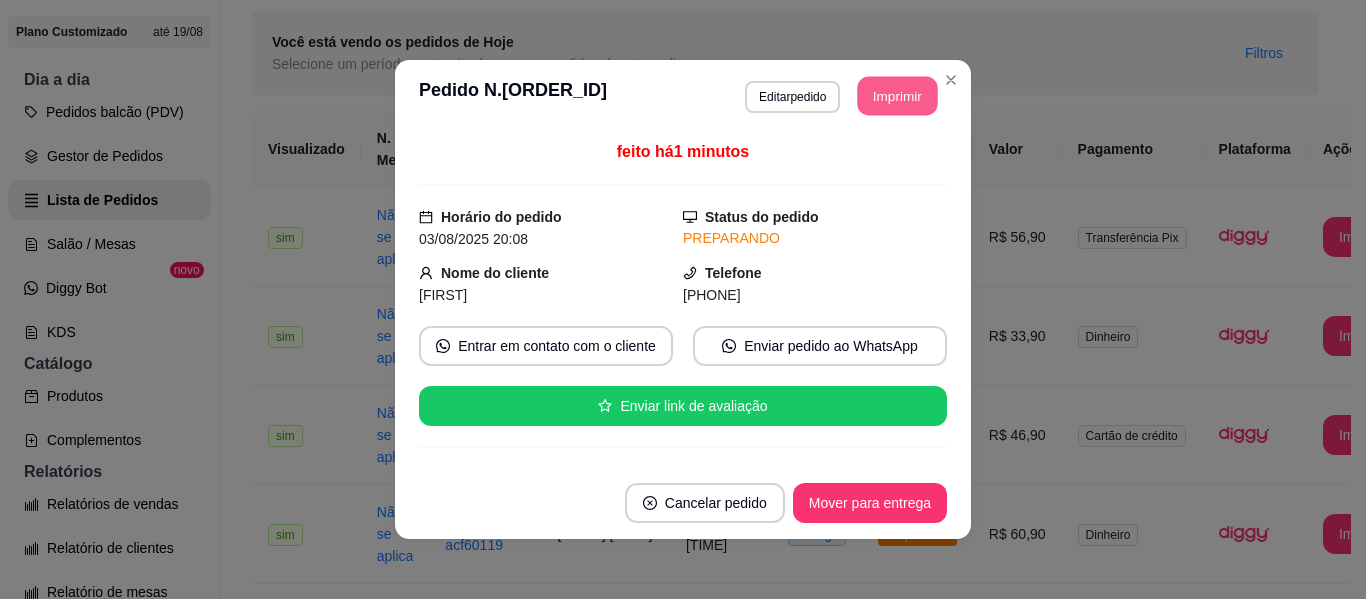 click on "Imprimir" at bounding box center (898, 96) 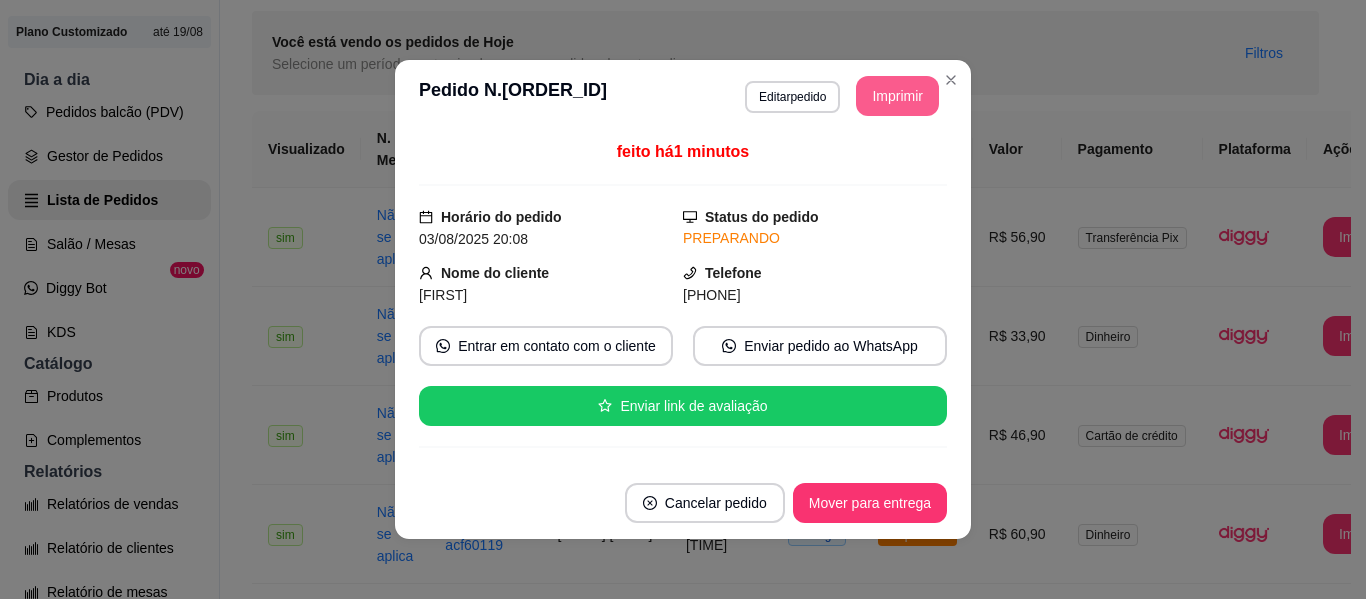 scroll, scrollTop: 0, scrollLeft: 0, axis: both 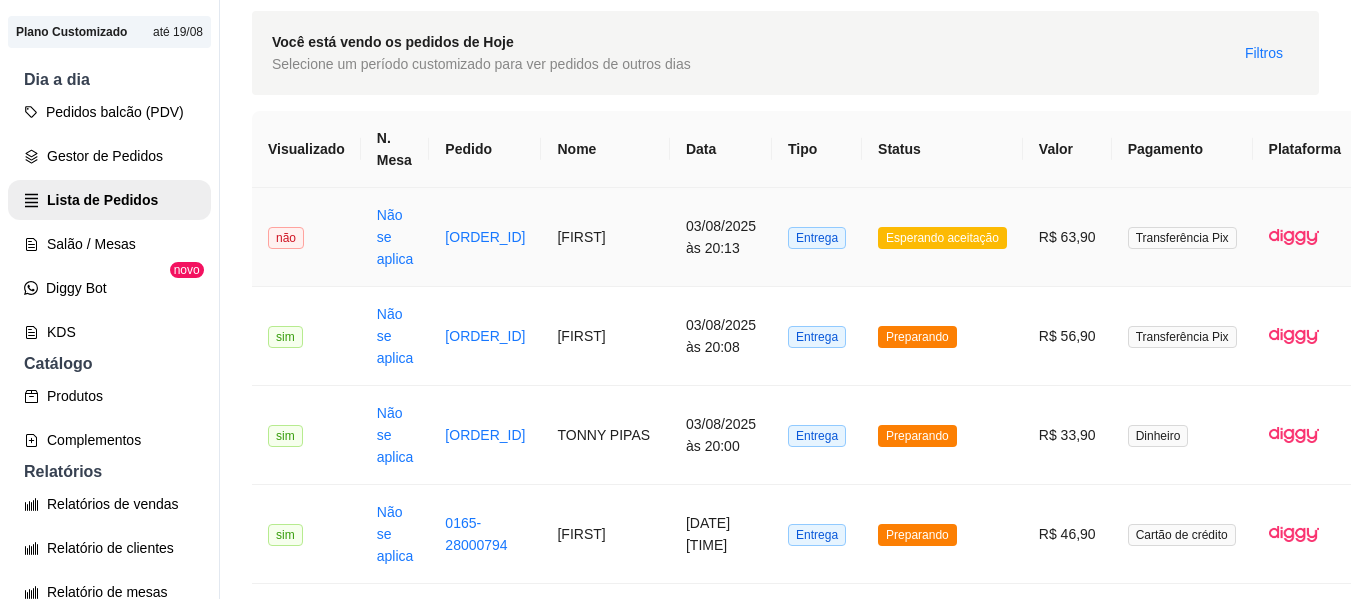 click on "Esperando aceitação" at bounding box center (942, 238) 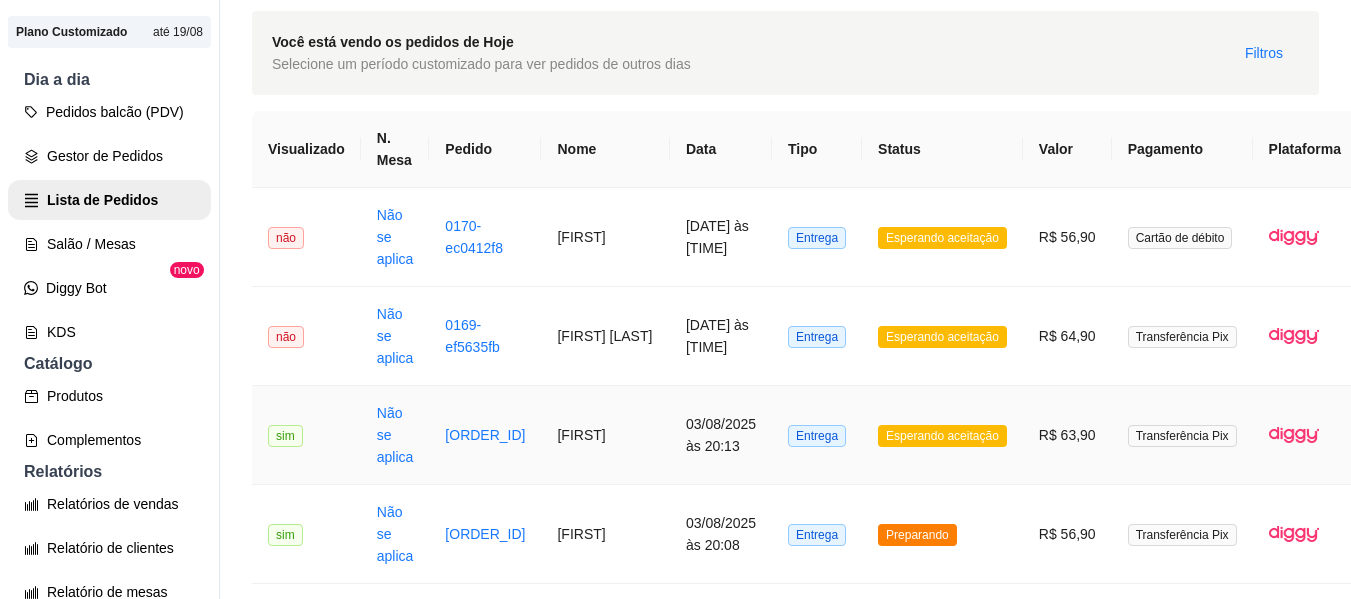 click on "Esperando aceitação" at bounding box center [942, 436] 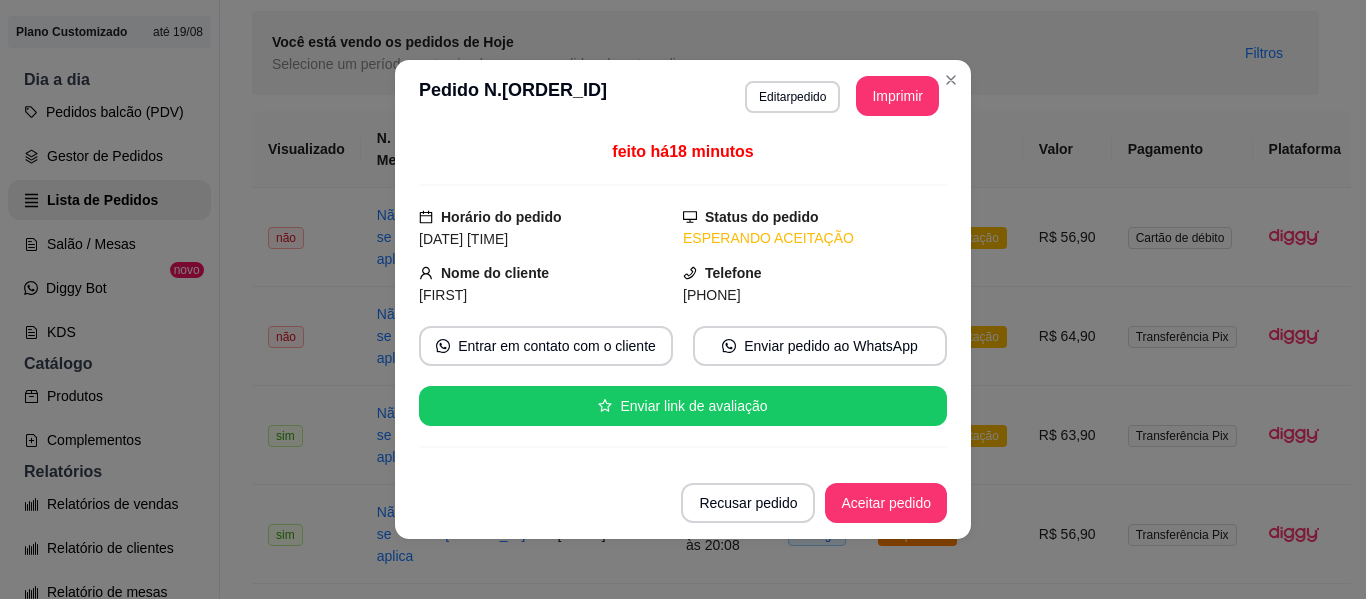 click on "Aceitar pedido" at bounding box center [886, 503] 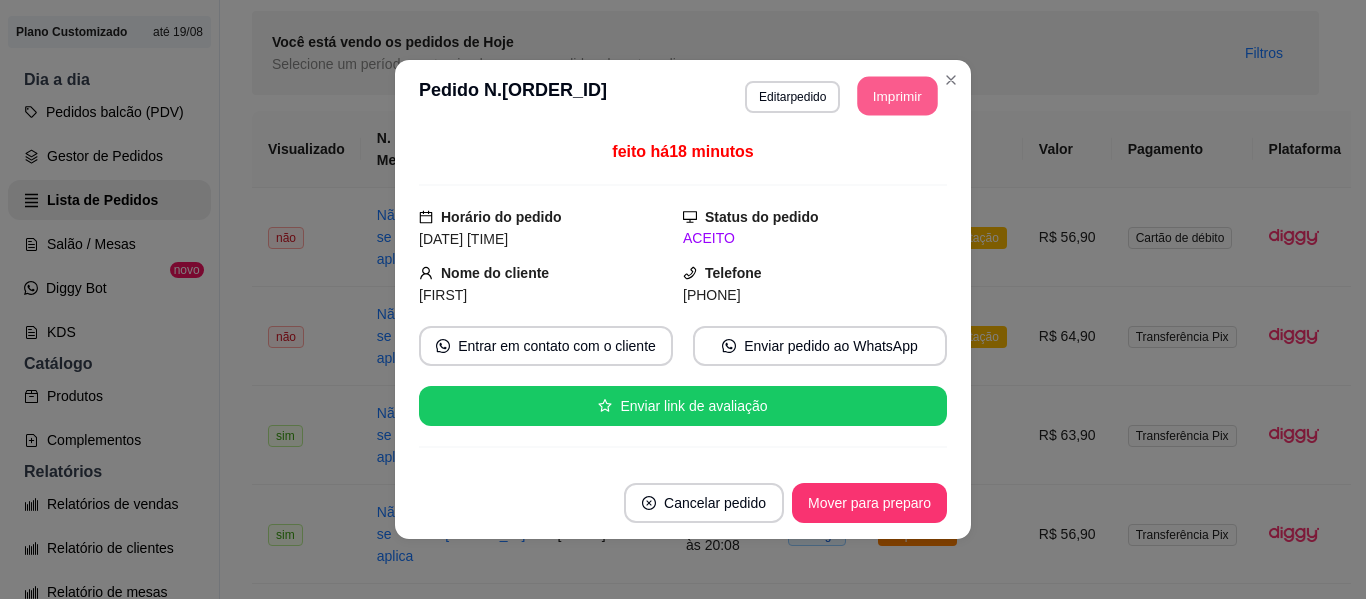 click on "Imprimir" at bounding box center (898, 96) 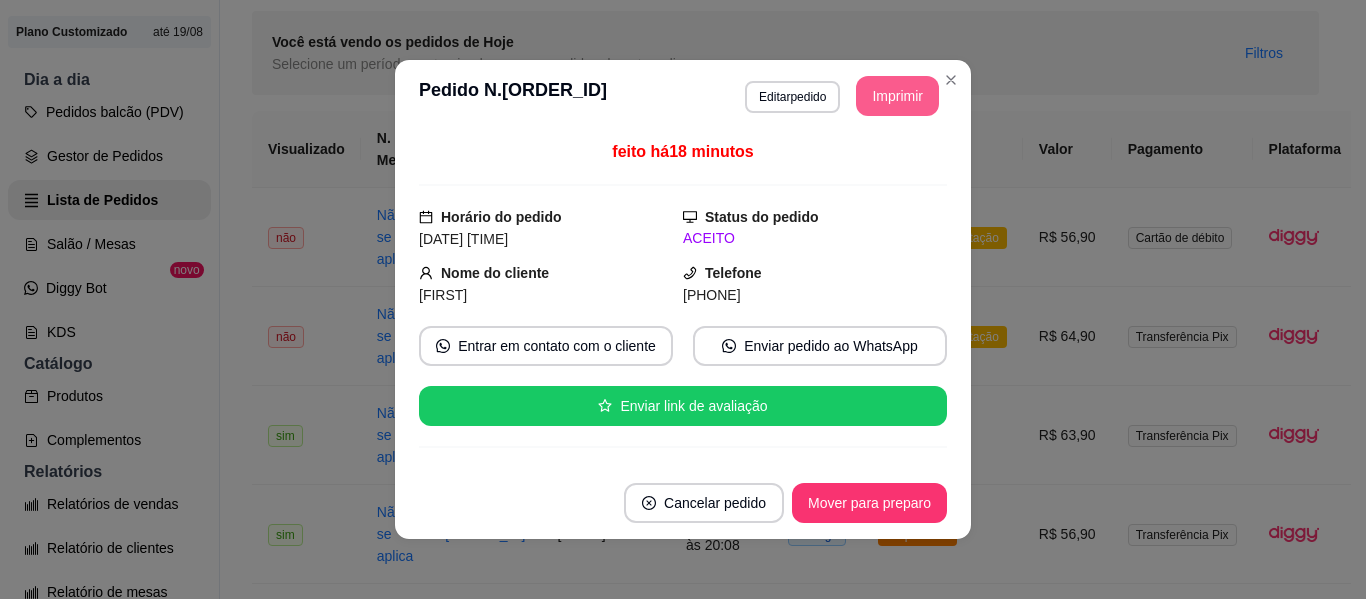 scroll, scrollTop: 0, scrollLeft: 0, axis: both 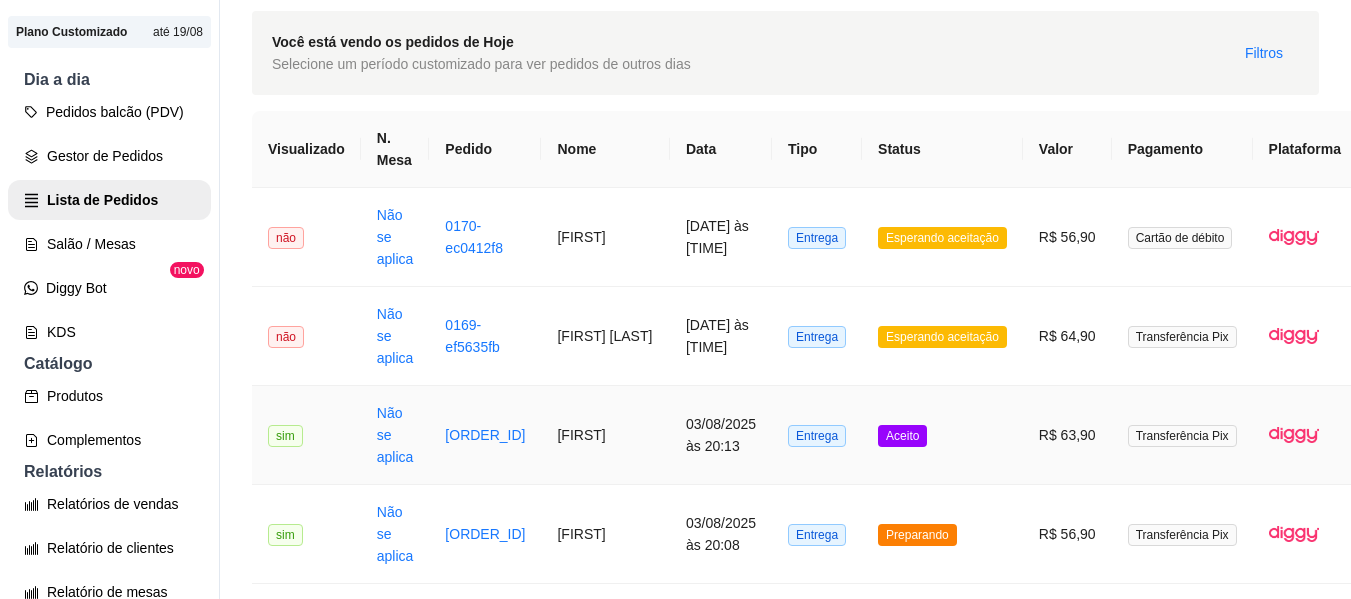 click on "Aceito" at bounding box center [902, 436] 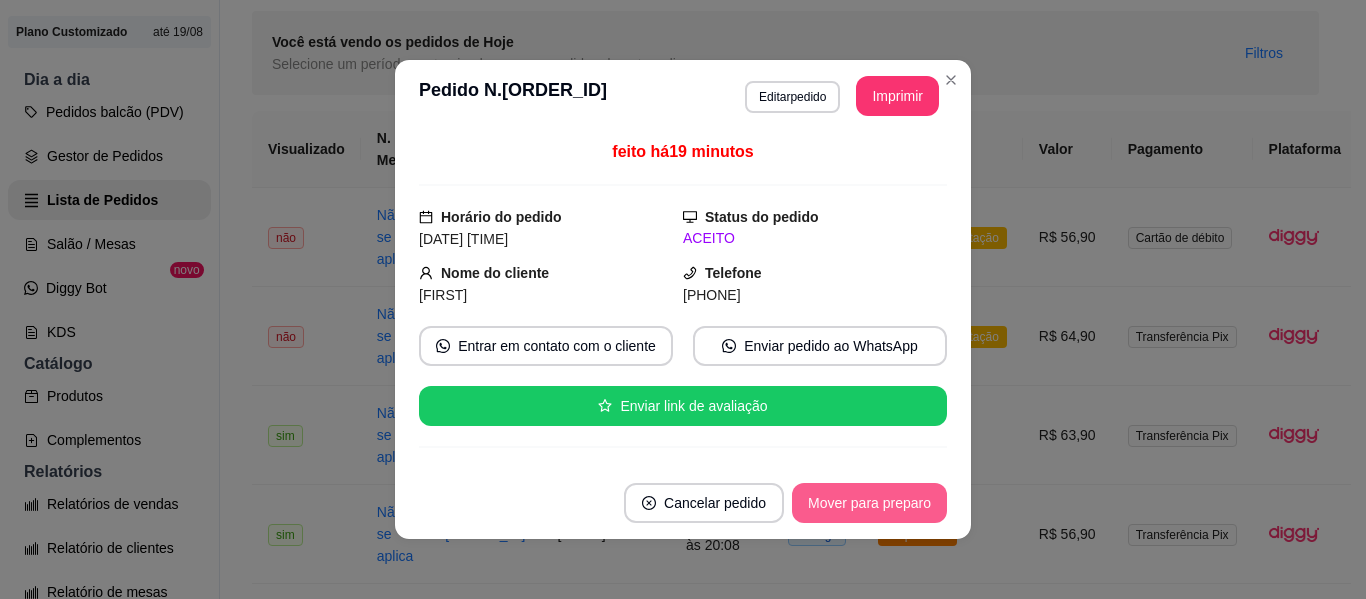 click on "Mover para preparo" at bounding box center [869, 503] 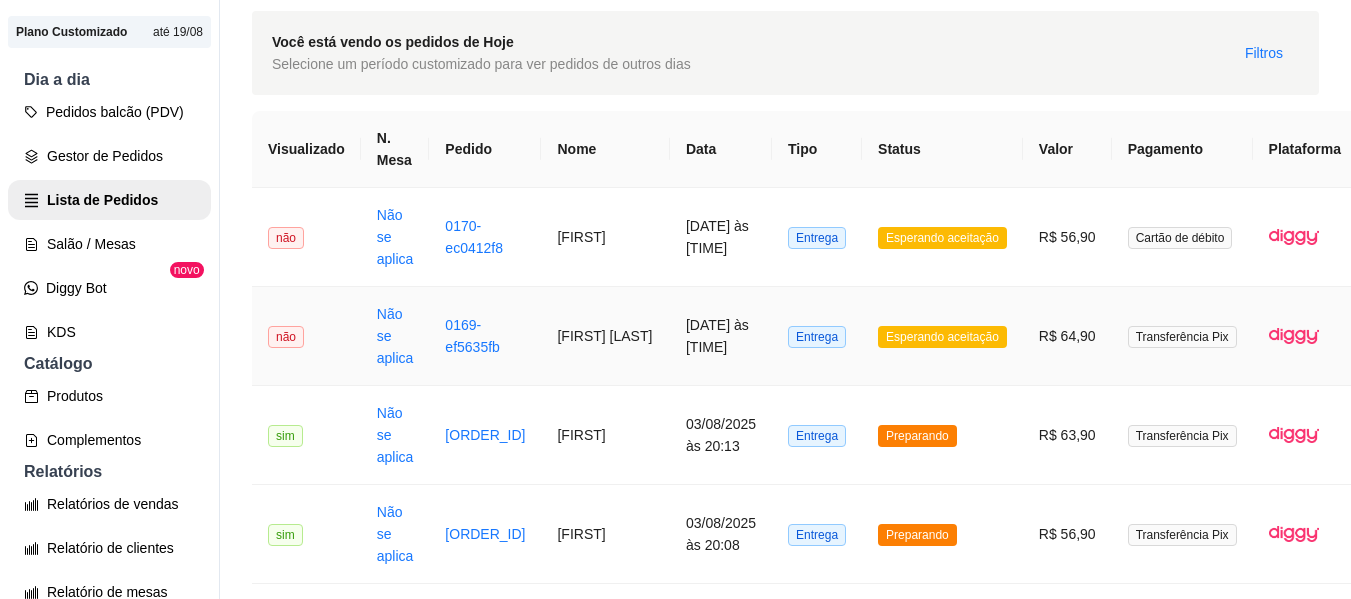 click on "Esperando aceitação" at bounding box center (942, 337) 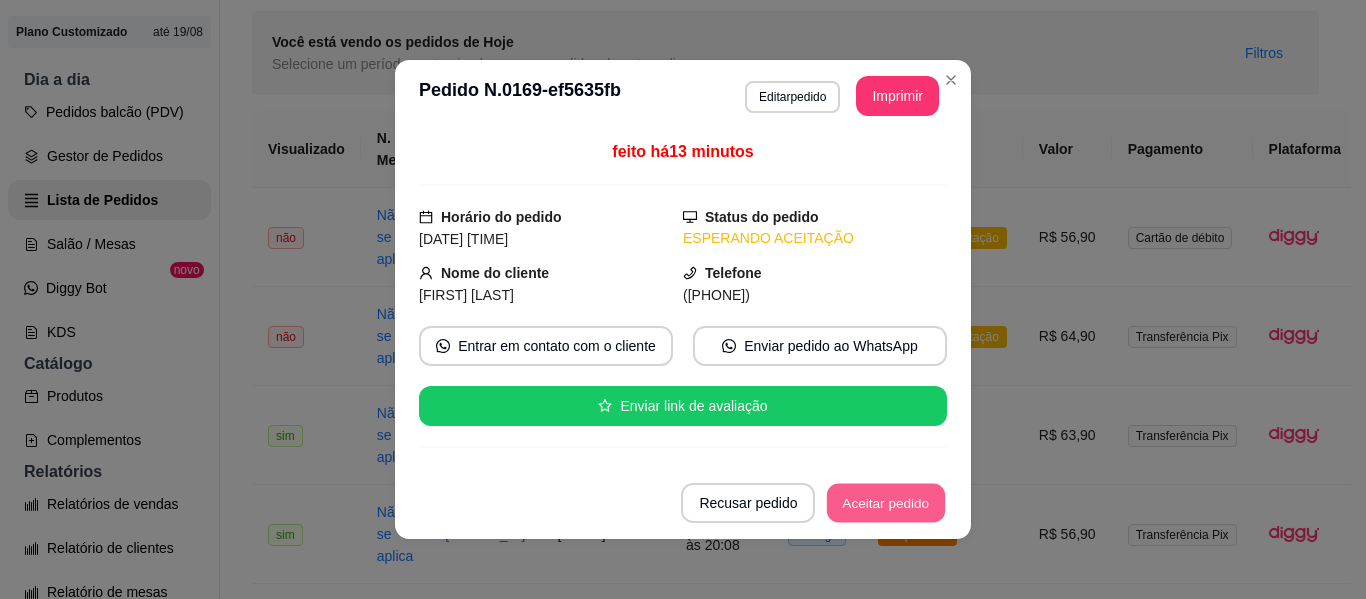 click on "Aceitar pedido" at bounding box center [886, 503] 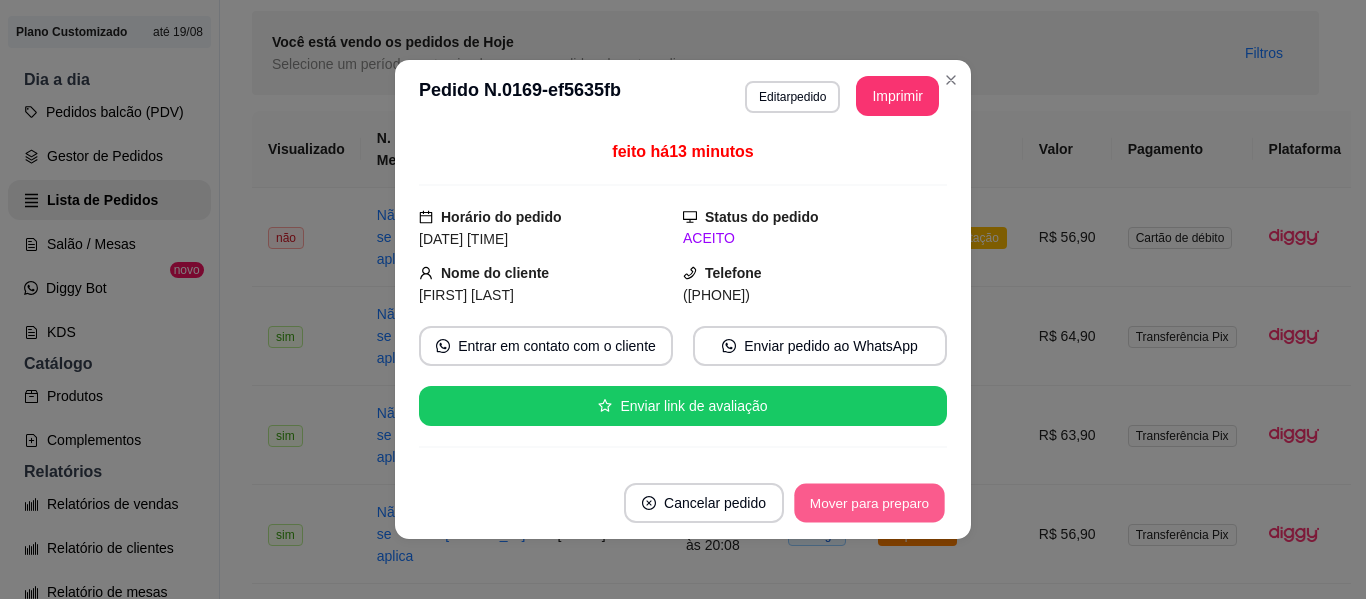 click on "Mover para preparo" at bounding box center (869, 503) 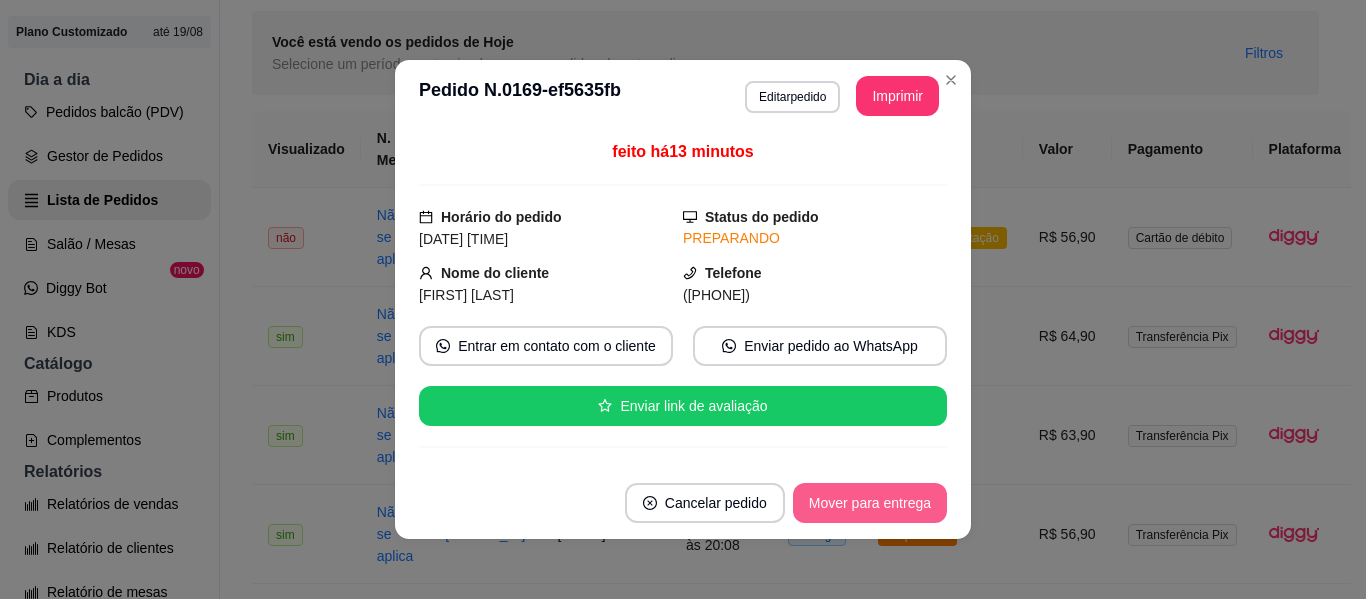 click on "Mover para entrega" at bounding box center (870, 503) 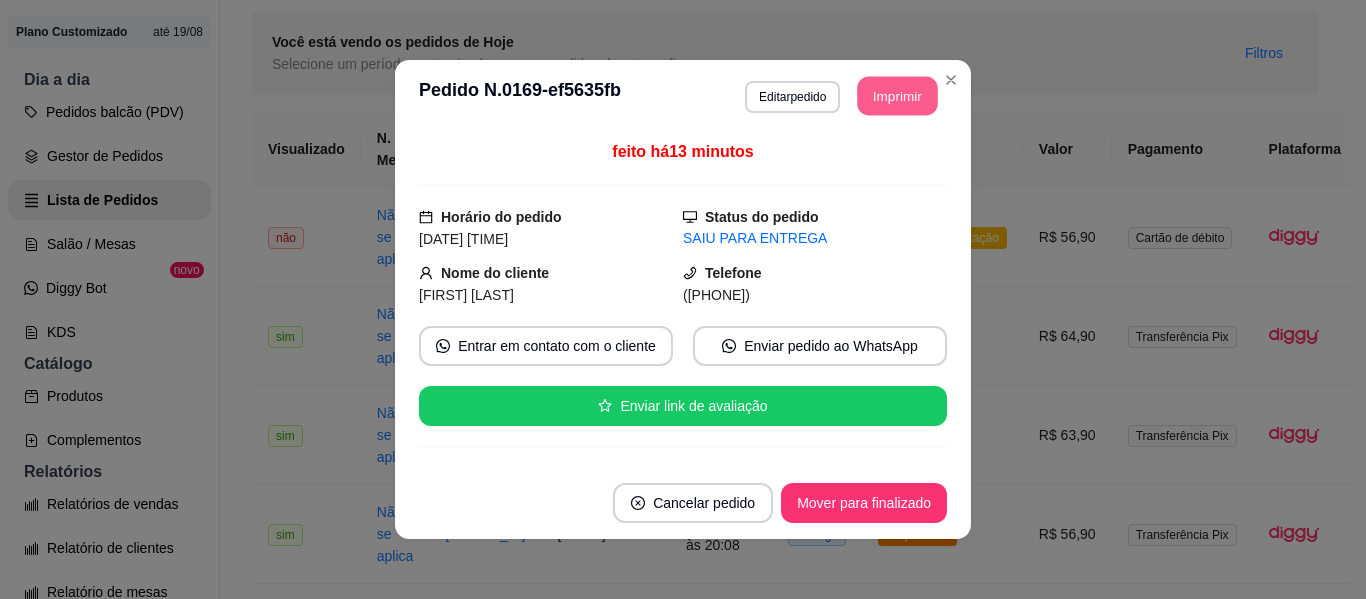 click on "Imprimir" at bounding box center (898, 96) 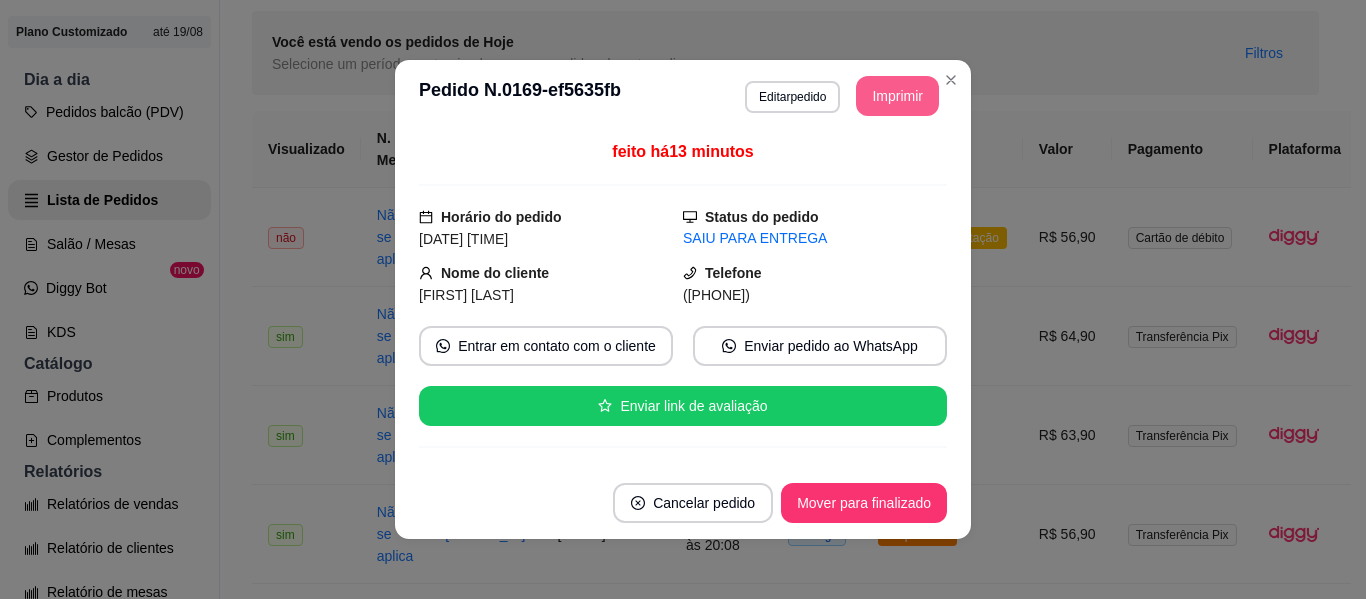 scroll, scrollTop: 0, scrollLeft: 0, axis: both 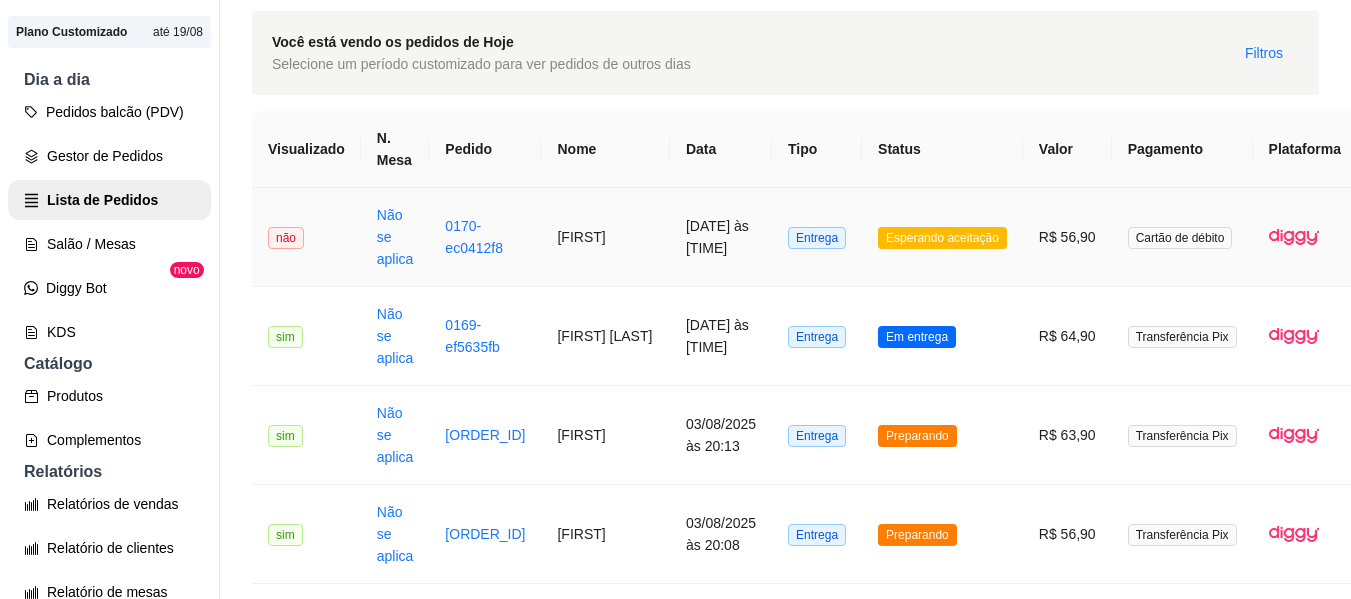 click on "Esperando aceitação" at bounding box center (942, 238) 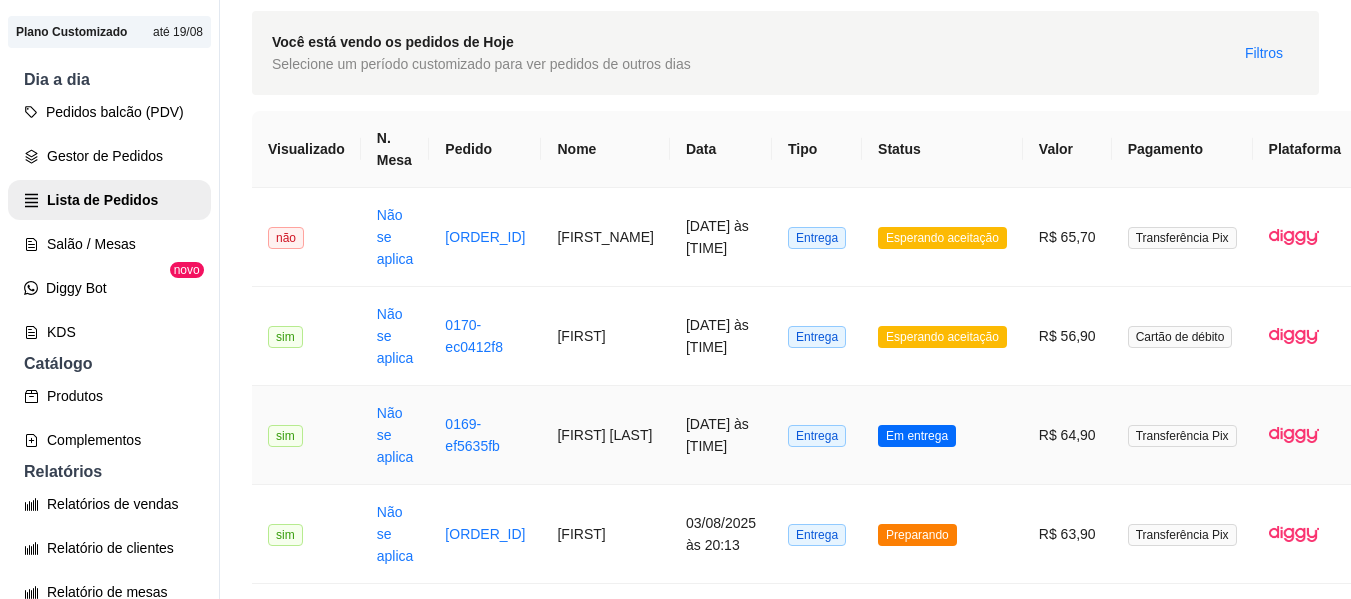 click on "Em entrega" at bounding box center [917, 436] 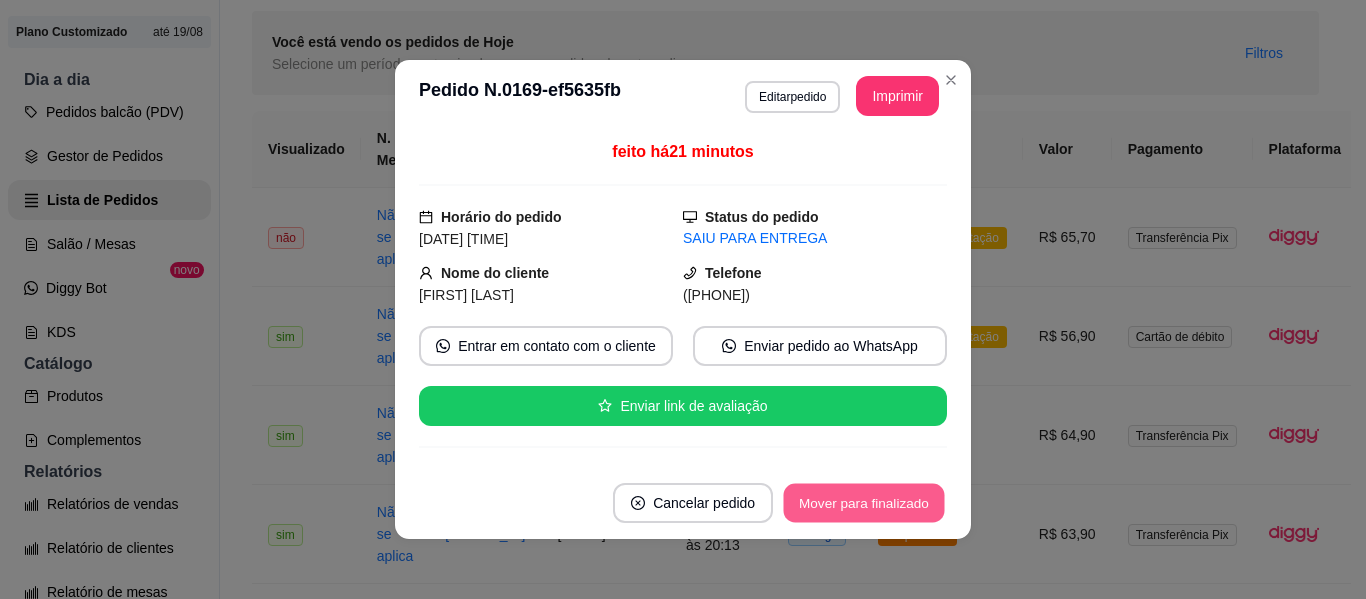 click on "Mover para finalizado" at bounding box center (864, 503) 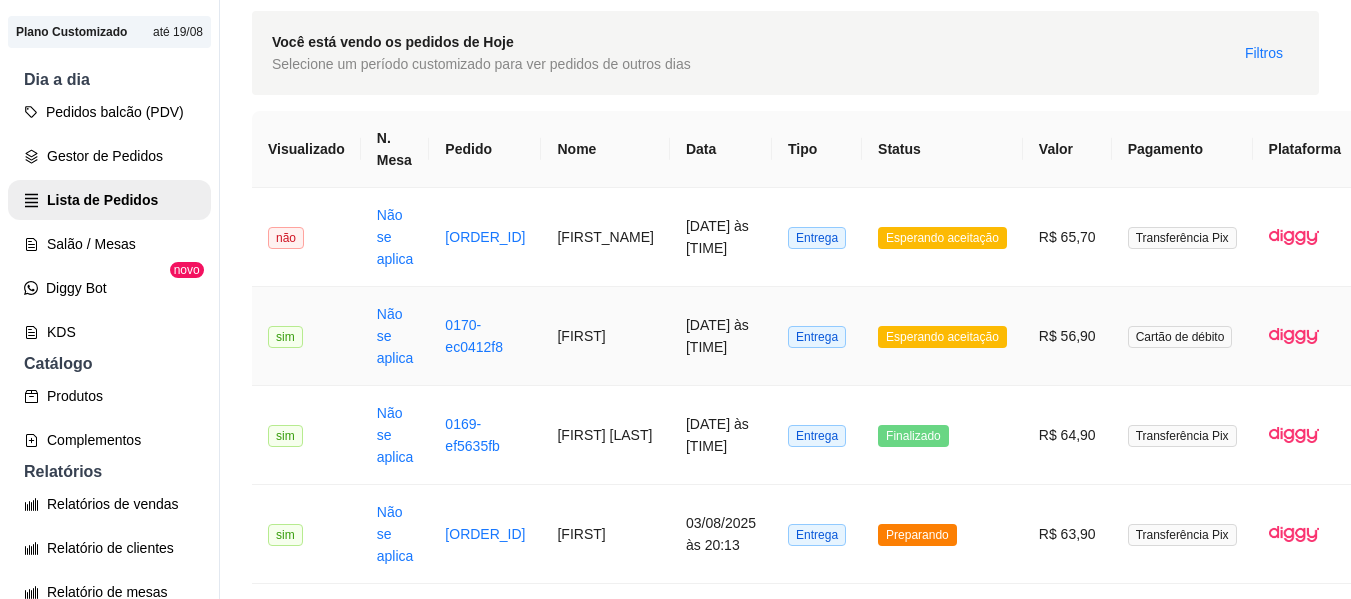 click on "Esperando aceitação" at bounding box center (942, 337) 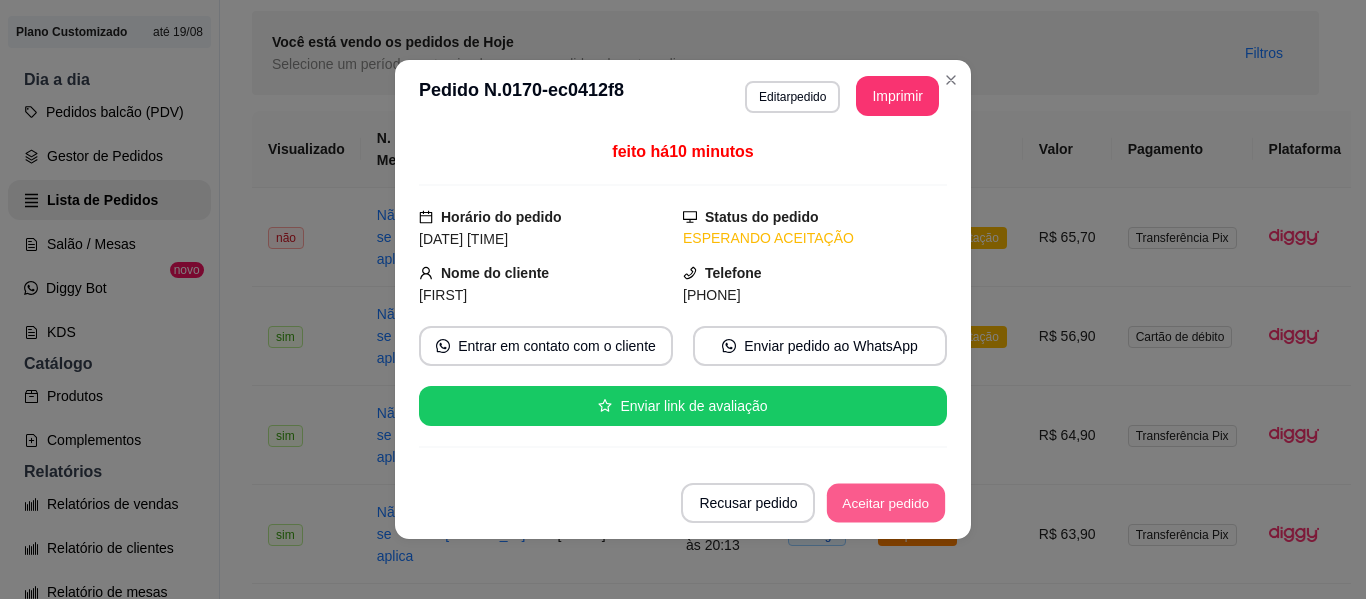 click on "Aceitar pedido" at bounding box center [886, 503] 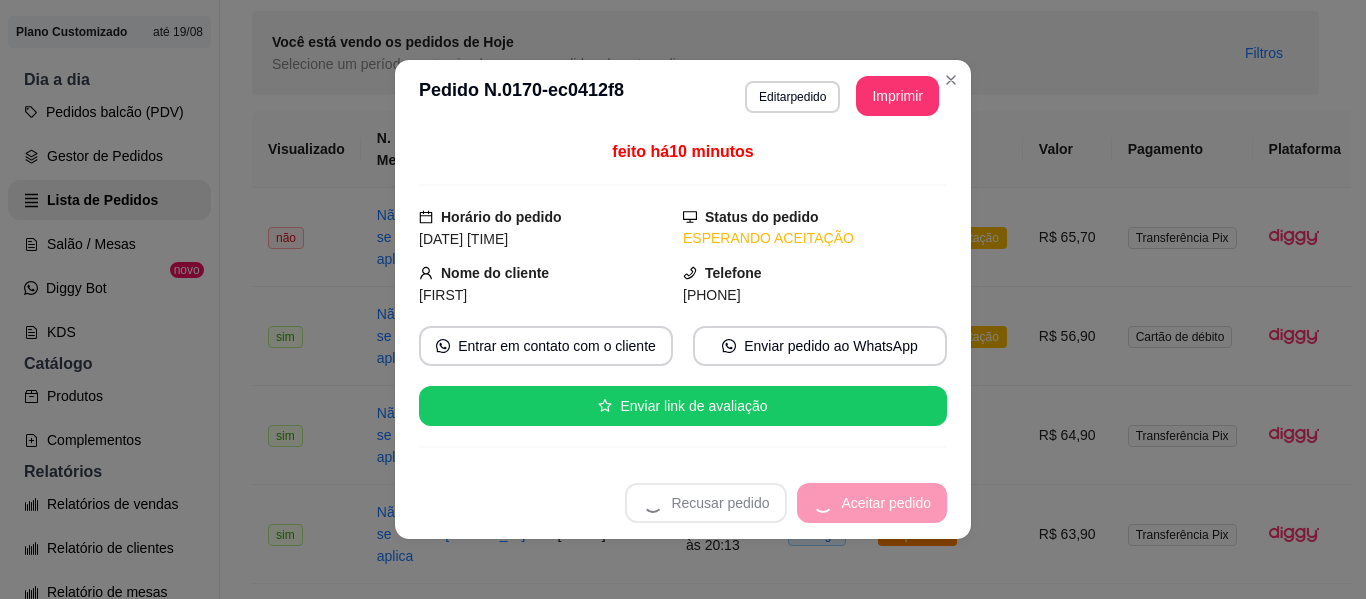 click on "Recusar pedido Aceitar pedido" at bounding box center [786, 503] 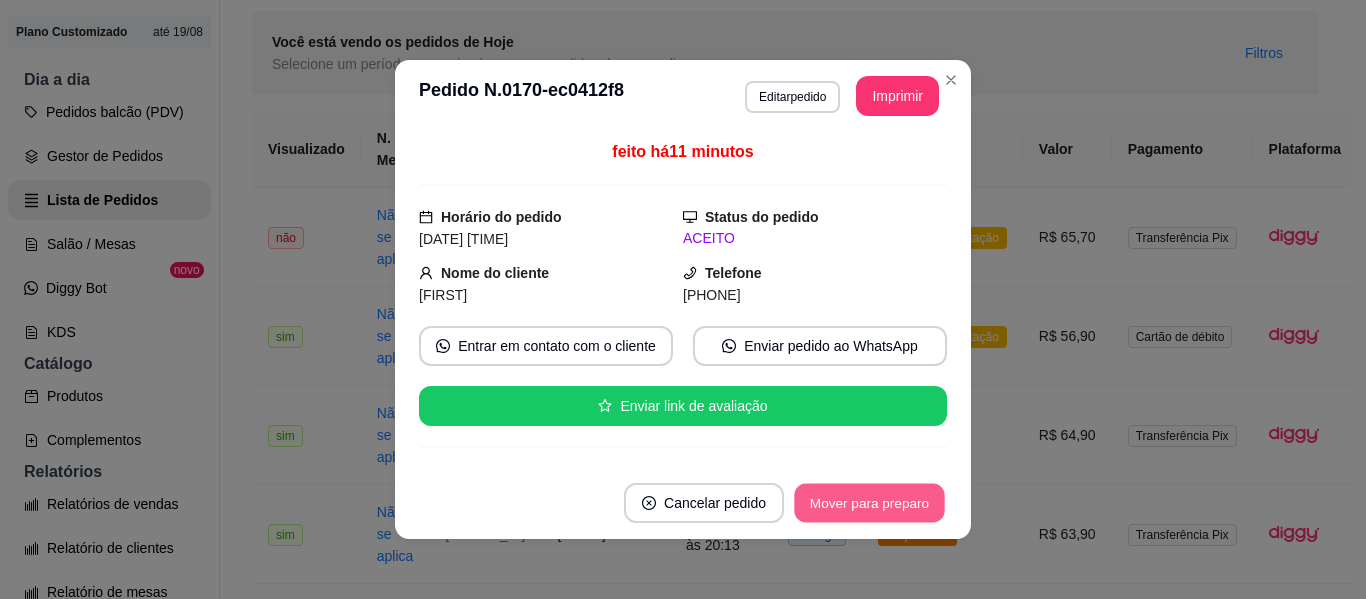 click on "Mover para preparo" at bounding box center [869, 503] 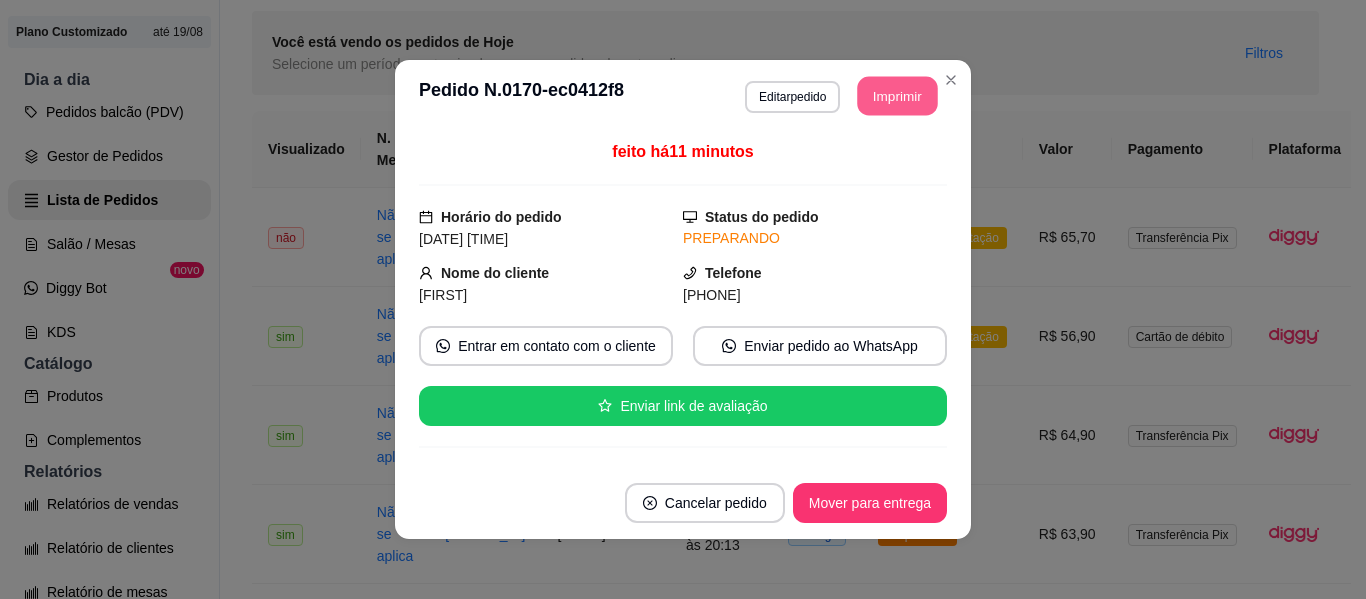 click on "Imprimir" at bounding box center (898, 96) 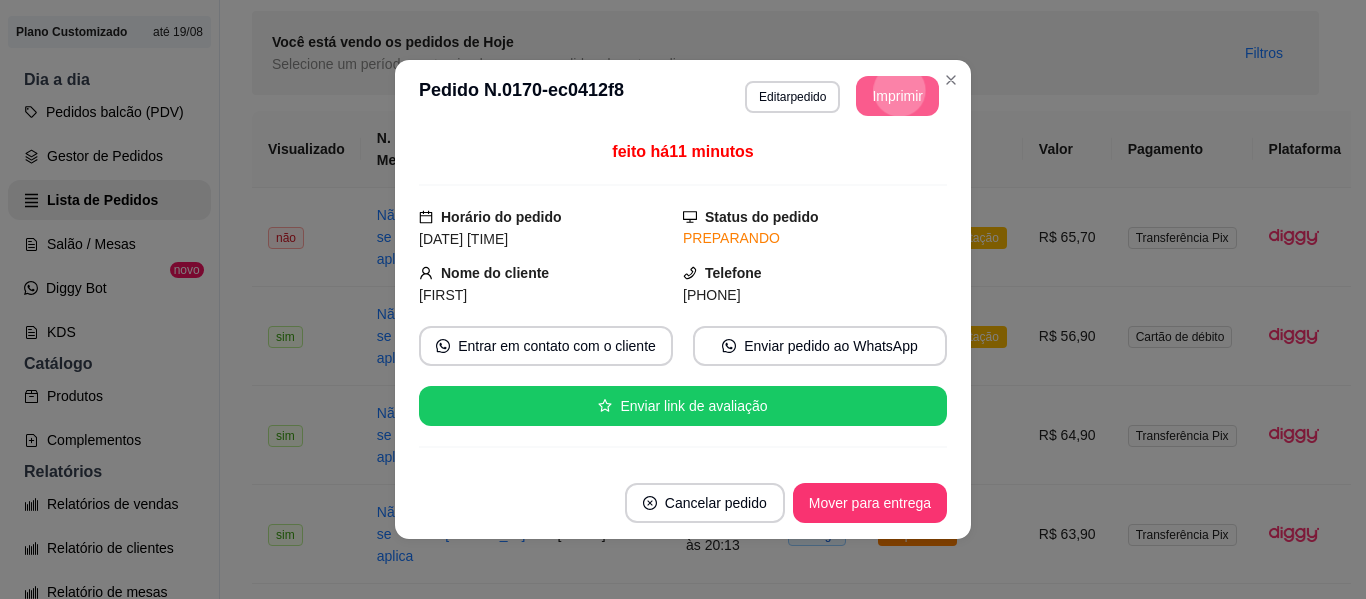 scroll, scrollTop: 0, scrollLeft: 0, axis: both 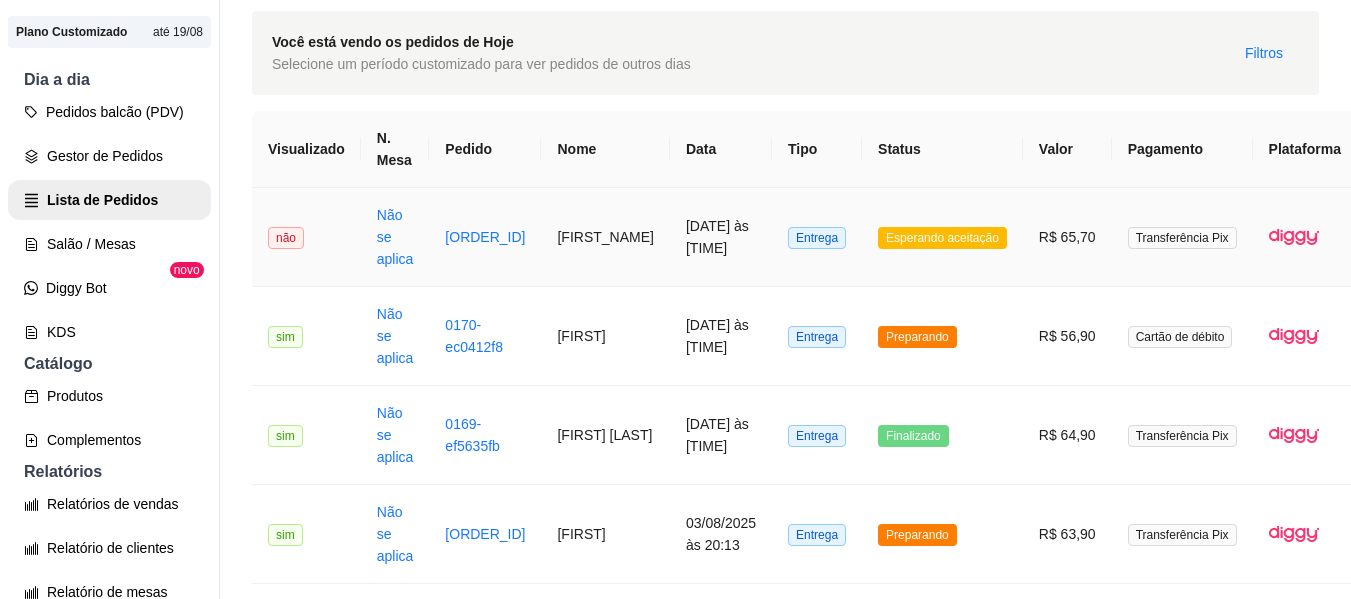 click on "Esperando aceitação" at bounding box center (942, 238) 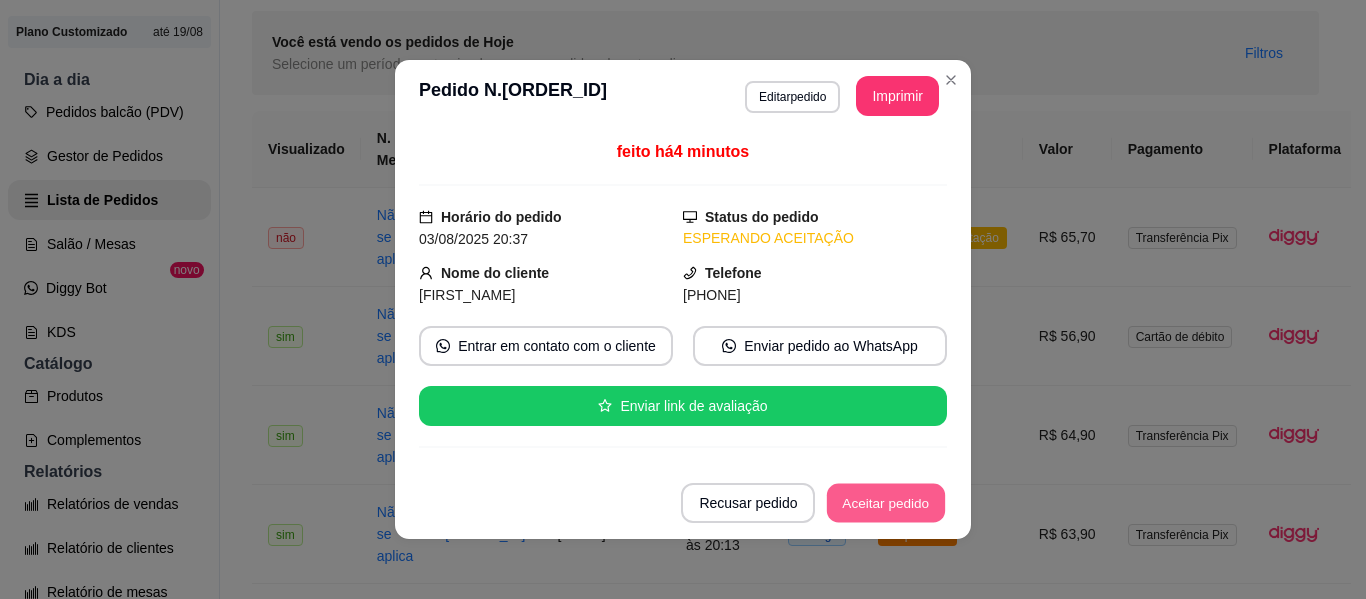 click on "Aceitar pedido" at bounding box center (886, 503) 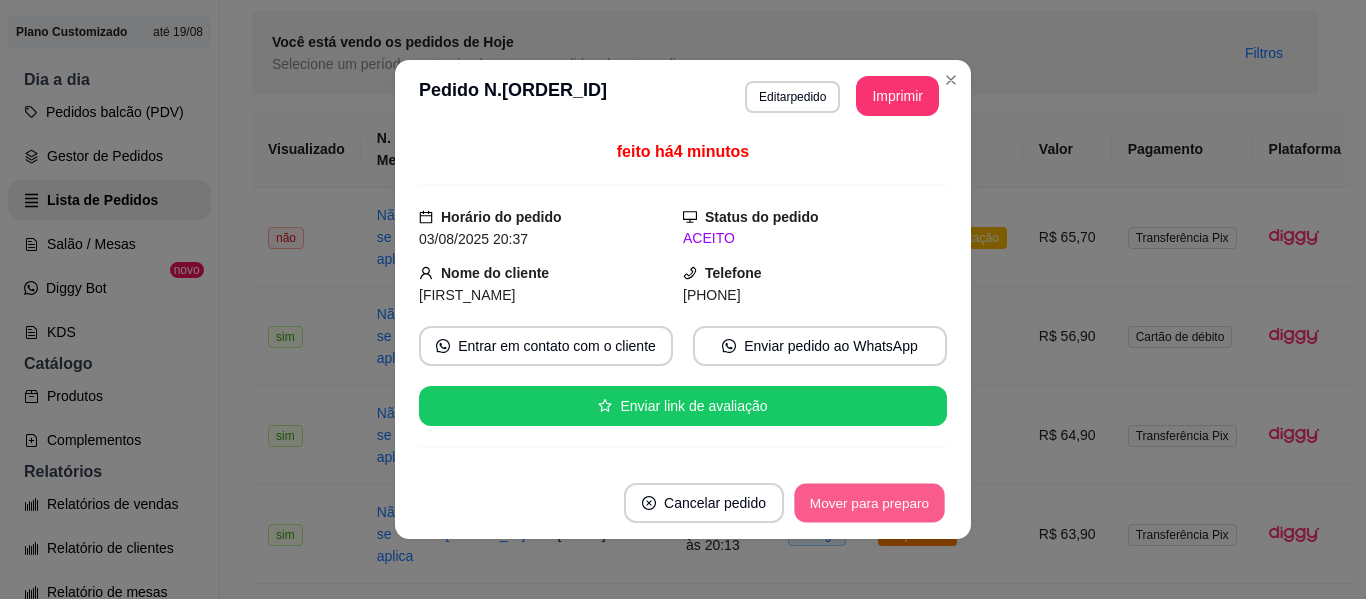 click on "Mover para preparo" at bounding box center (869, 503) 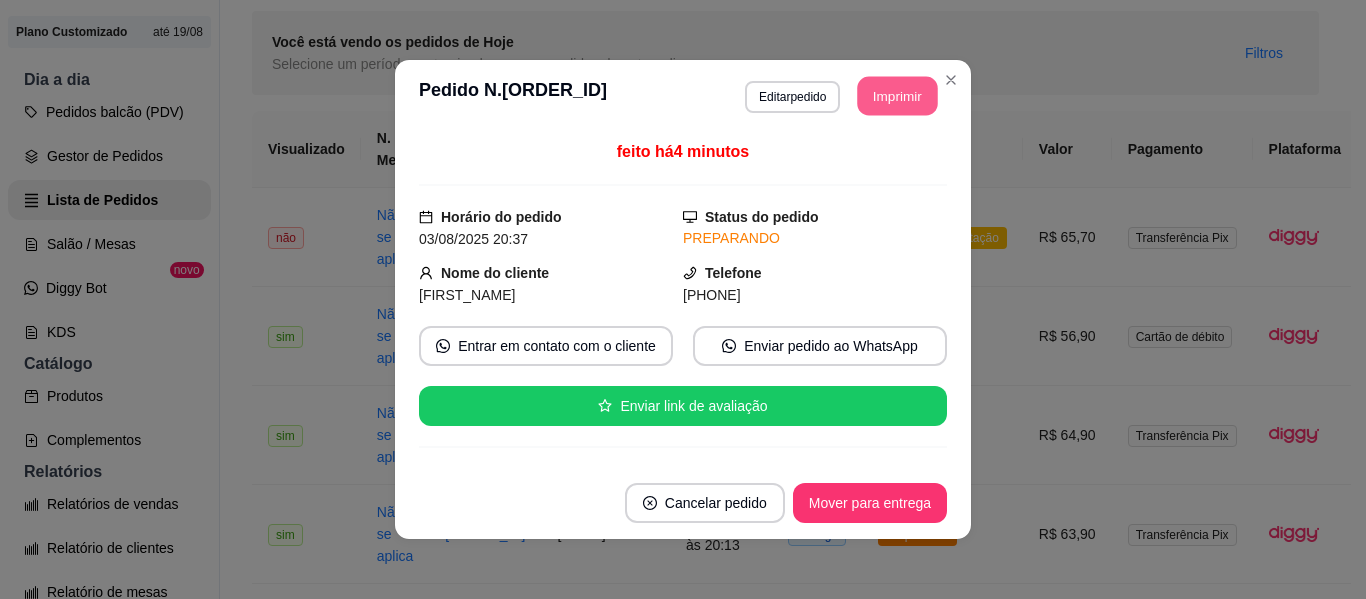 click on "Imprimir" at bounding box center (898, 96) 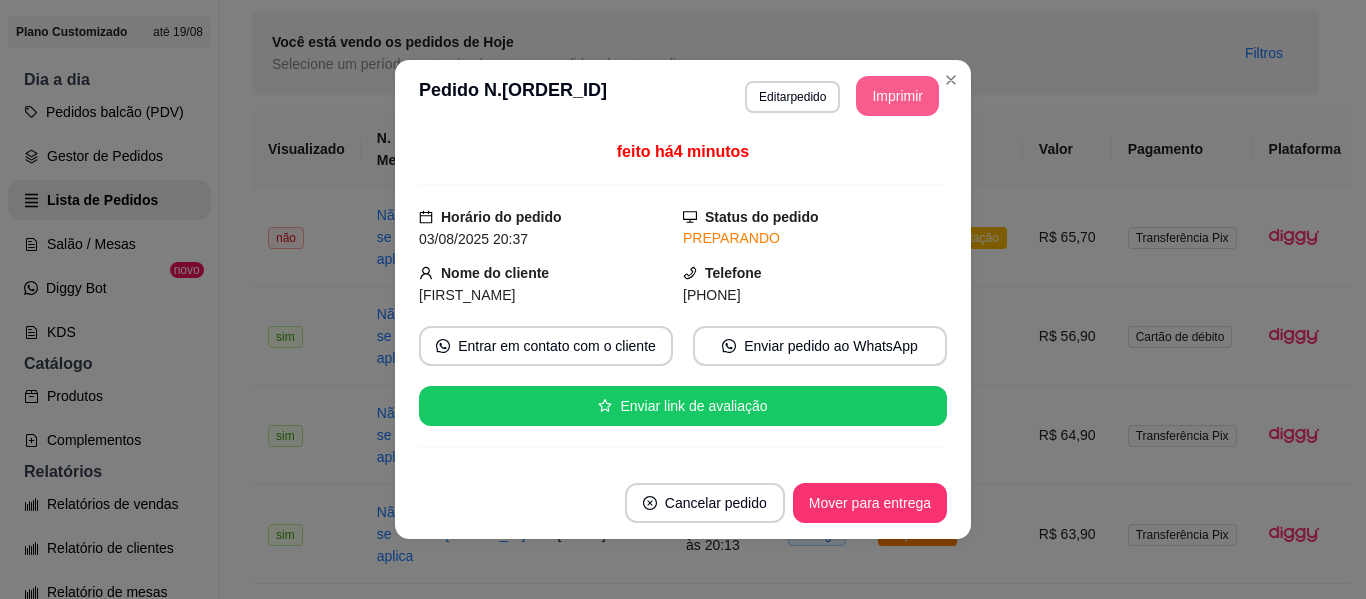 scroll, scrollTop: 0, scrollLeft: 0, axis: both 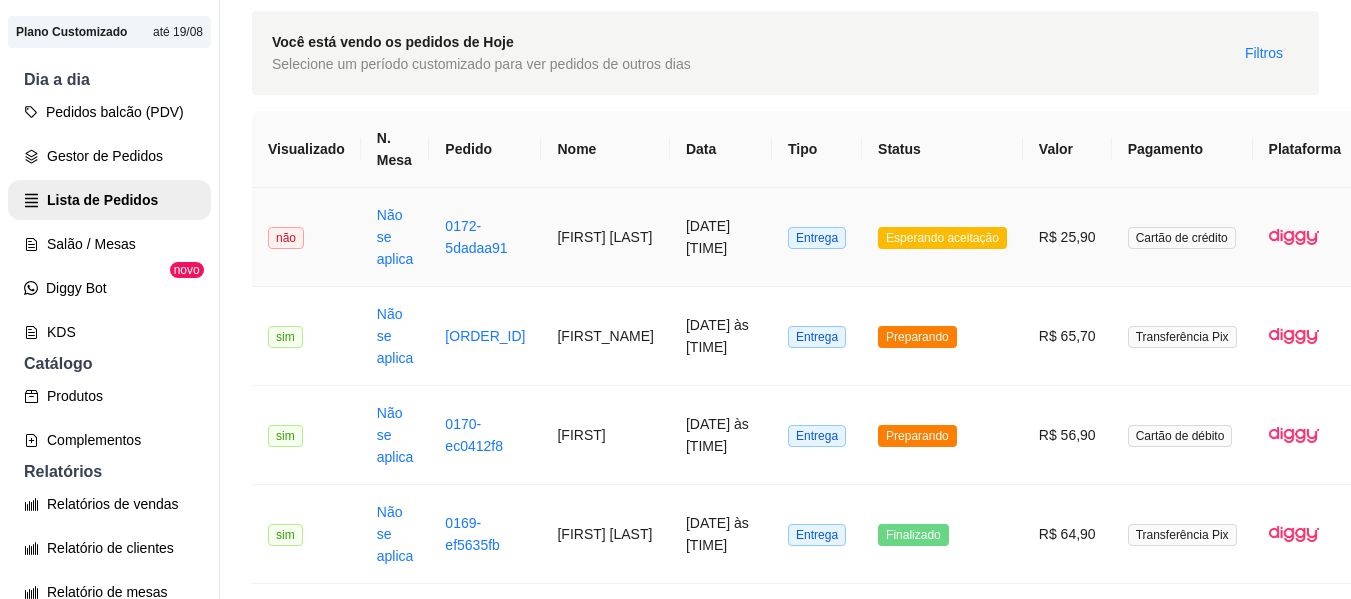 click on "Esperando aceitação" at bounding box center (942, 238) 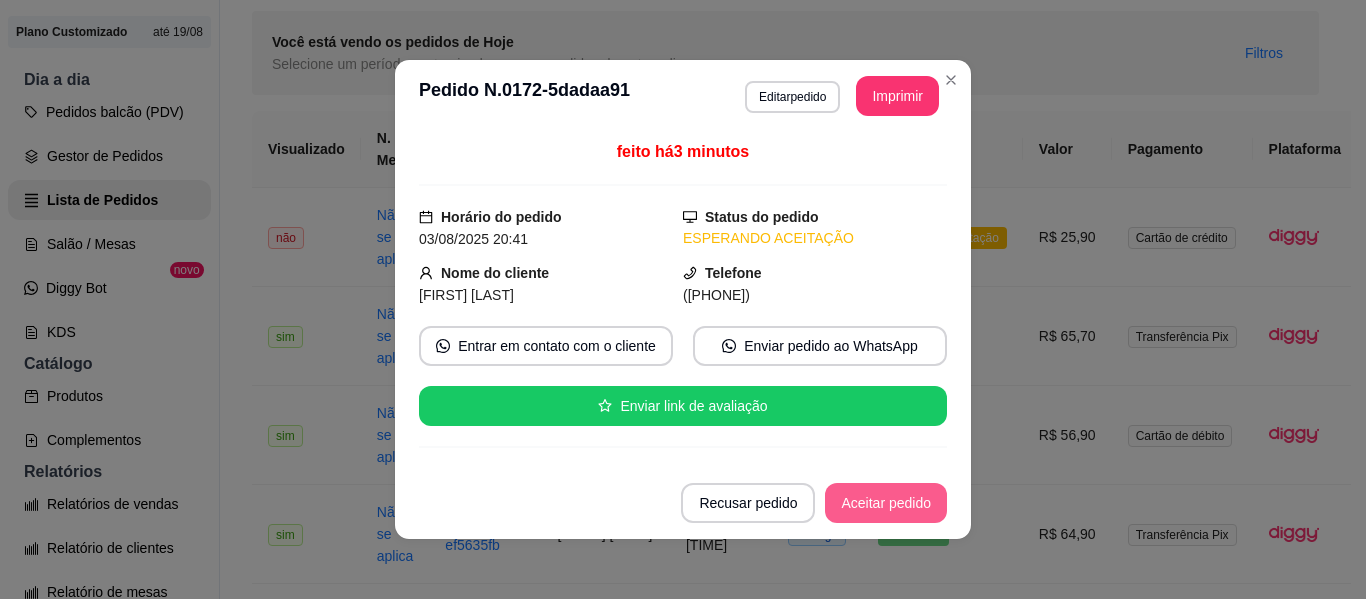 click on "Aceitar pedido" at bounding box center (886, 503) 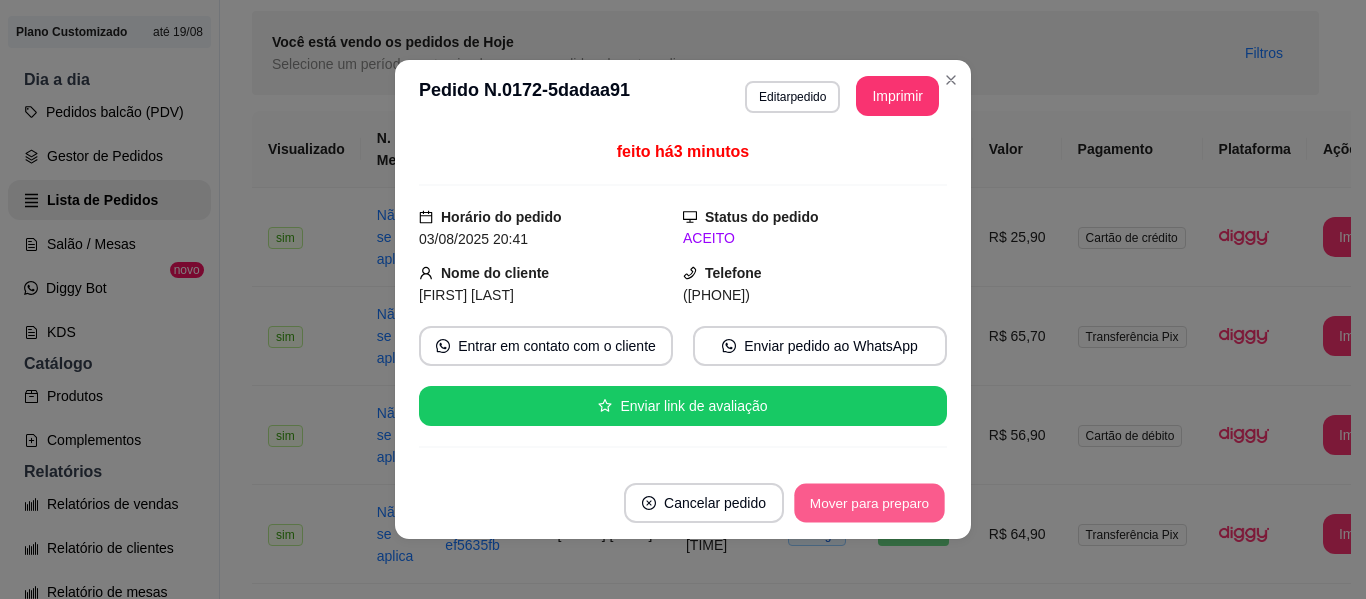 click on "Mover para preparo" at bounding box center (869, 503) 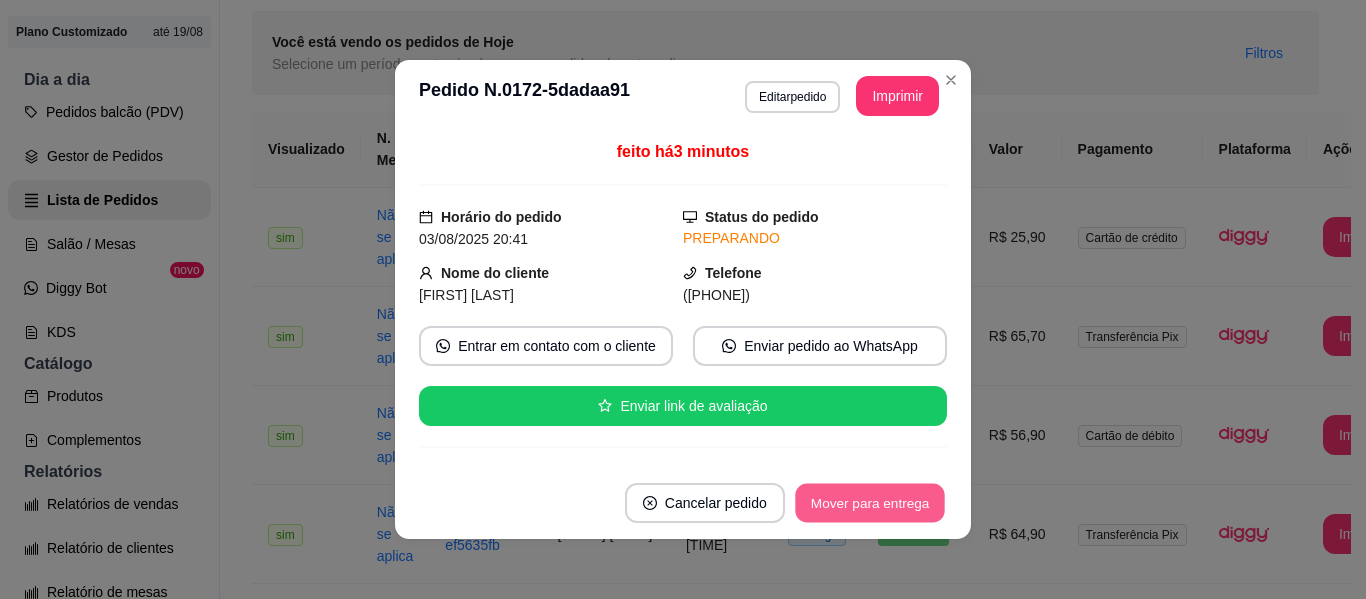 click on "Mover para entrega" at bounding box center (870, 503) 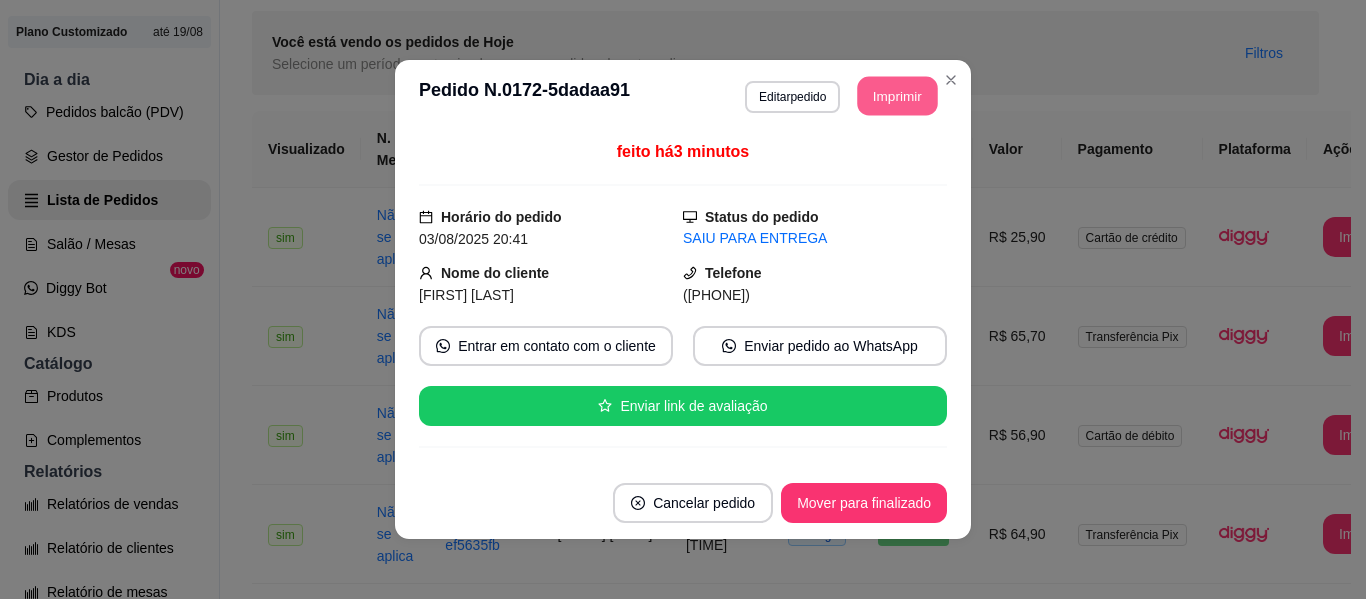 click on "Imprimir" at bounding box center [898, 96] 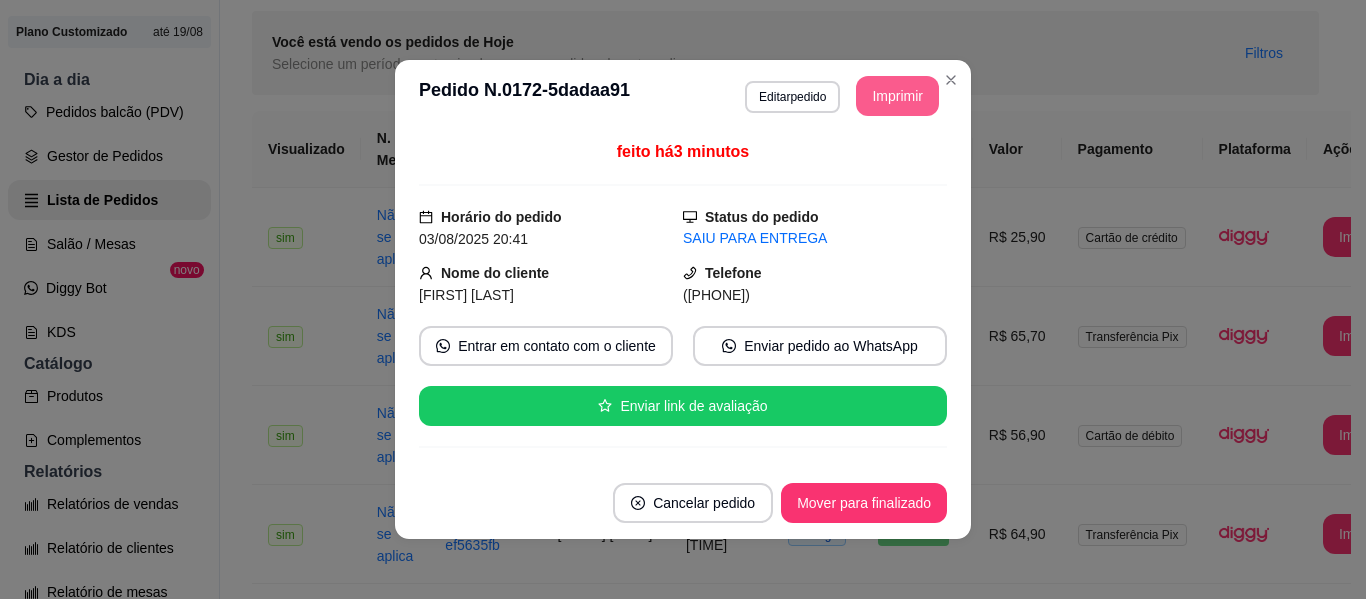scroll, scrollTop: 0, scrollLeft: 0, axis: both 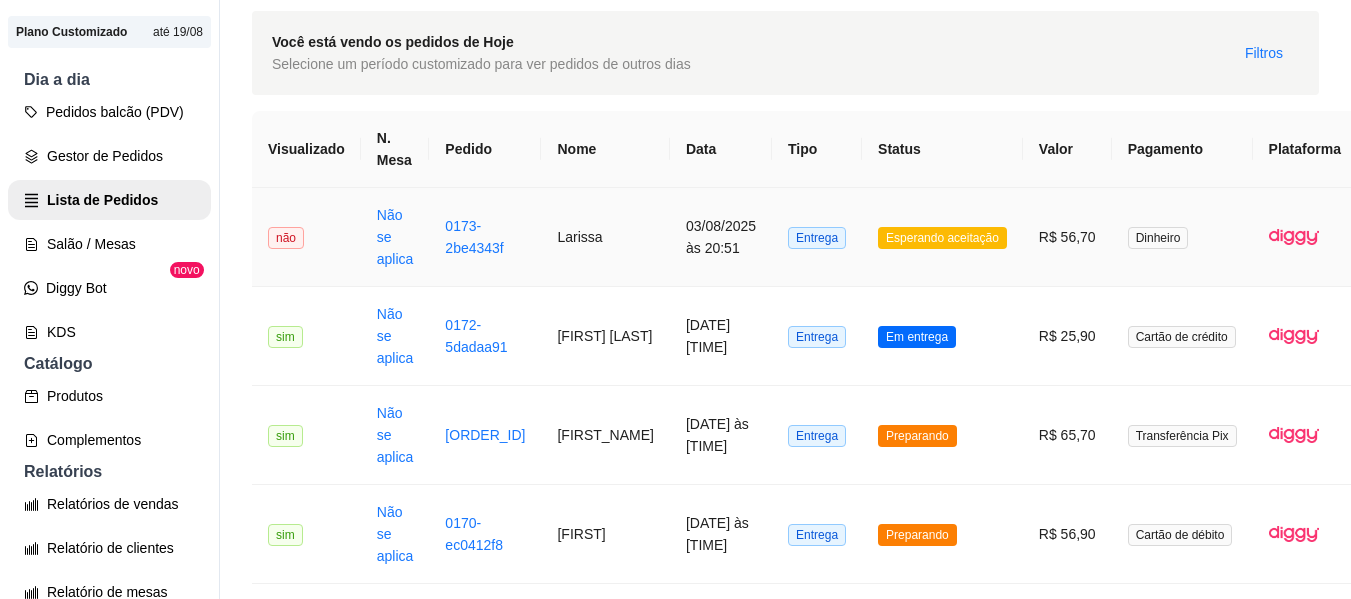 click on "Esperando aceitação" at bounding box center (942, 238) 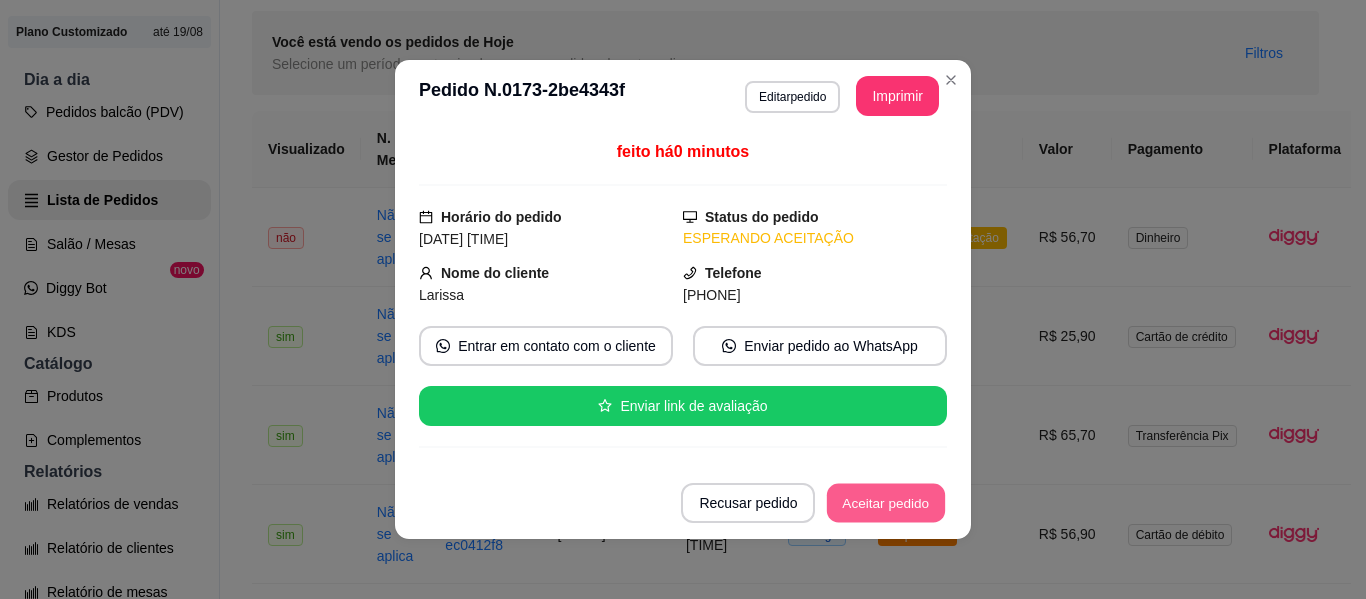 click on "Aceitar pedido" at bounding box center (886, 503) 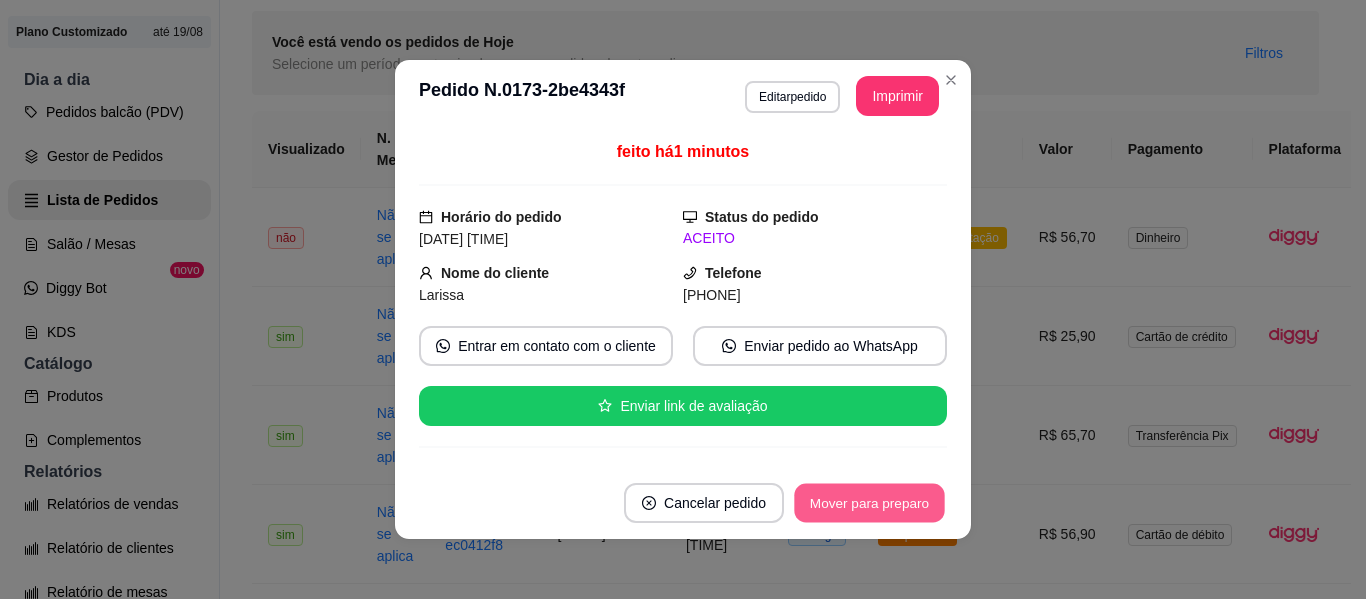 click on "Mover para preparo" at bounding box center (869, 503) 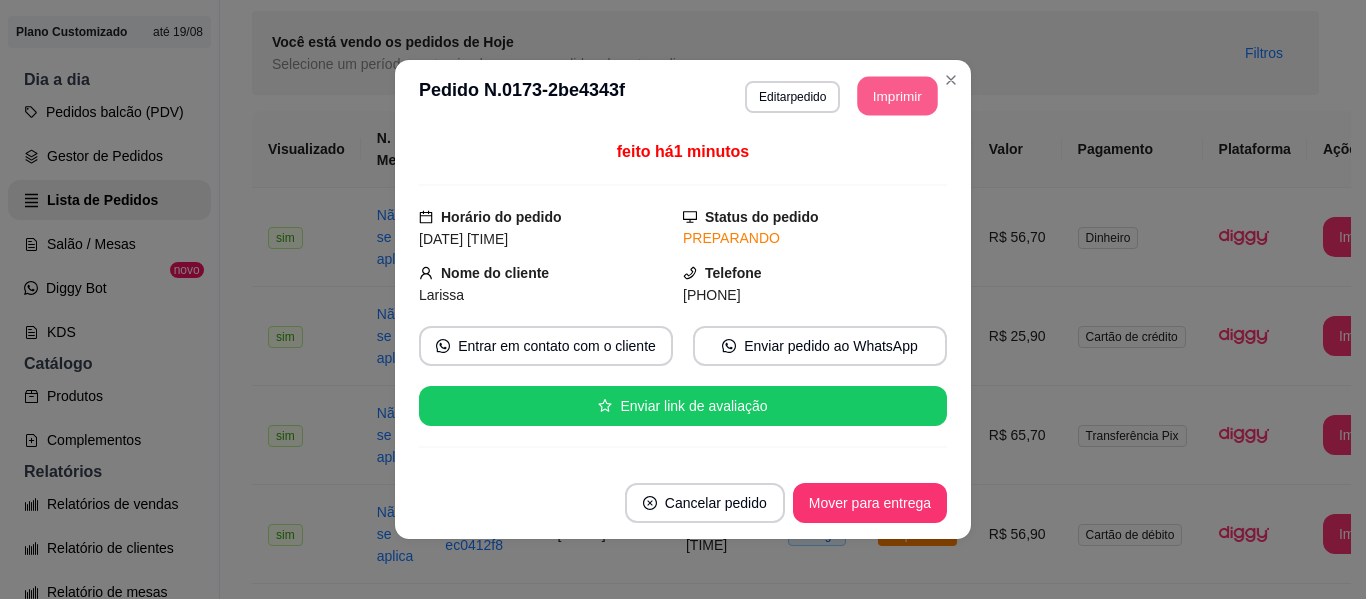 click on "Imprimir" at bounding box center (898, 96) 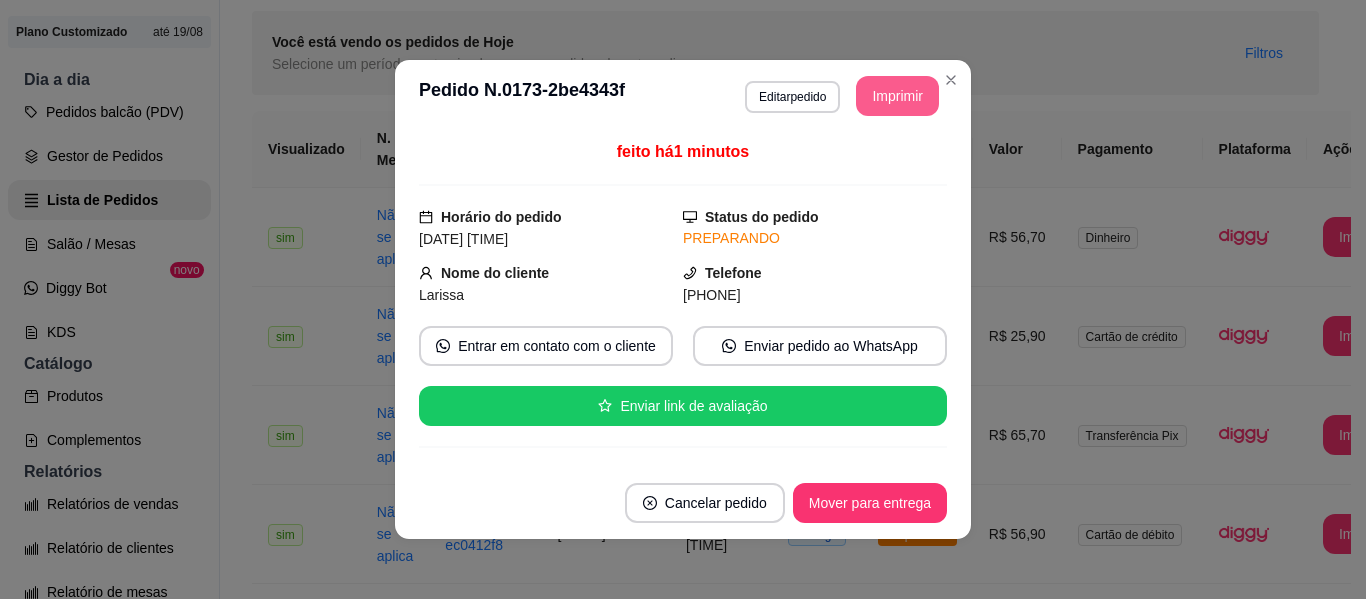 scroll, scrollTop: 0, scrollLeft: 0, axis: both 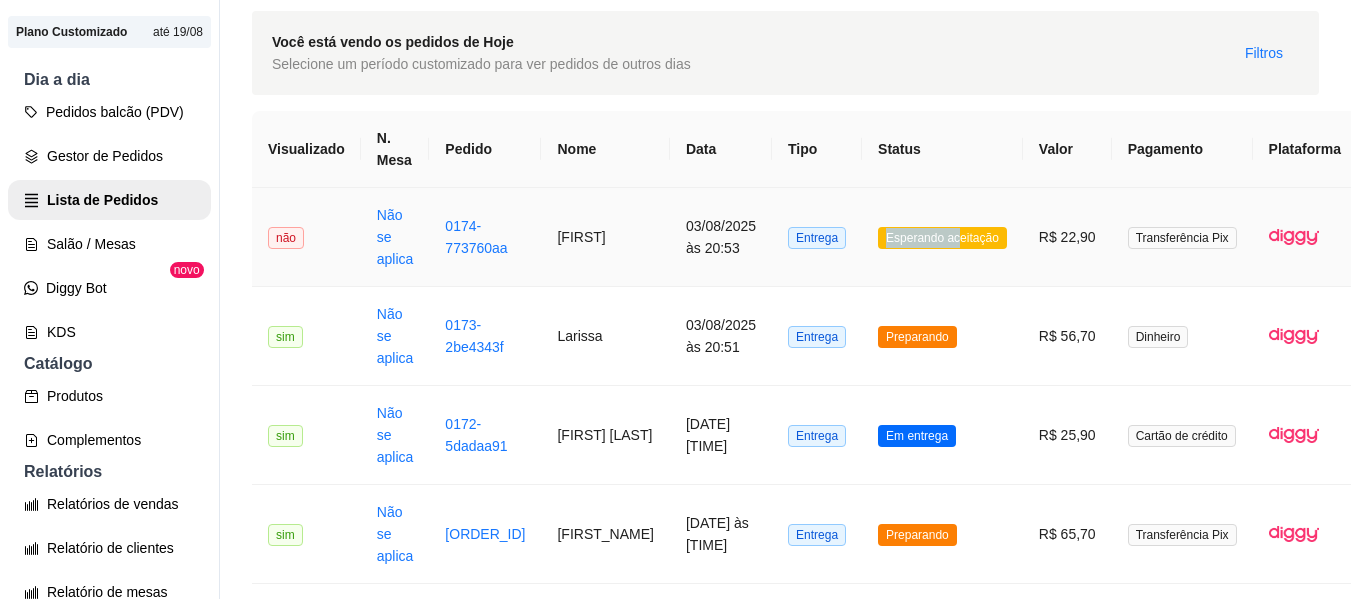 drag, startPoint x: 896, startPoint y: 246, endPoint x: 897, endPoint y: 208, distance: 38.013157 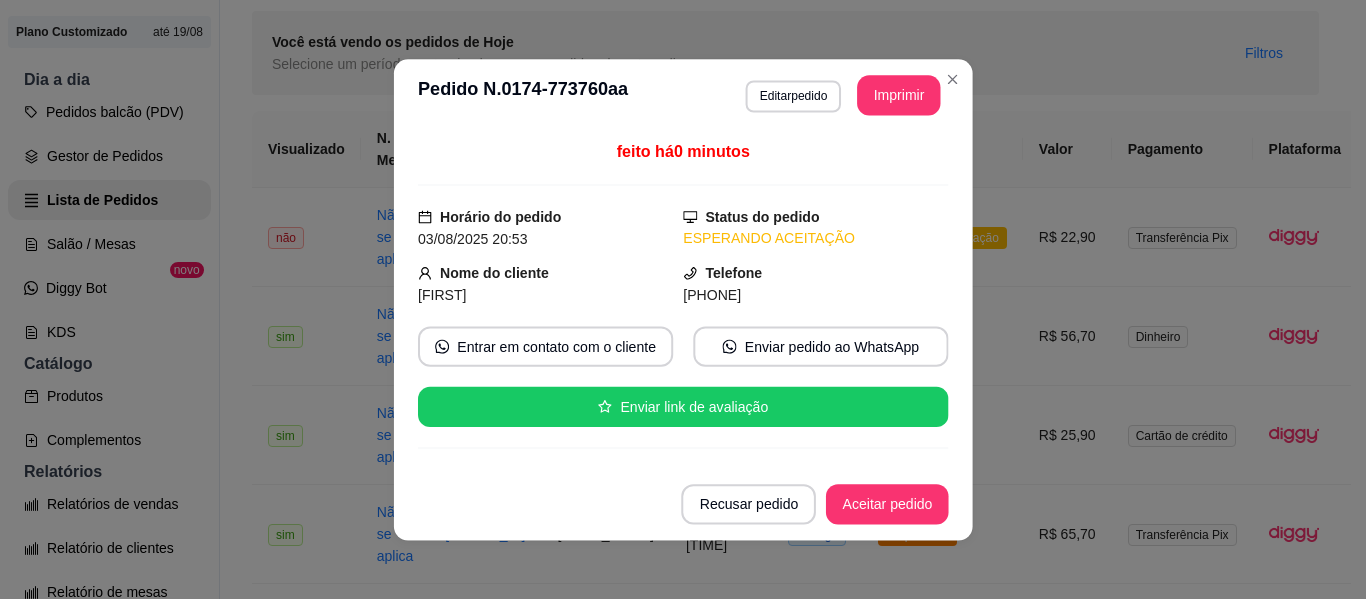 click on "Status do pedido ESPERANDO ACEITAÇÃO" at bounding box center (815, 228) 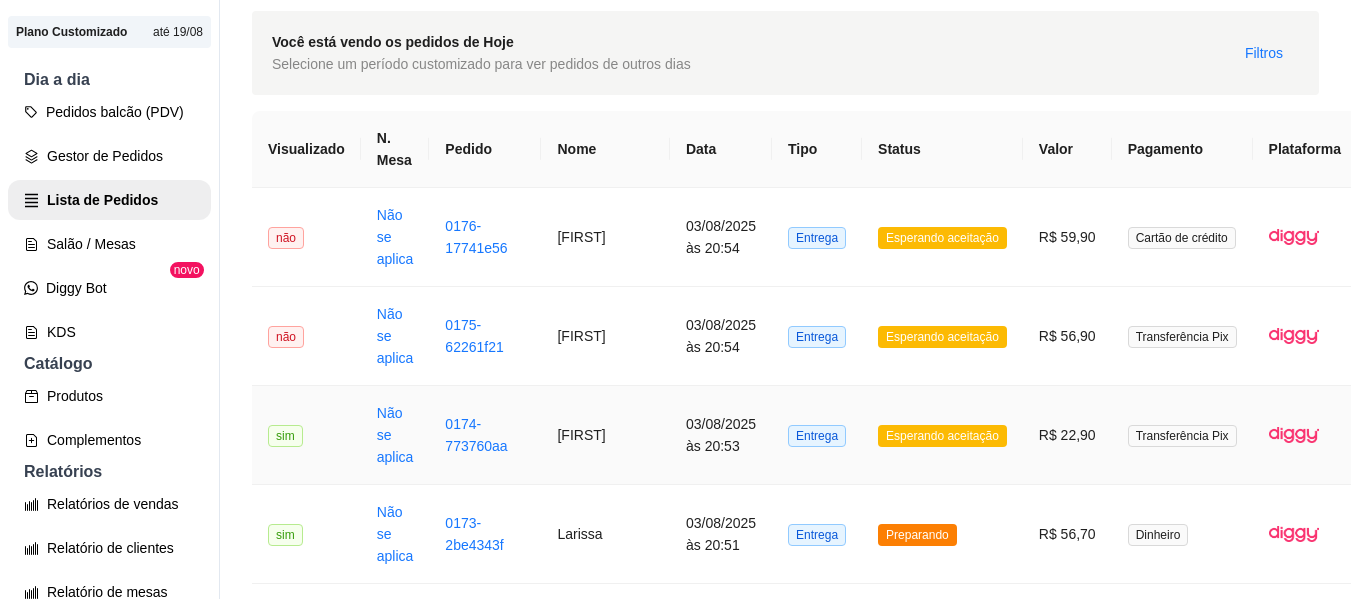 click on "Esperando aceitação" at bounding box center [942, 436] 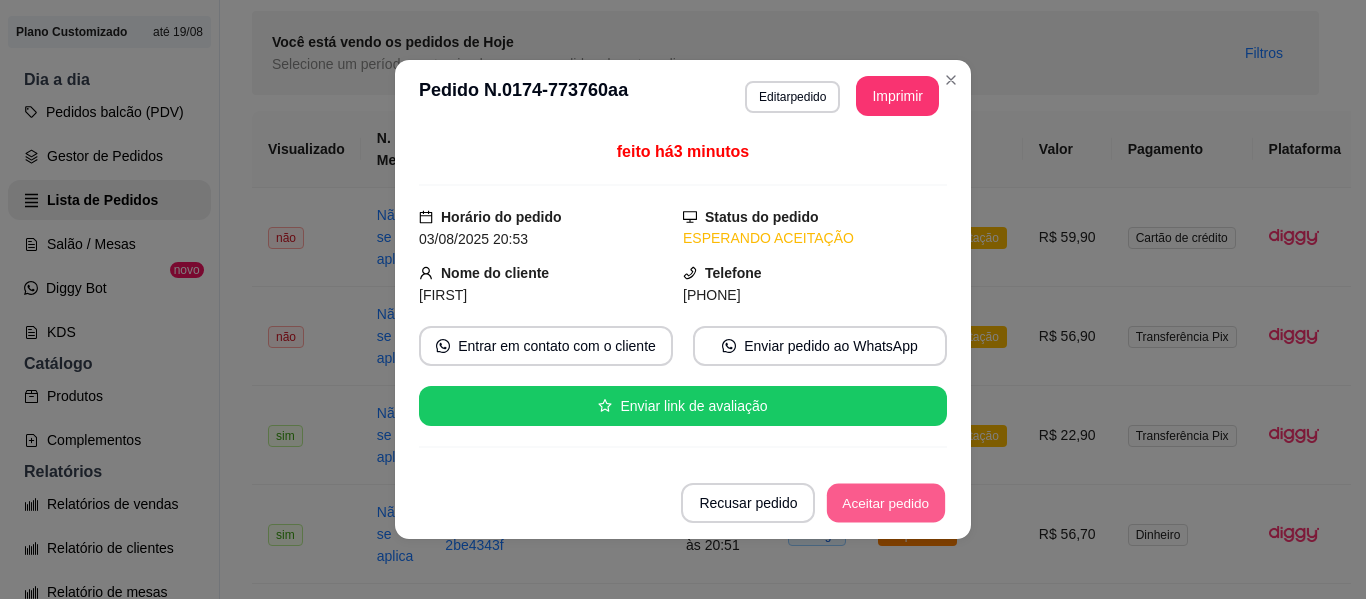 click on "Aceitar pedido" at bounding box center [886, 503] 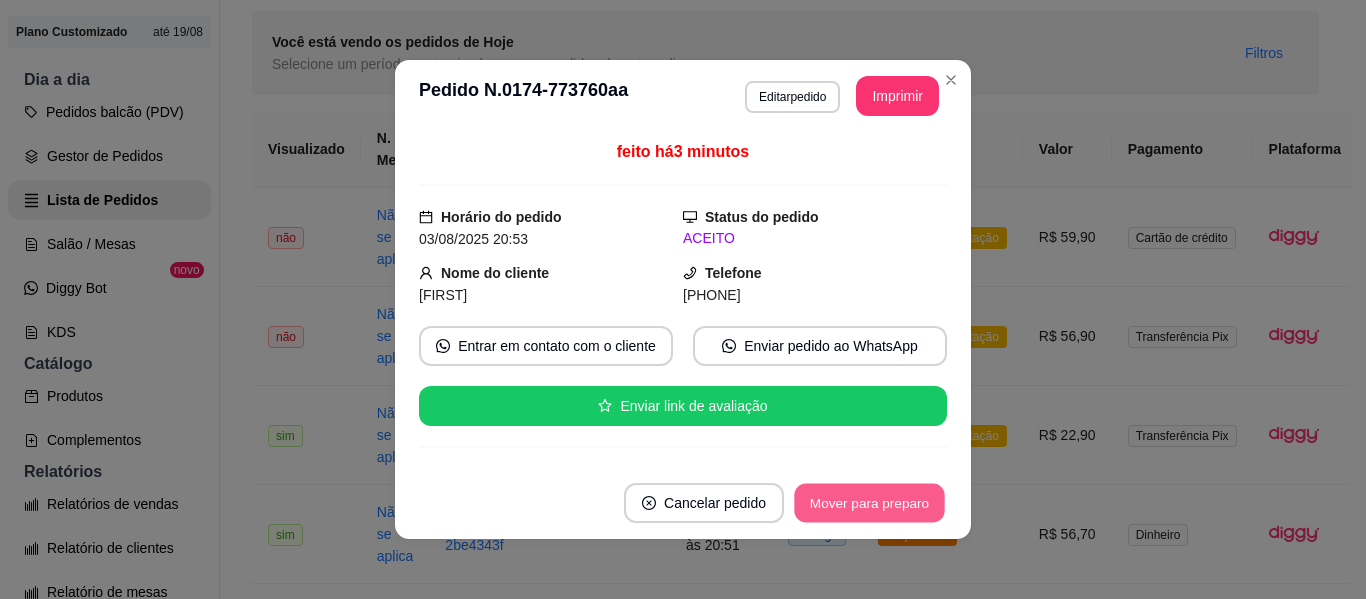 click on "Mover para preparo" at bounding box center [869, 503] 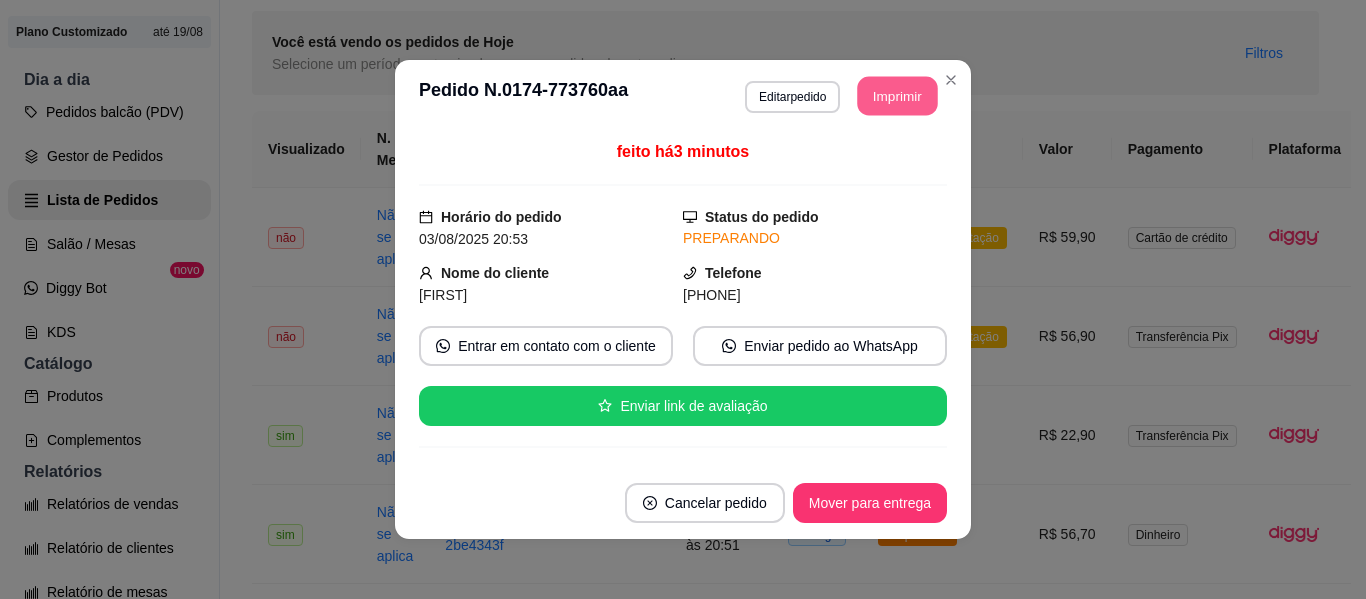 click on "Imprimir" at bounding box center [898, 96] 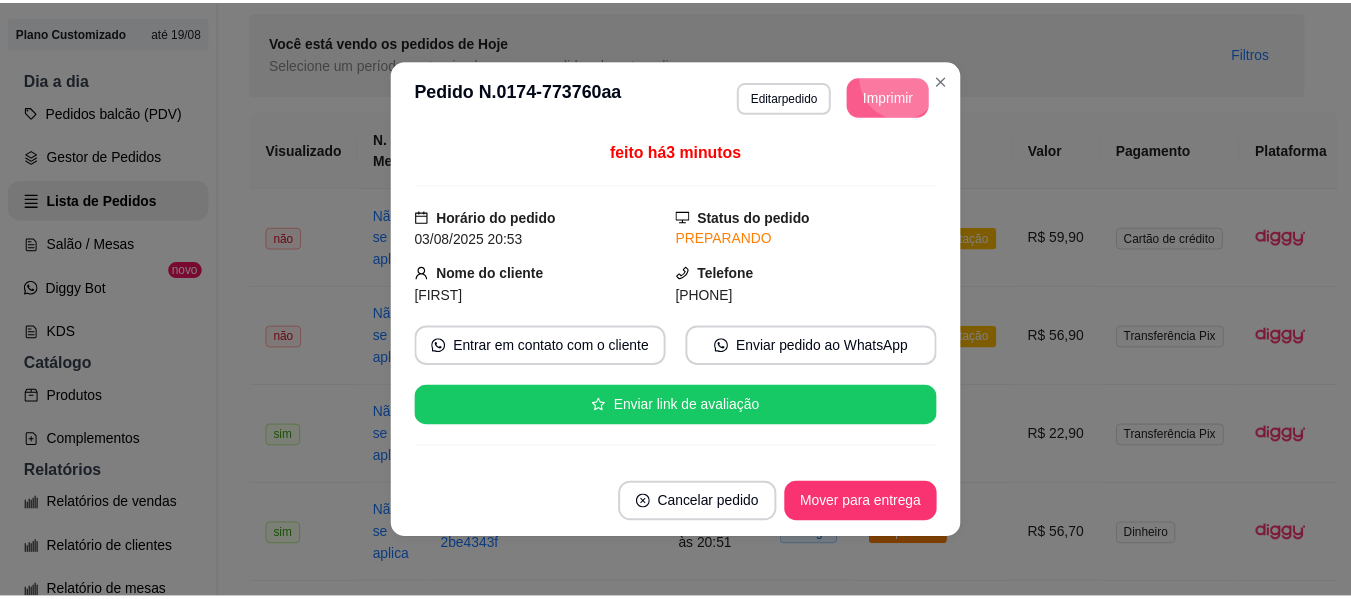 scroll, scrollTop: 0, scrollLeft: 0, axis: both 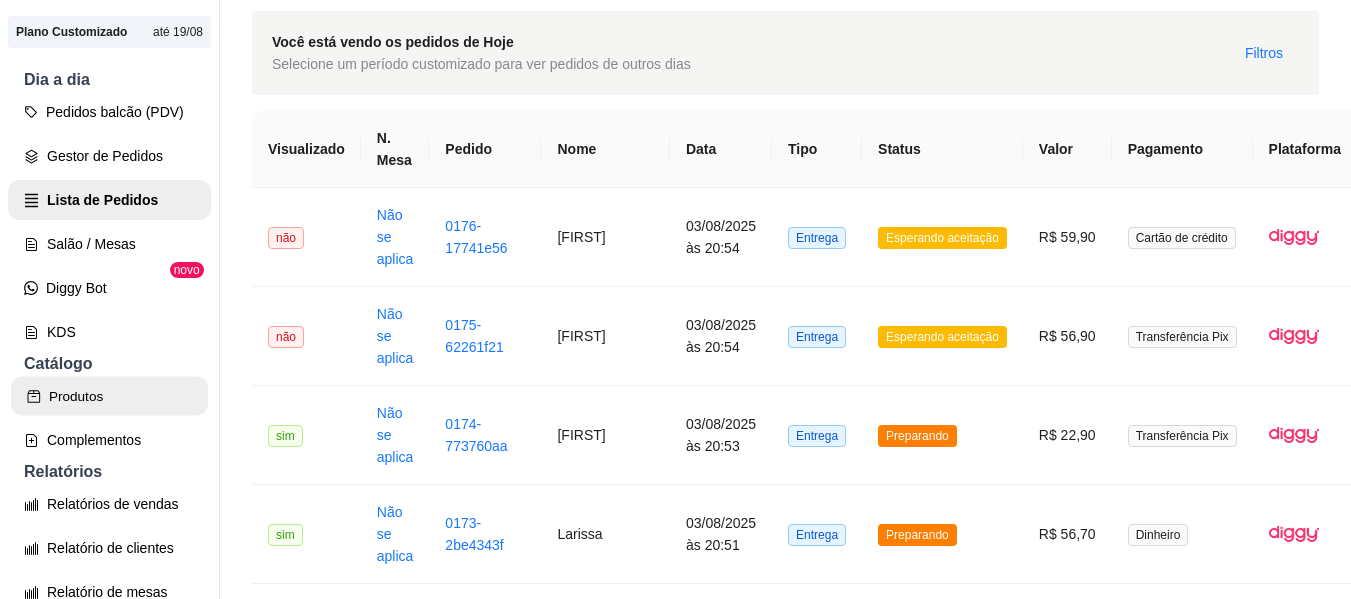 click on "Produtos" at bounding box center [109, 396] 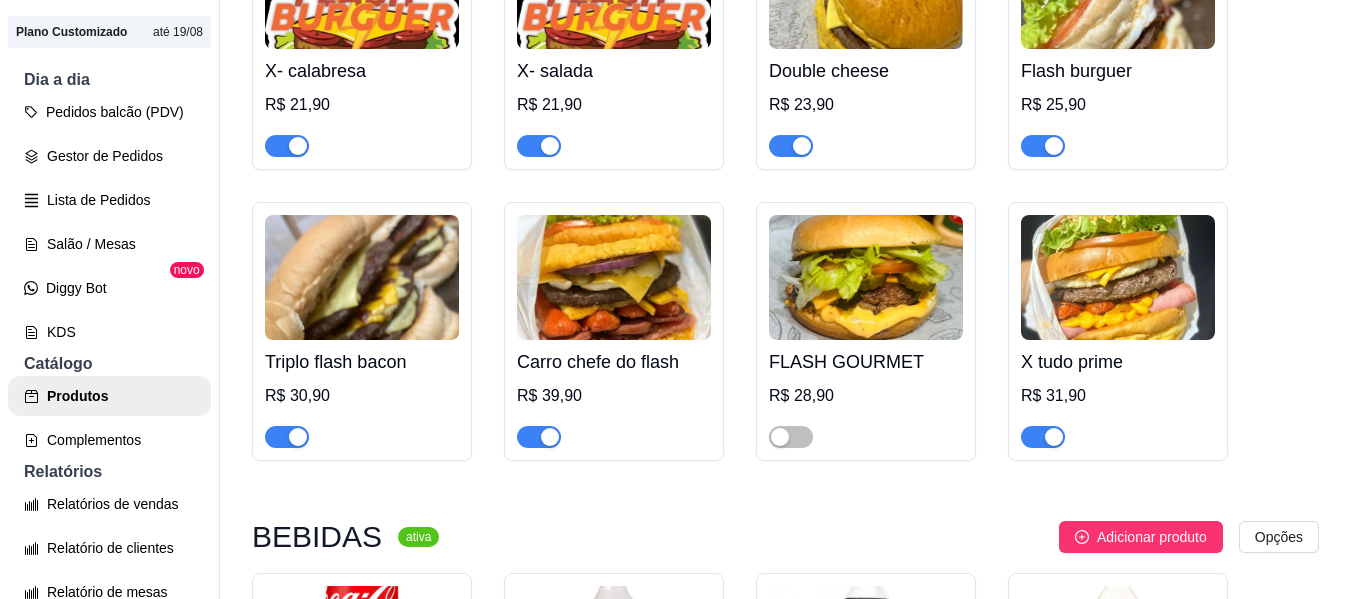 scroll, scrollTop: 3138, scrollLeft: 0, axis: vertical 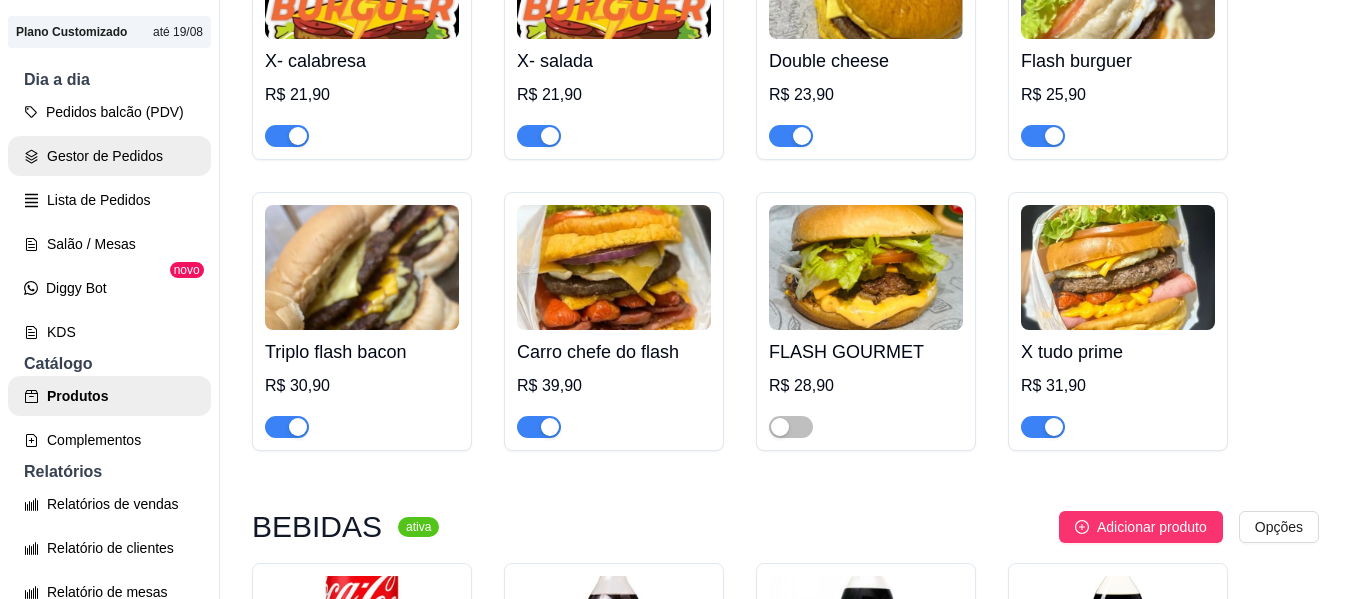 click on "Gestor de Pedidos" at bounding box center [109, 156] 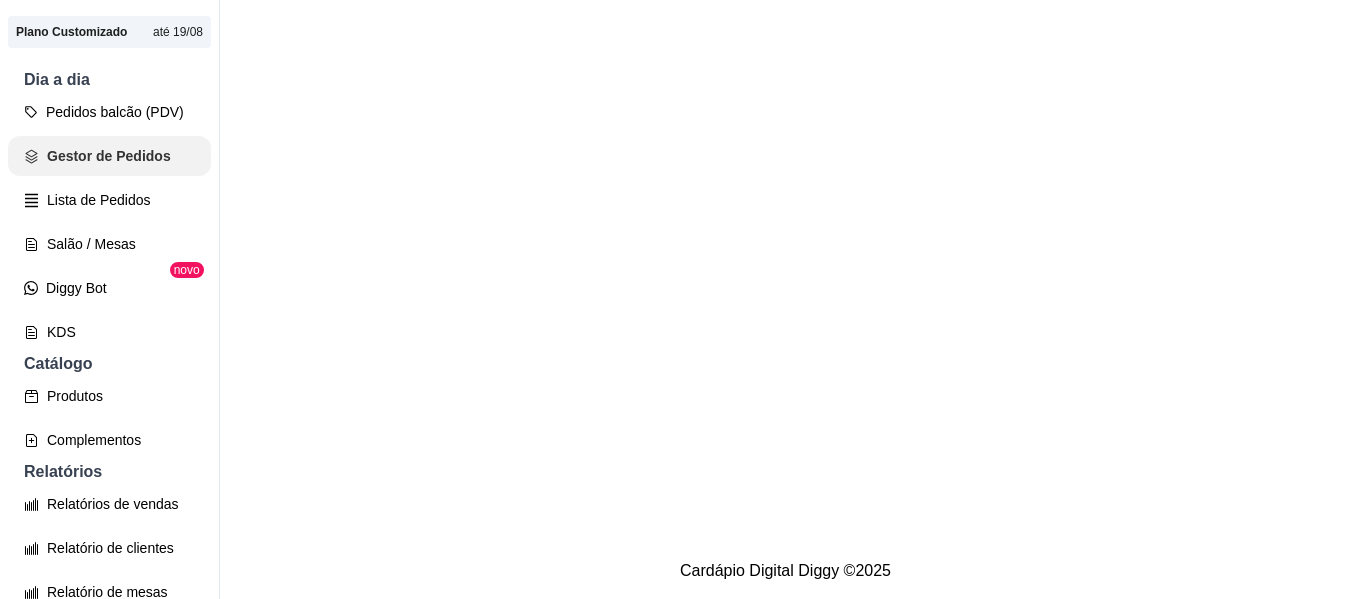 scroll, scrollTop: 0, scrollLeft: 0, axis: both 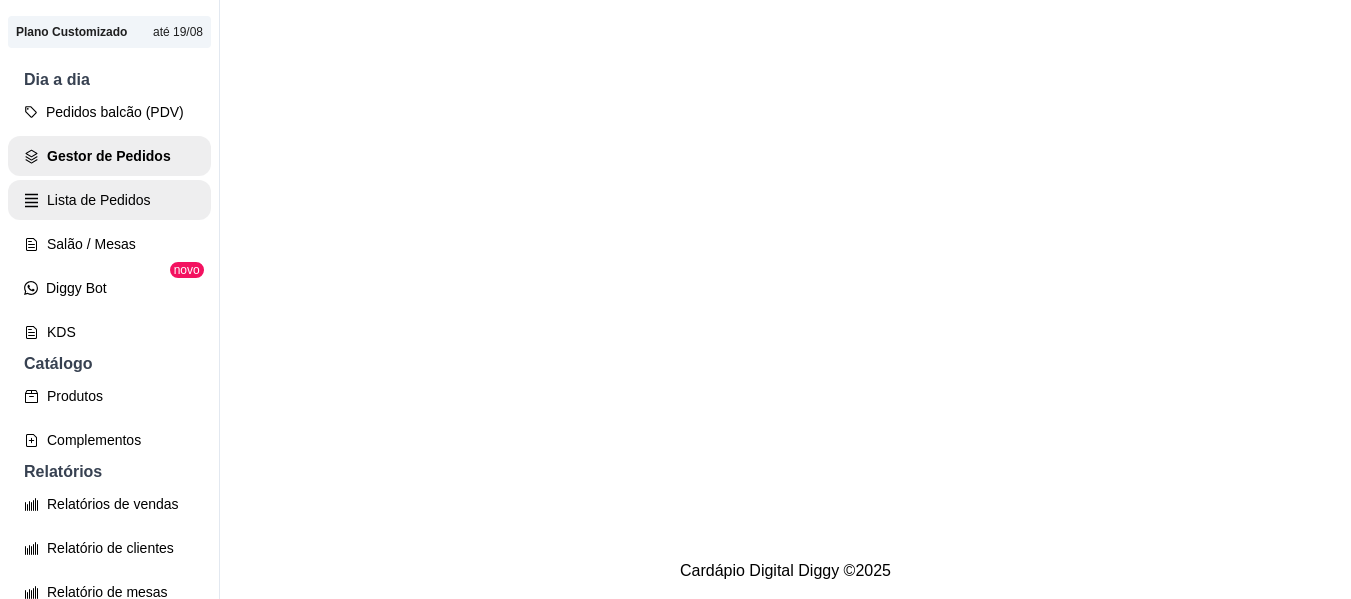 click on "Lista de Pedidos" at bounding box center (109, 200) 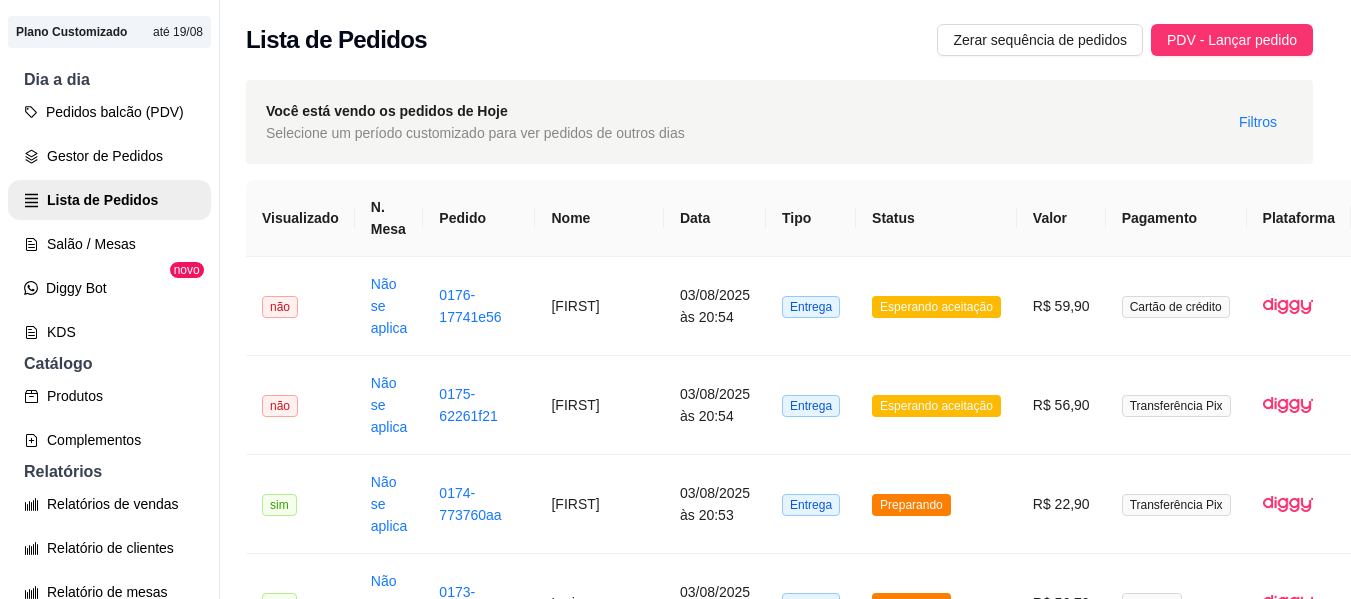 scroll, scrollTop: 0, scrollLeft: 22, axis: horizontal 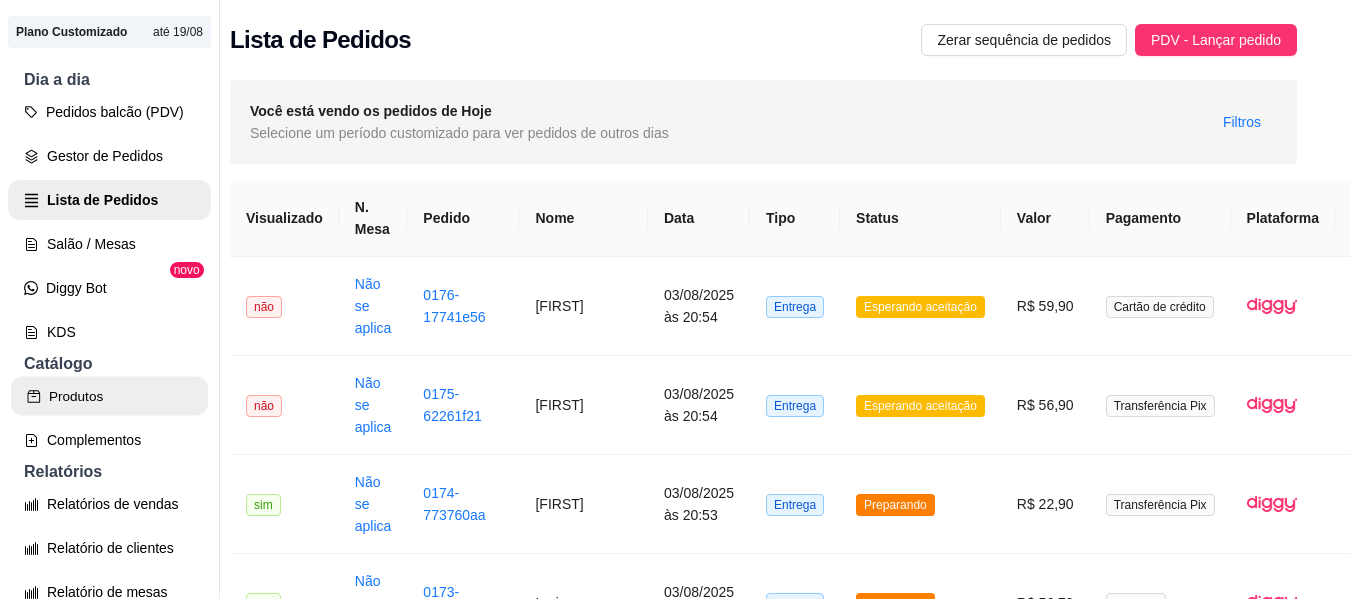 click on "Produtos" at bounding box center [109, 396] 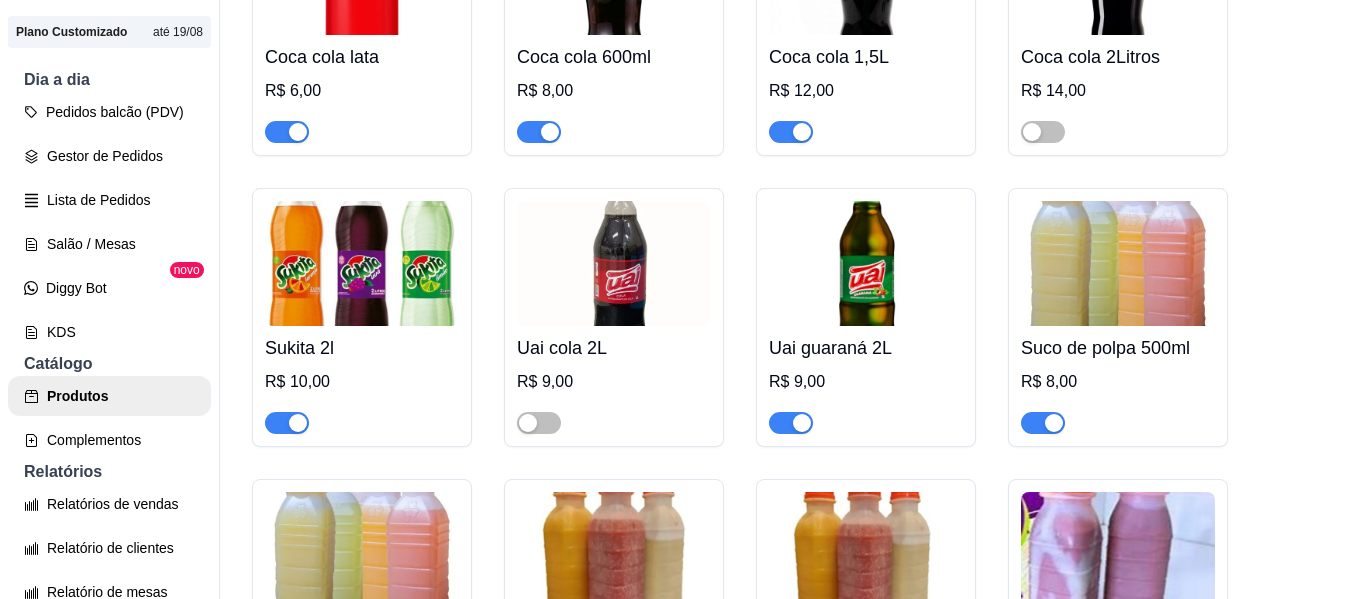 scroll, scrollTop: 3798, scrollLeft: 0, axis: vertical 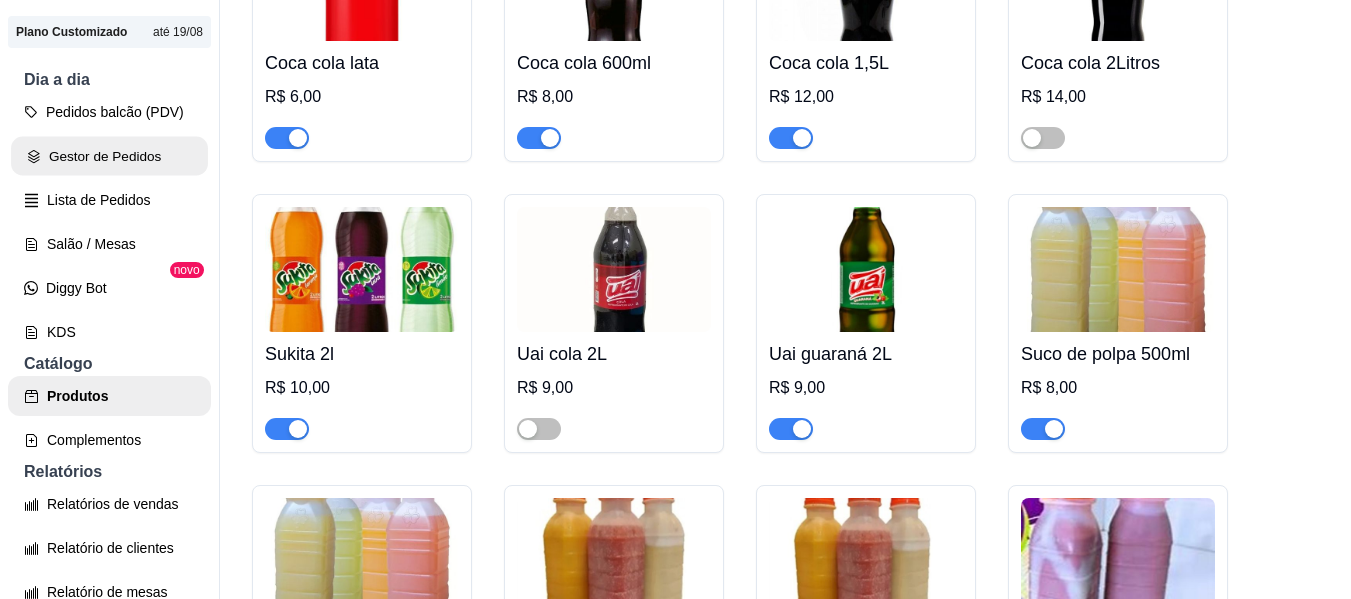 click on "Gestor de Pedidos" at bounding box center [109, 156] 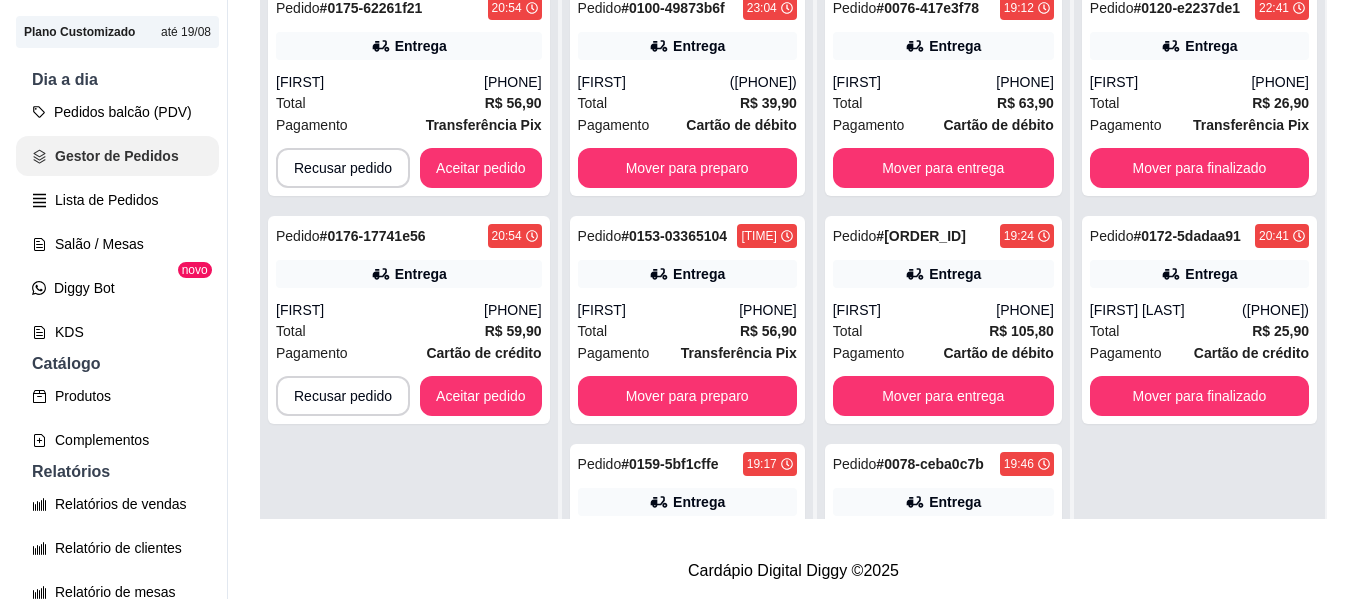 scroll, scrollTop: 0, scrollLeft: 0, axis: both 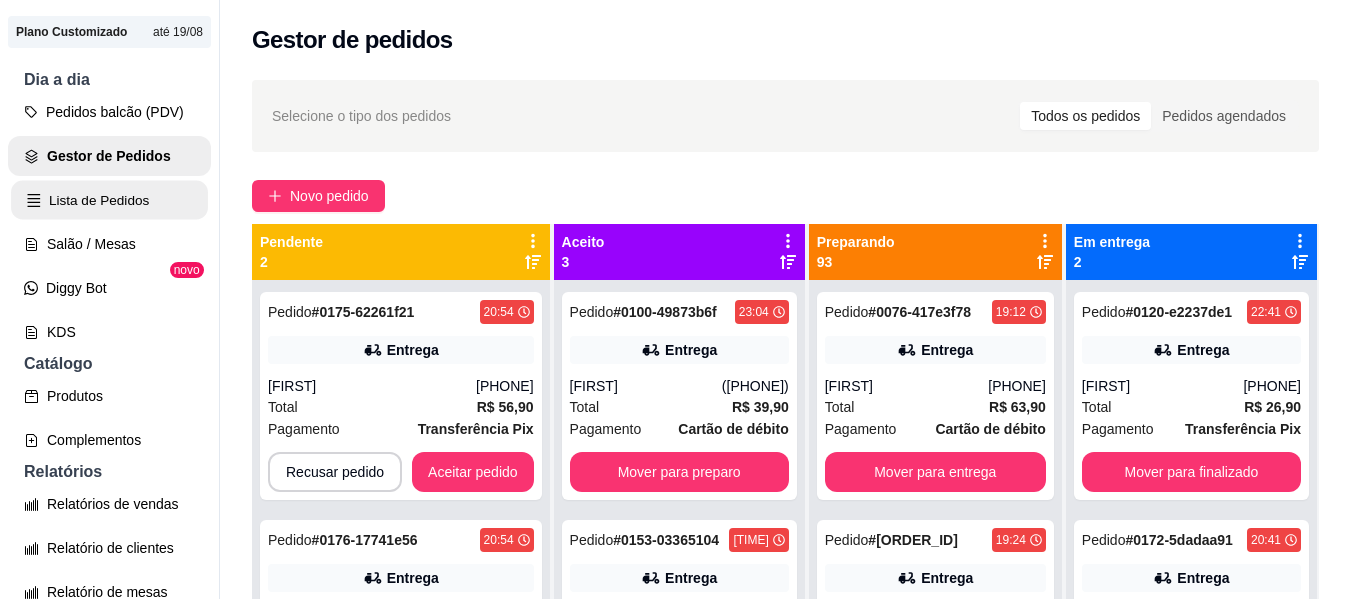 click on "Lista de Pedidos" at bounding box center (109, 200) 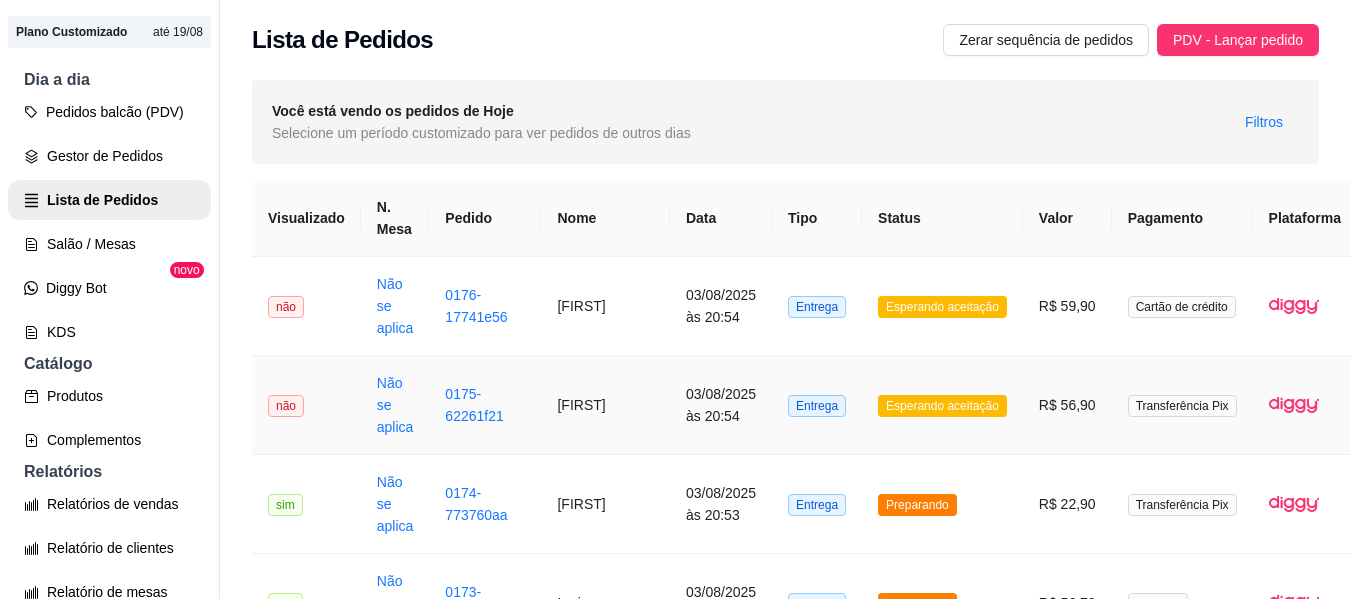 click on "Esperando aceitação" at bounding box center [942, 406] 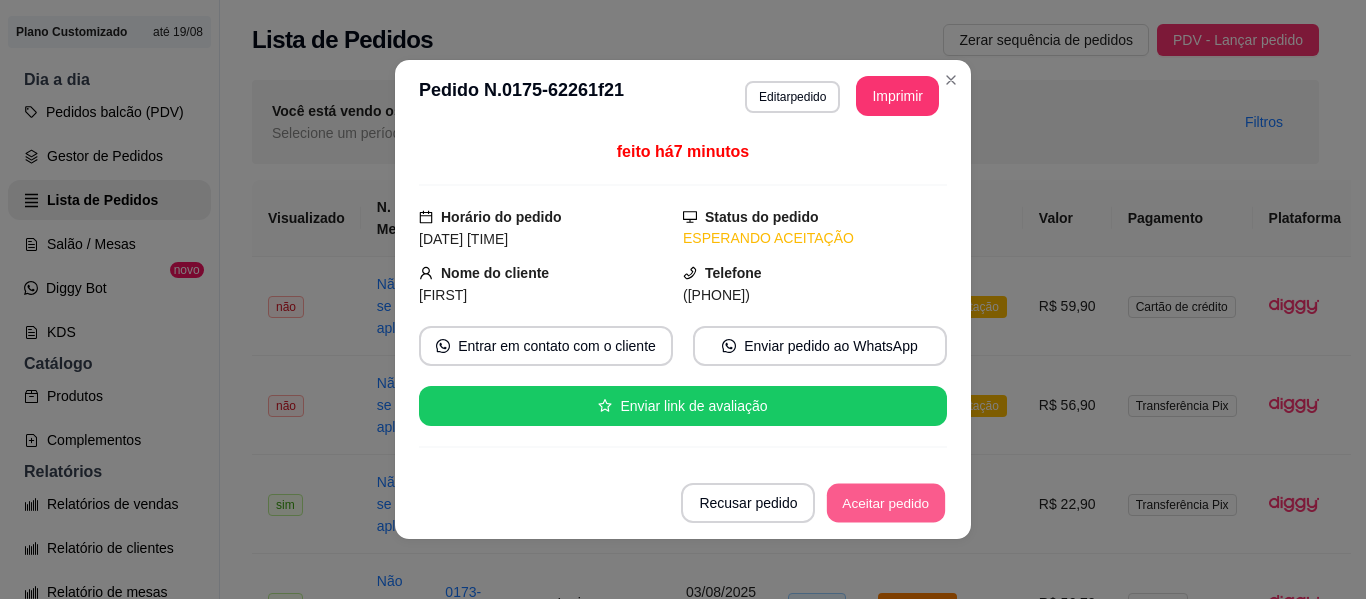 click on "Aceitar pedido" at bounding box center [886, 503] 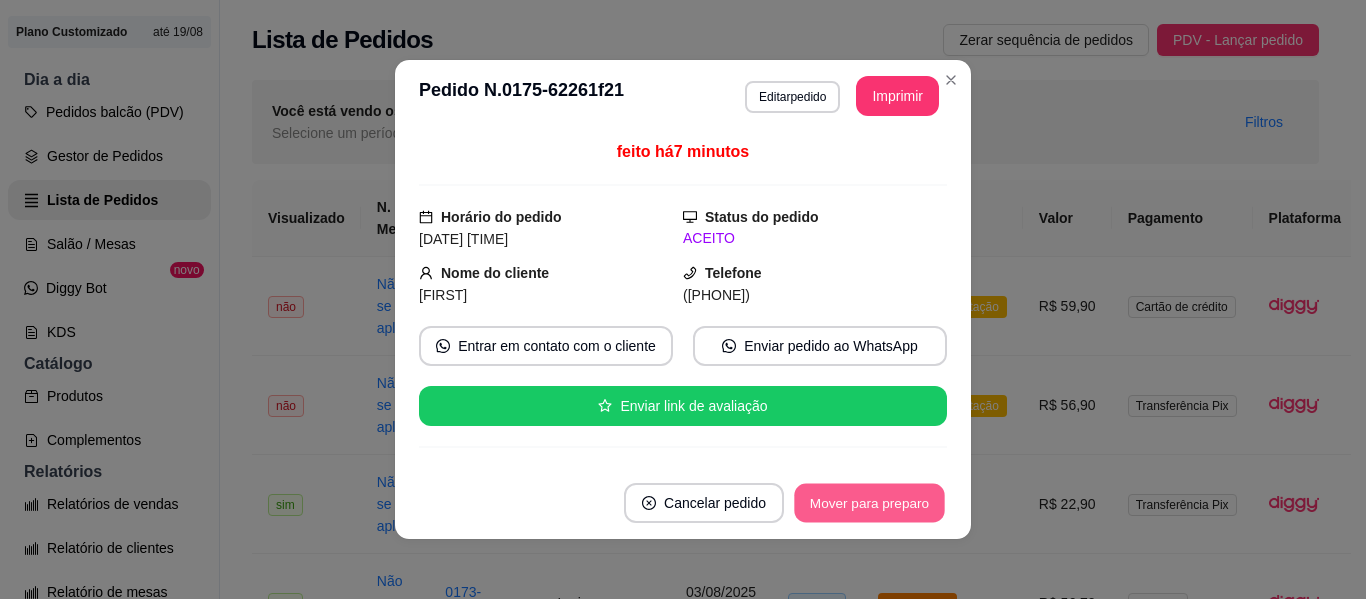 click on "Mover para preparo" at bounding box center [869, 503] 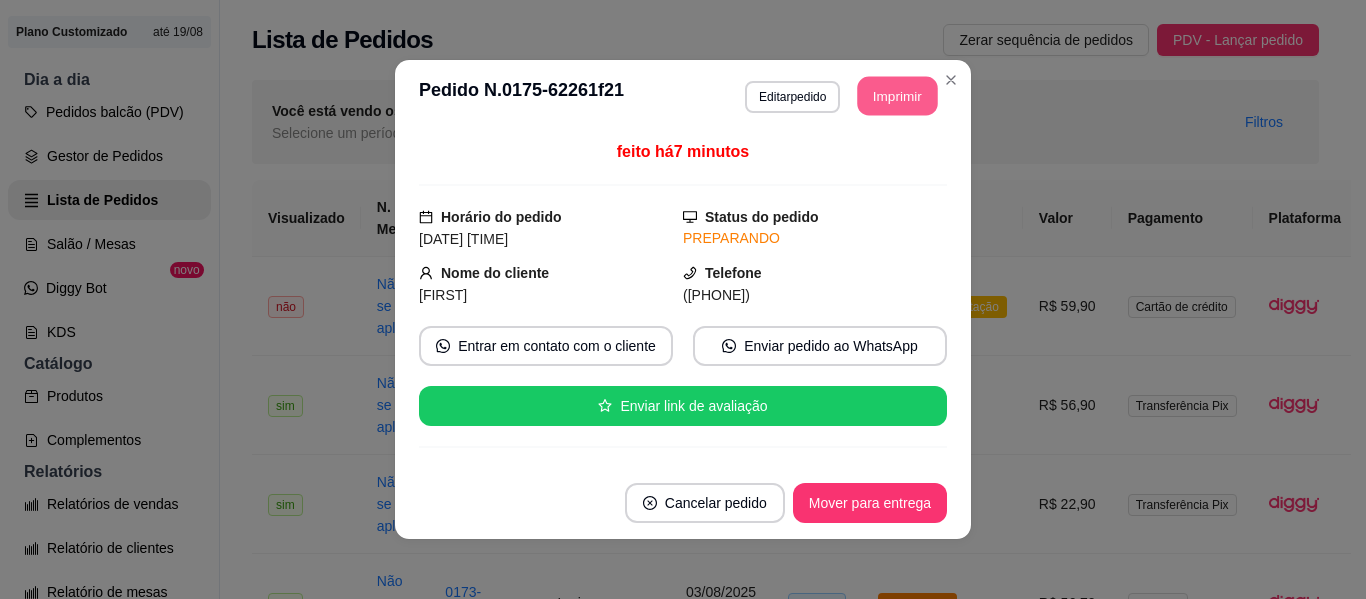 click on "Imprimir" at bounding box center (898, 96) 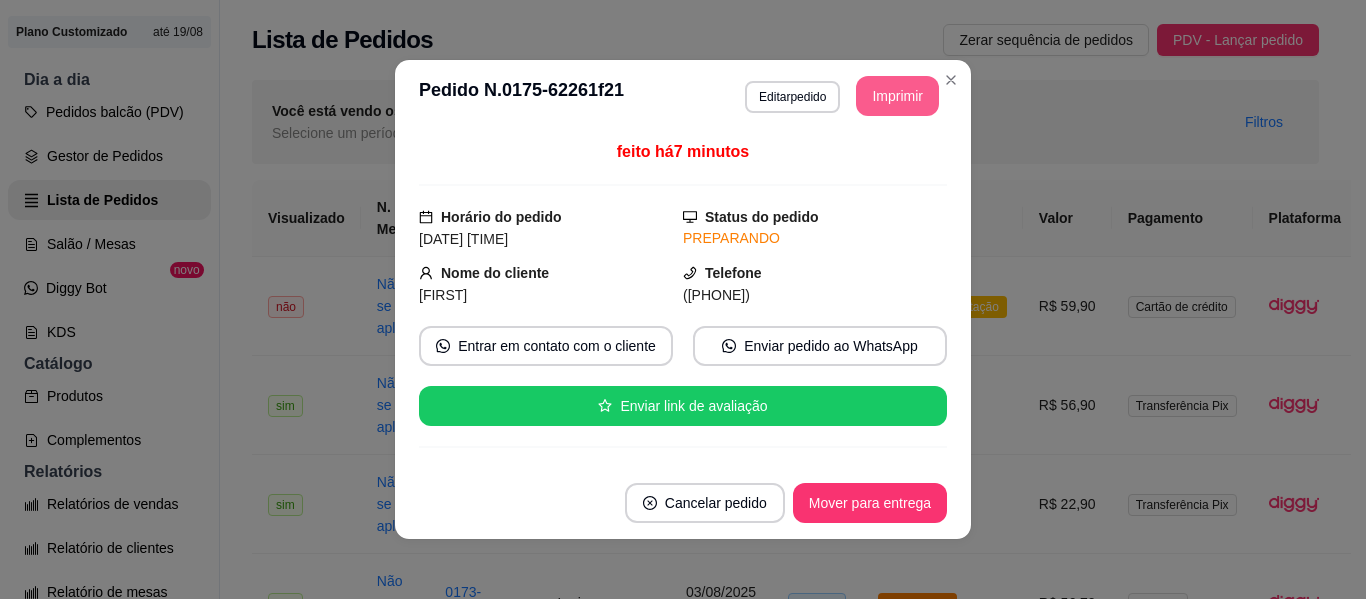 scroll, scrollTop: 0, scrollLeft: 0, axis: both 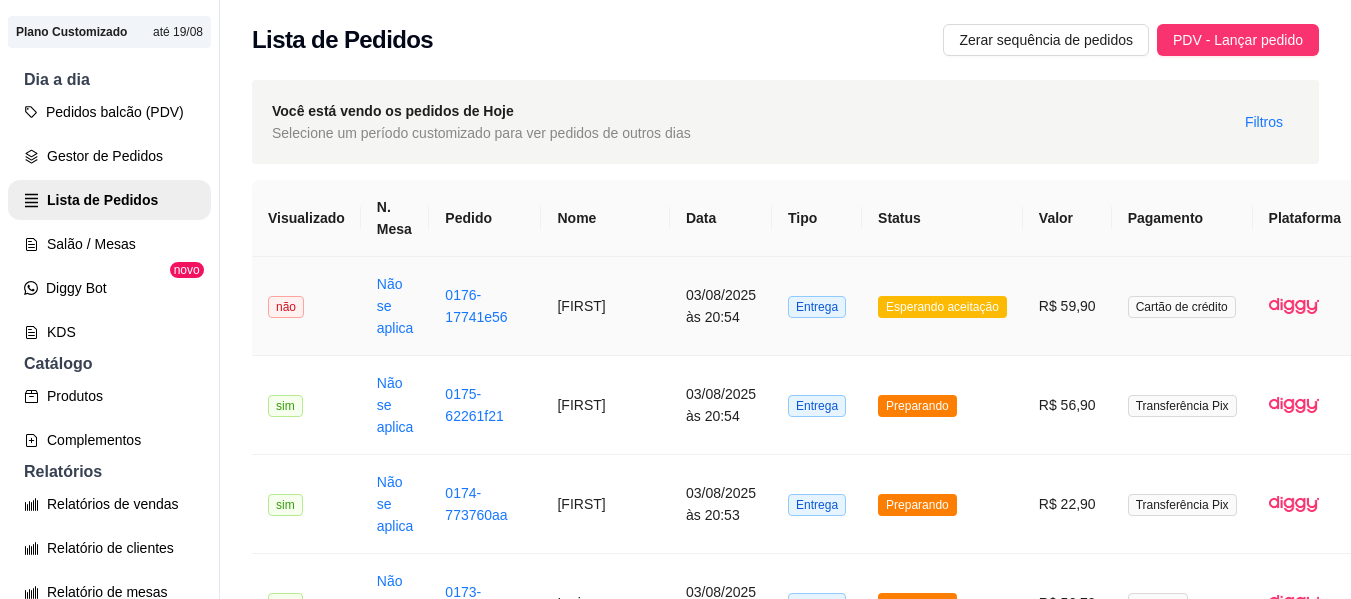 click on "Esperando aceitação" at bounding box center [942, 307] 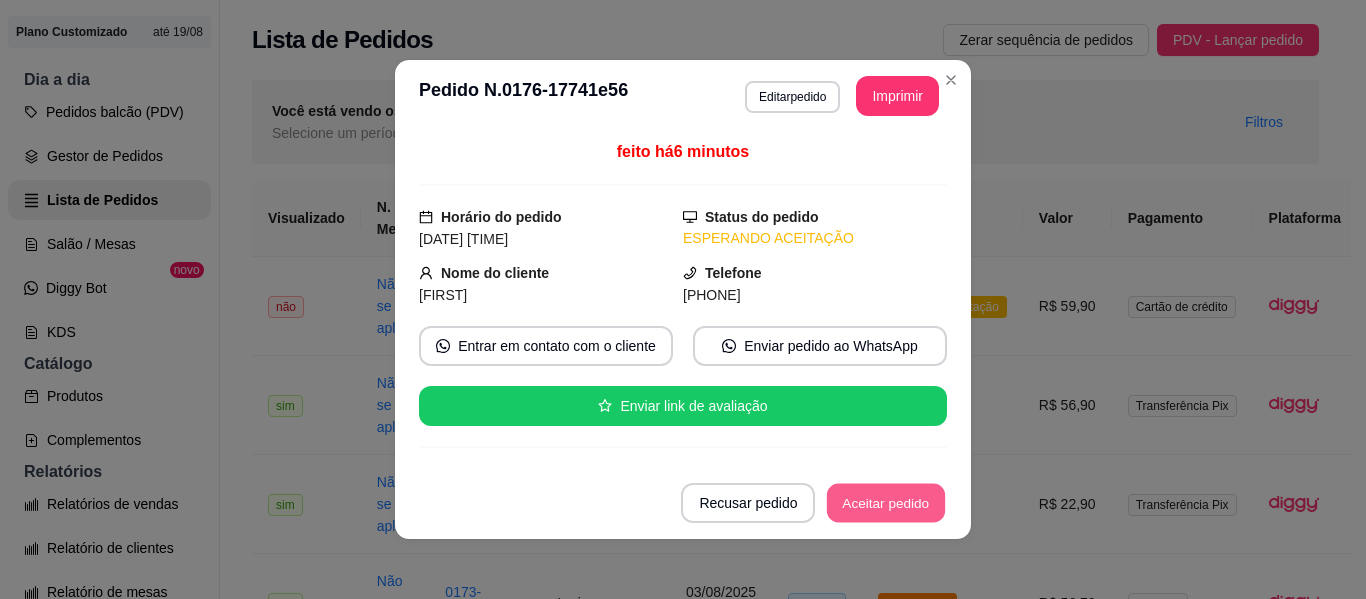 click on "Aceitar pedido" at bounding box center (886, 503) 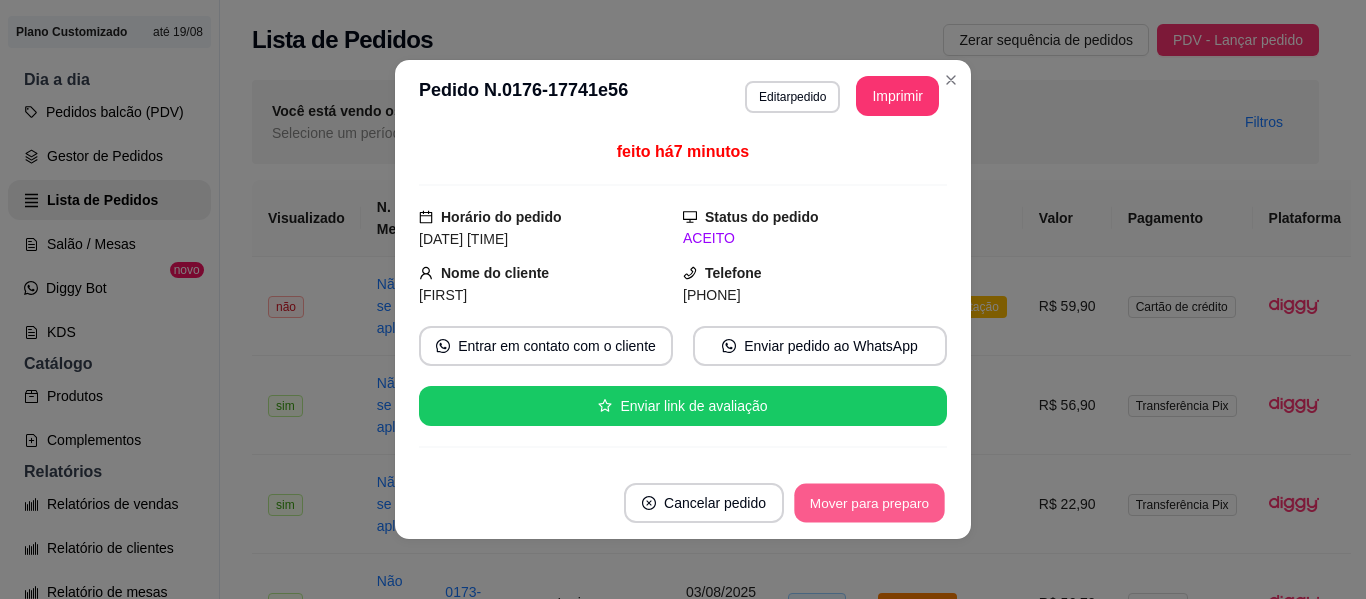 click on "Mover para preparo" at bounding box center (869, 503) 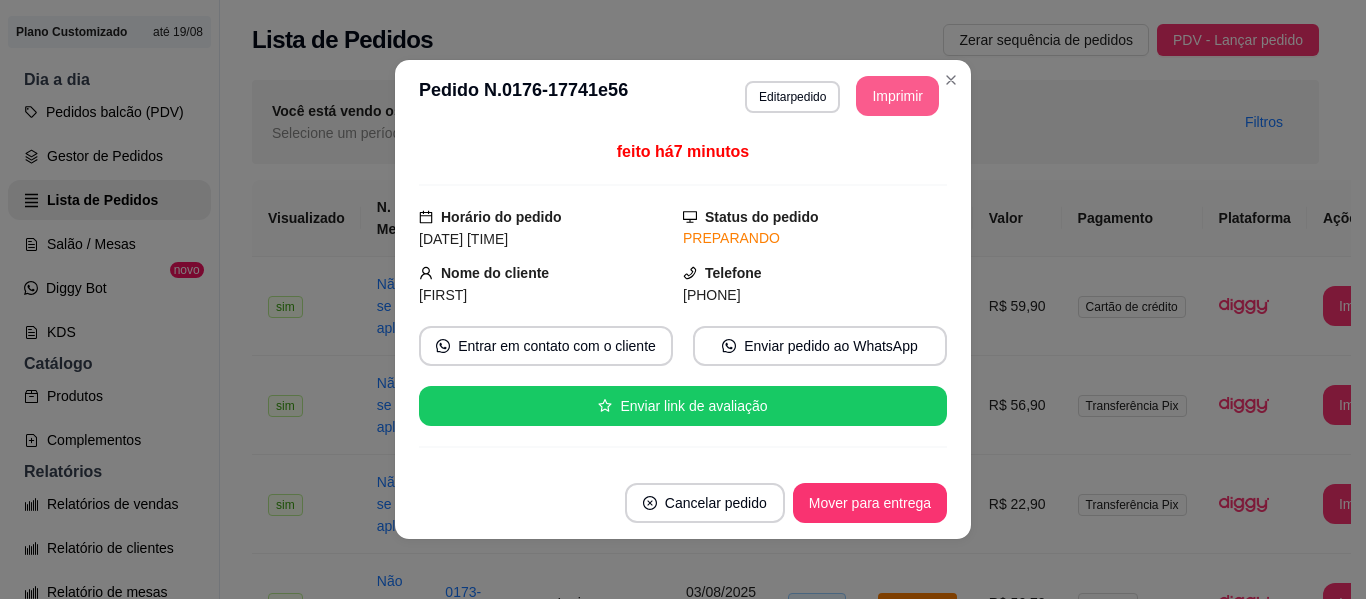 click on "Imprimir" at bounding box center (897, 96) 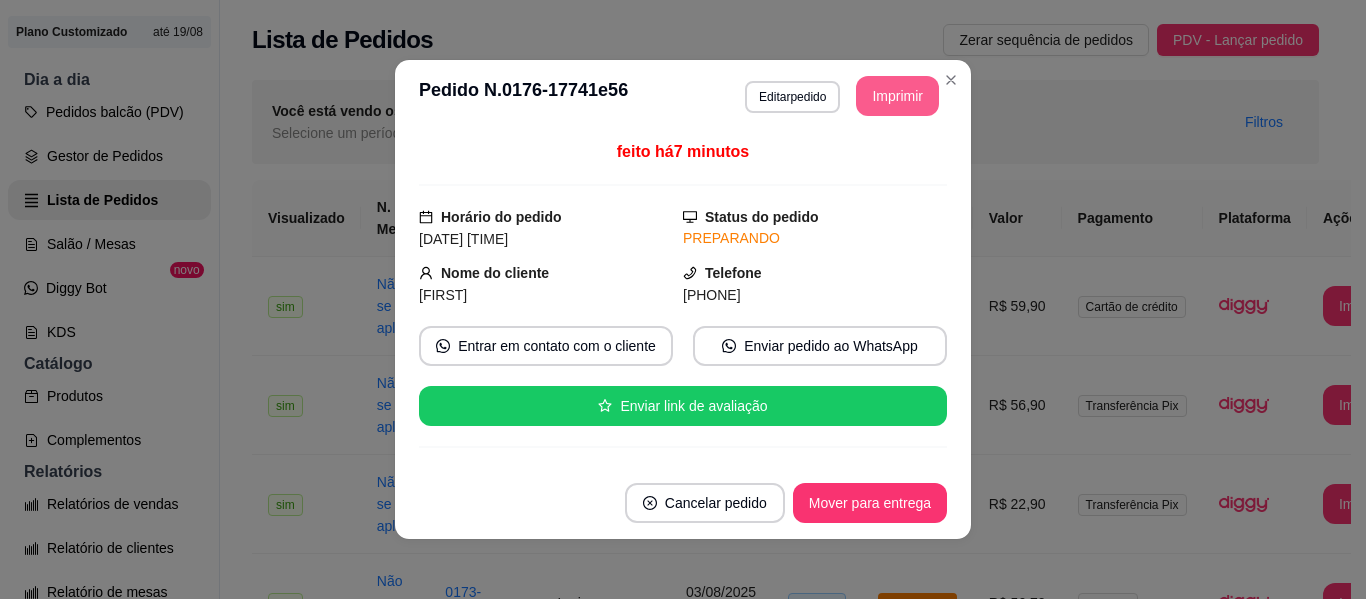 scroll, scrollTop: 0, scrollLeft: 0, axis: both 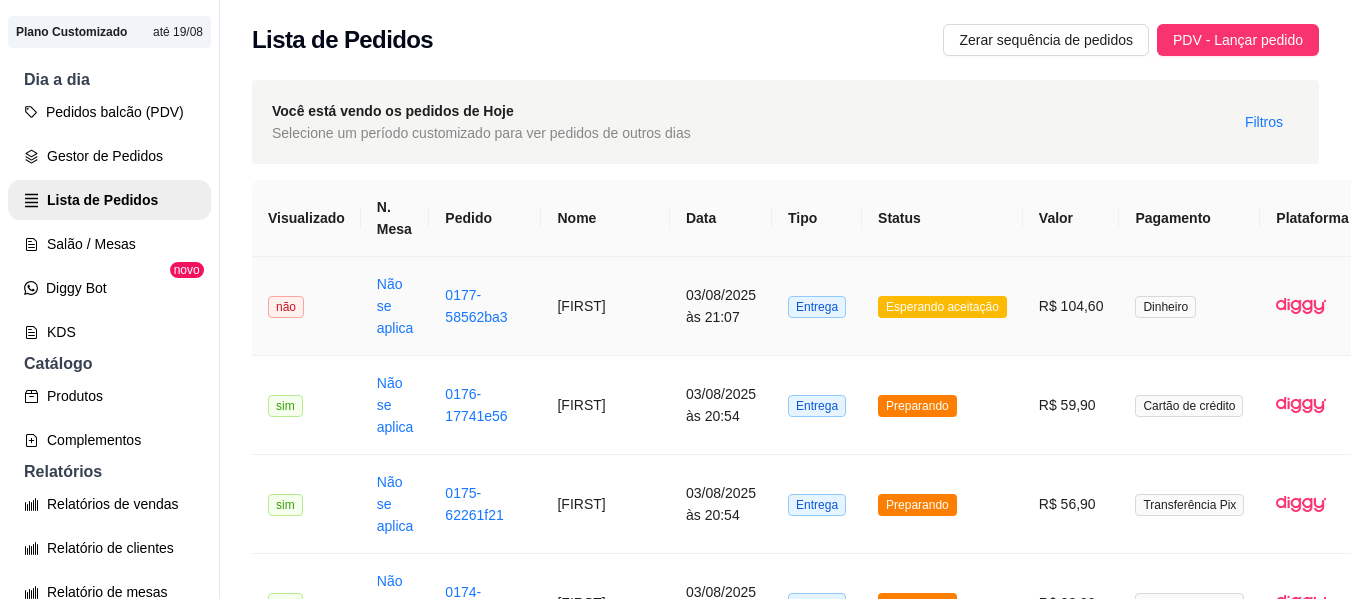 click on "Esperando aceitação" at bounding box center (942, 307) 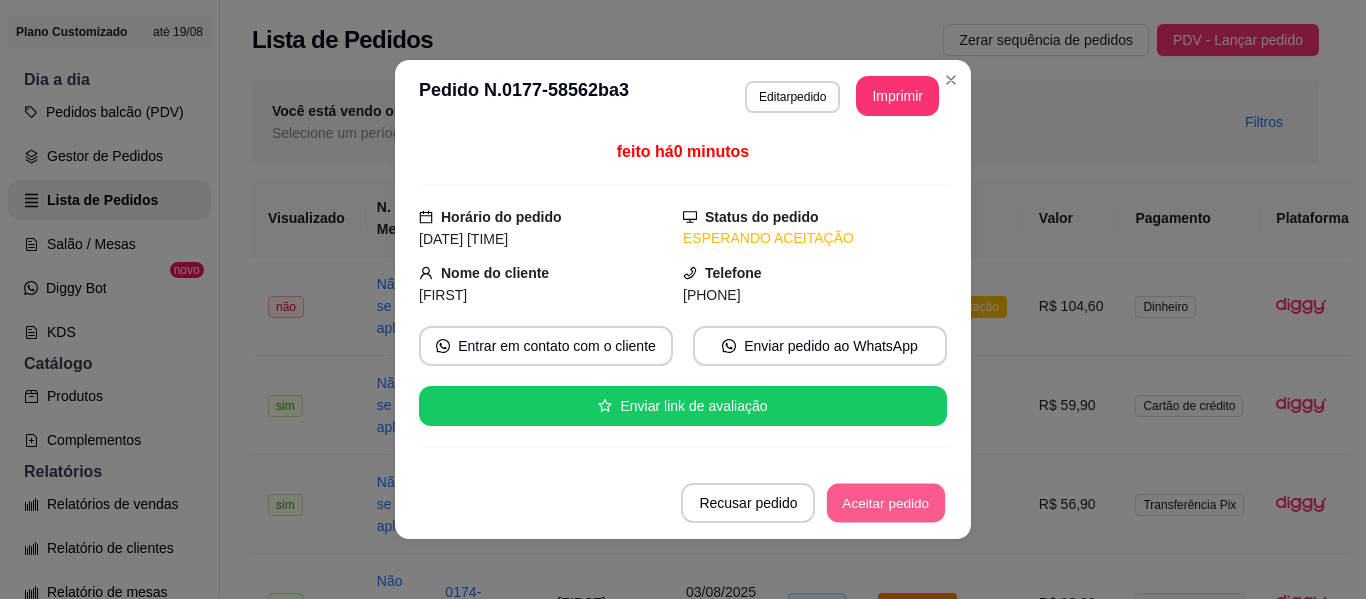 click on "Aceitar pedido" at bounding box center (886, 503) 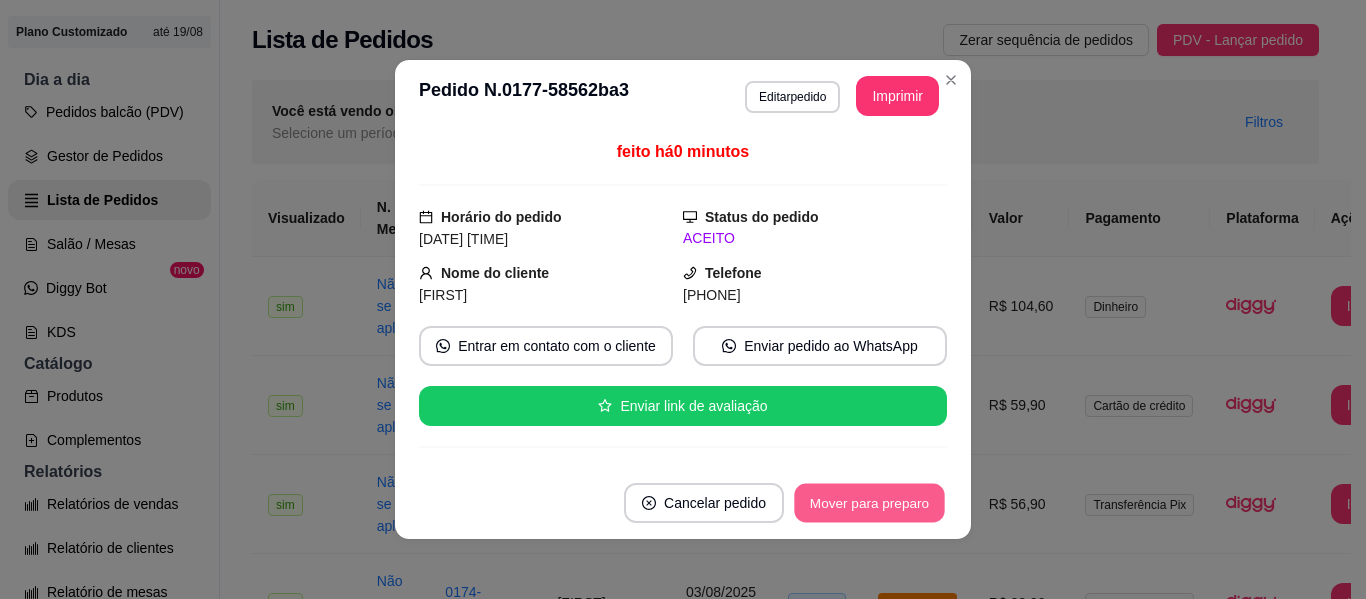 click on "Mover para preparo" at bounding box center (869, 503) 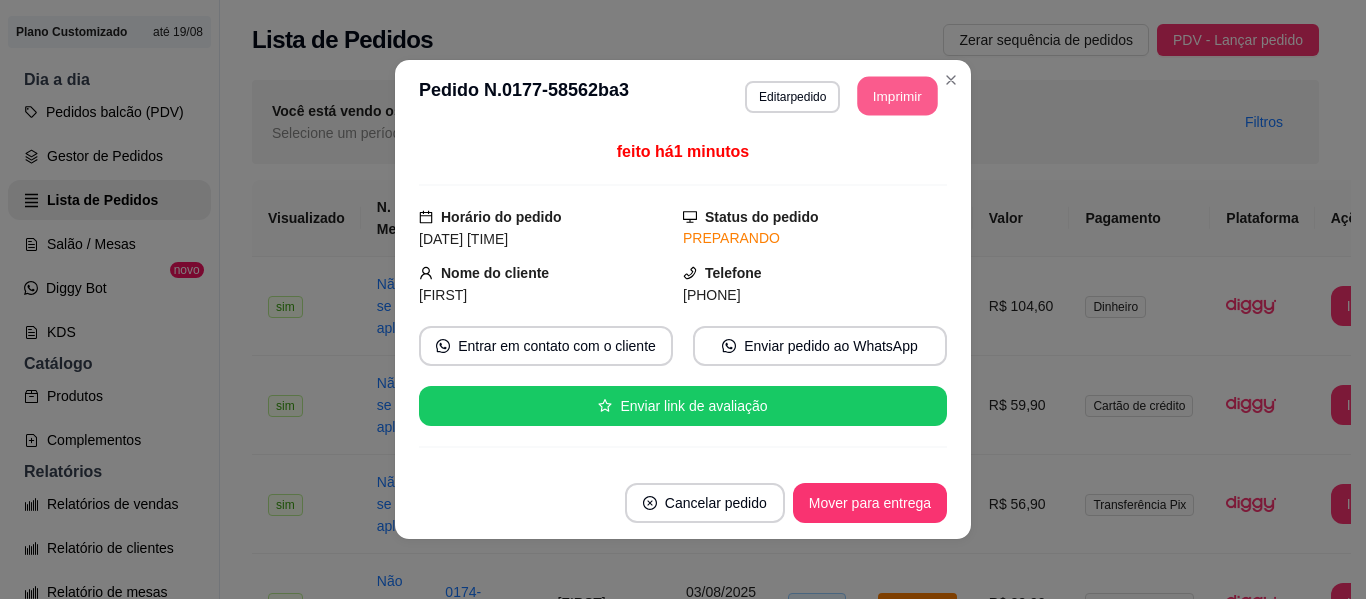 click on "Imprimir" at bounding box center (898, 96) 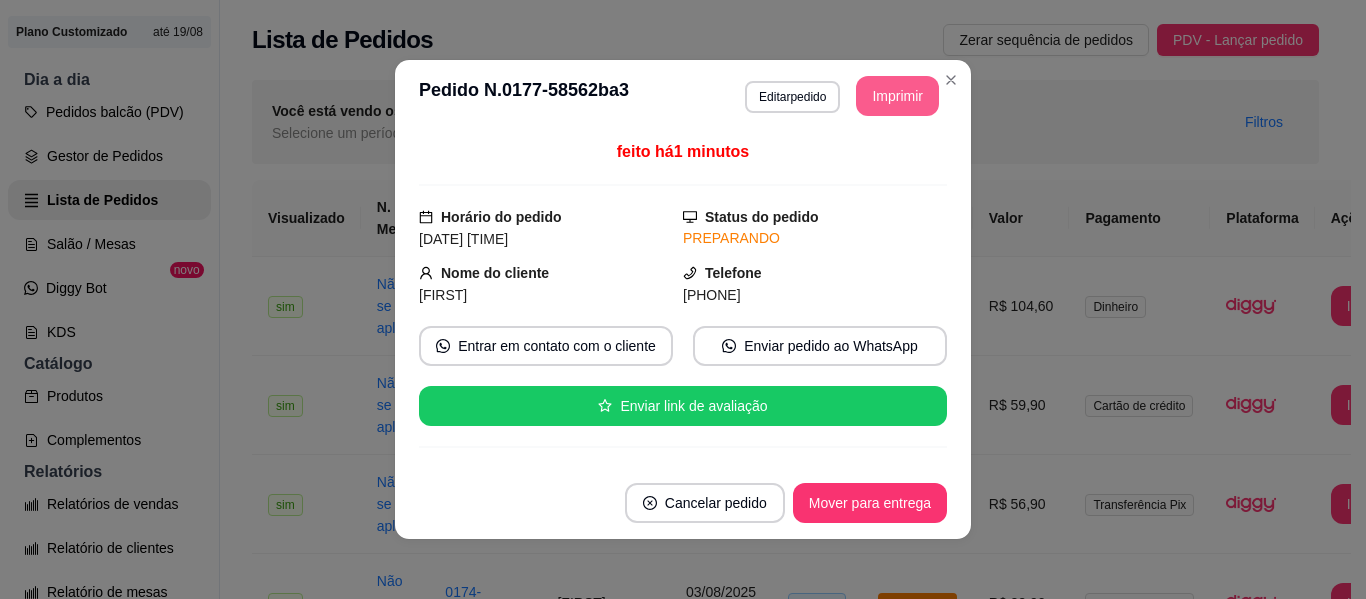 scroll, scrollTop: 0, scrollLeft: 0, axis: both 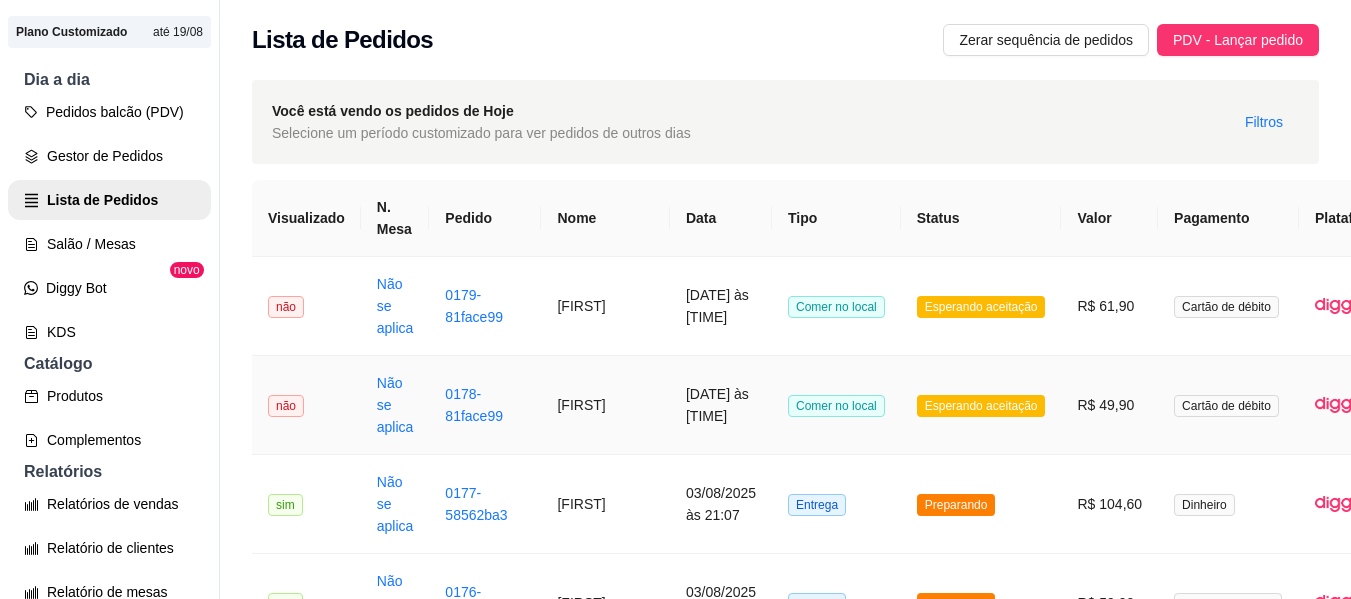 click on "Esperando aceitação" at bounding box center [981, 406] 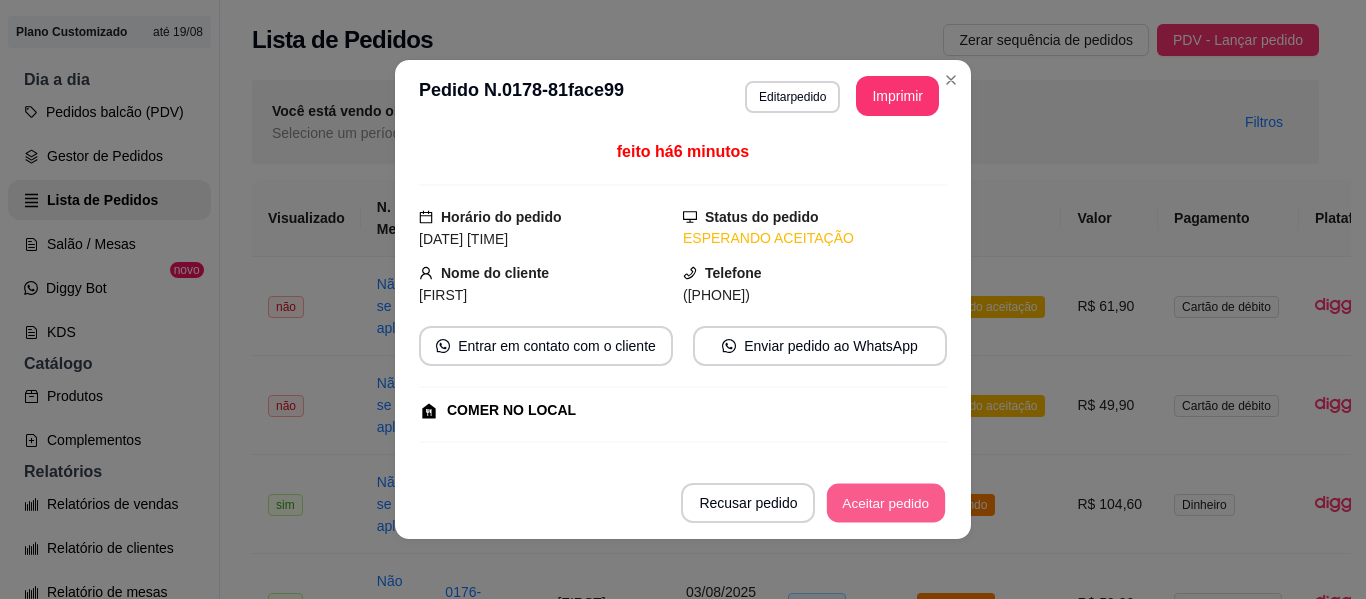 click on "Aceitar pedido" at bounding box center [886, 503] 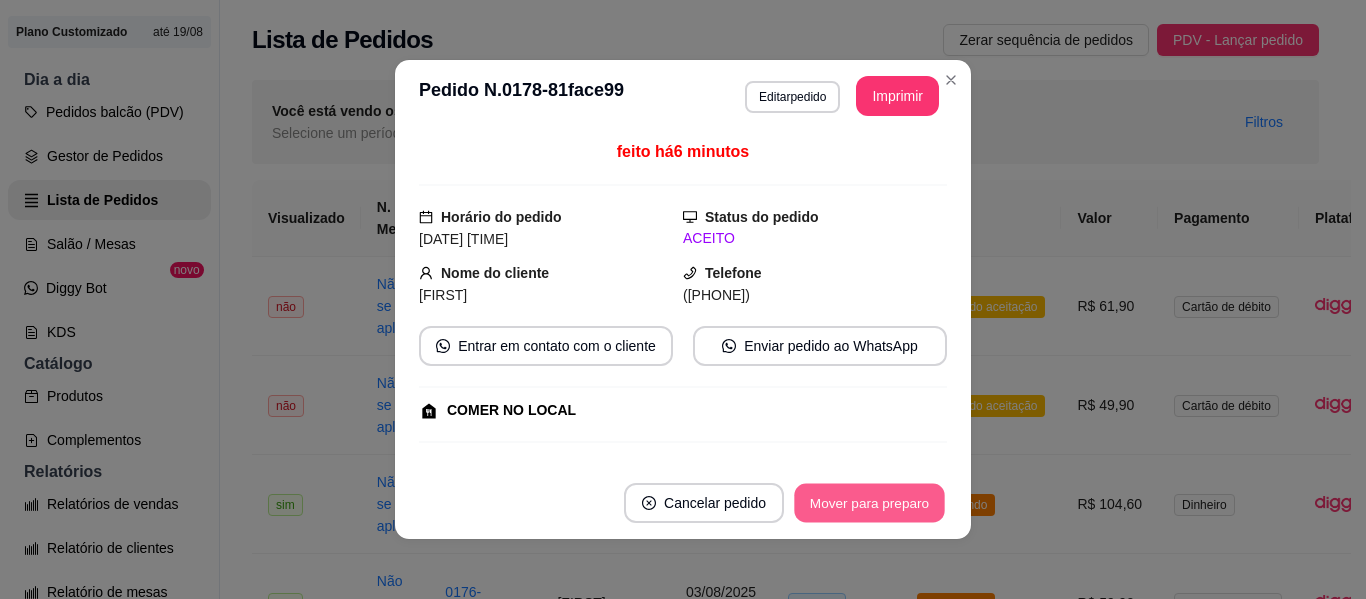 click on "Mover para preparo" at bounding box center [869, 503] 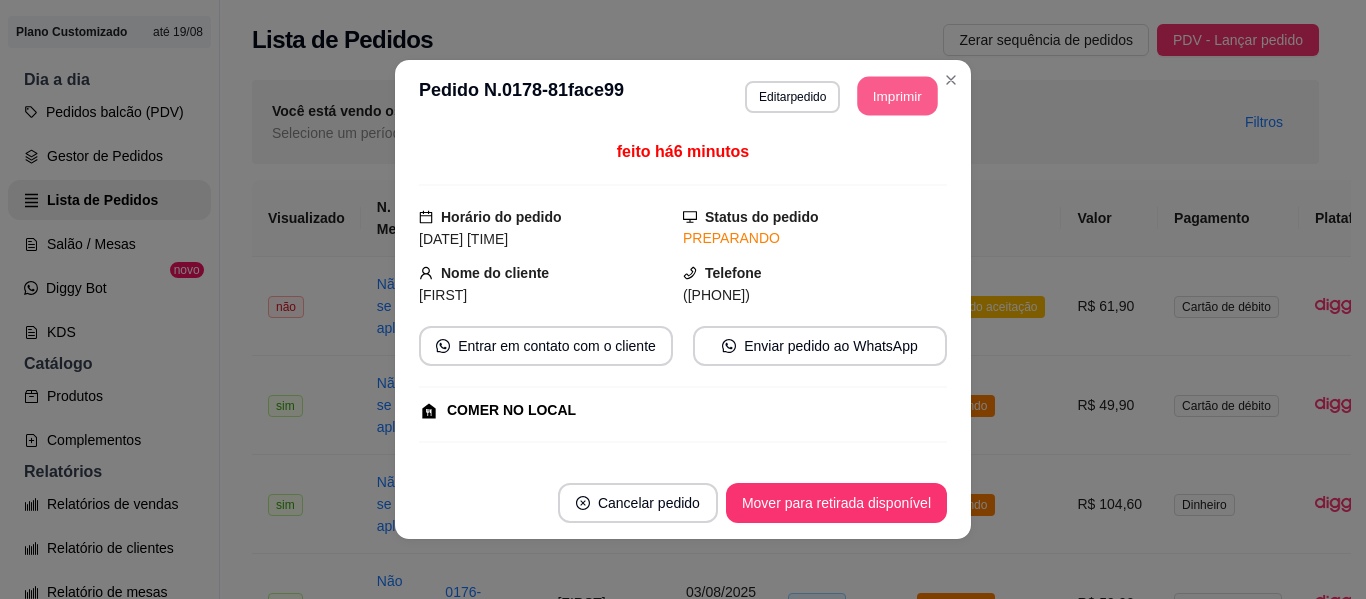 click on "Imprimir" at bounding box center [898, 96] 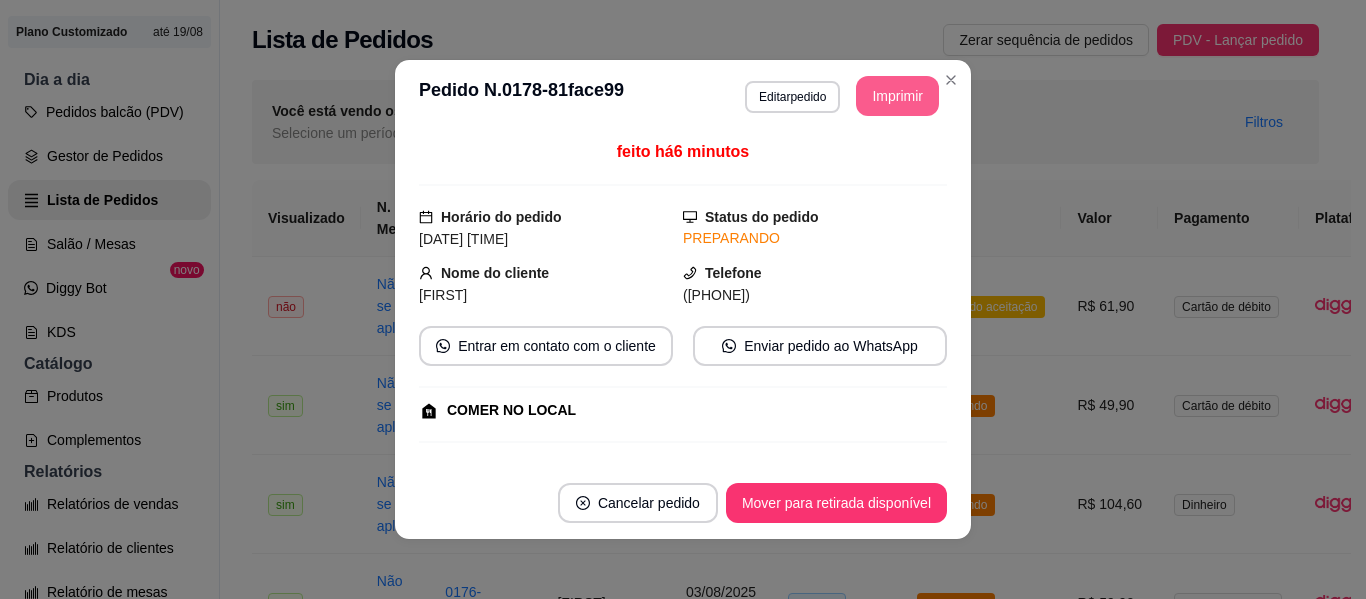 scroll, scrollTop: 0, scrollLeft: 0, axis: both 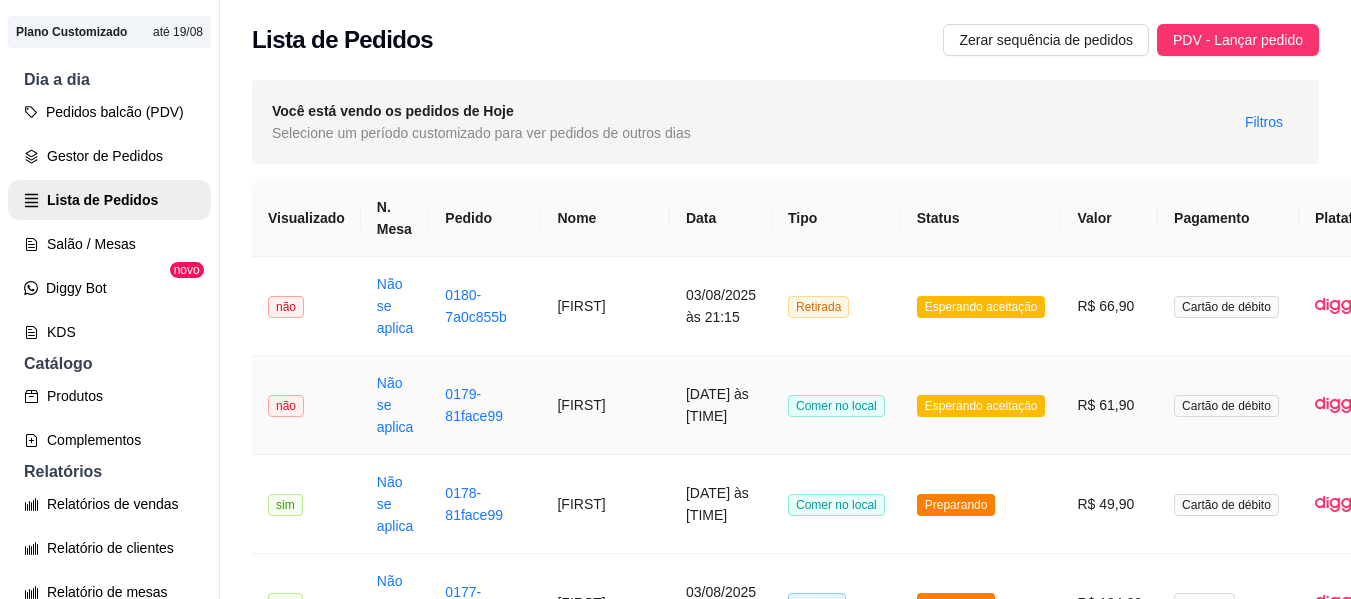 click on "Esperando aceitação" at bounding box center (981, 406) 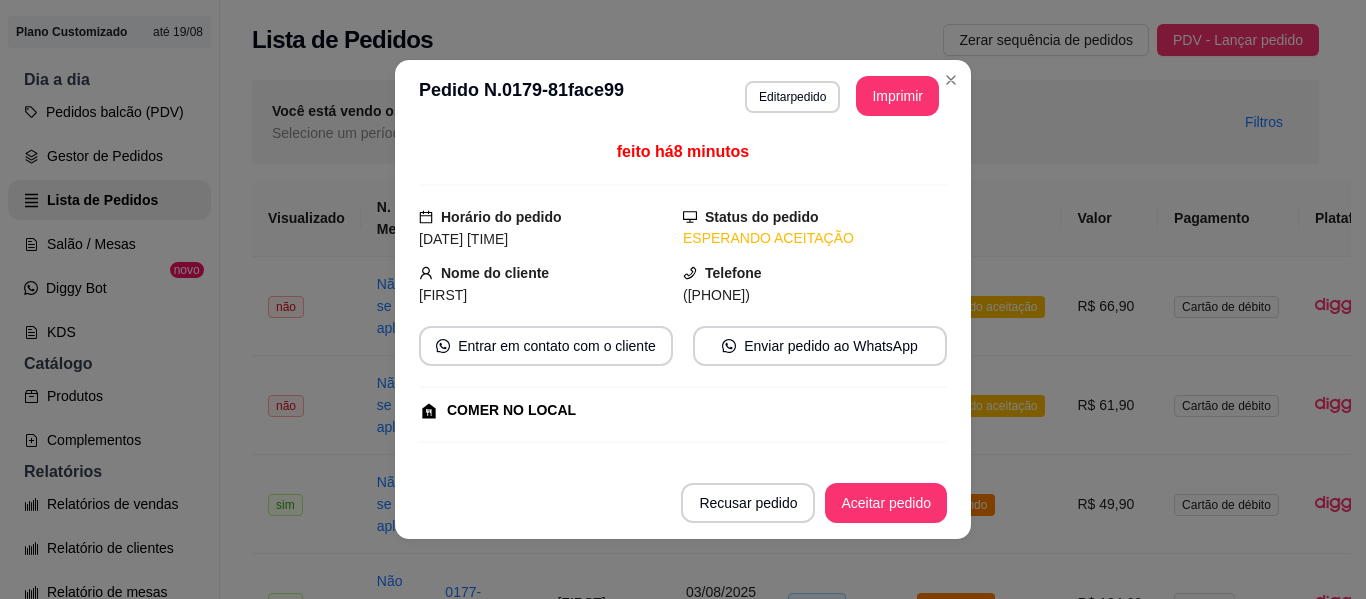 click on "Recusar pedido Aceitar pedido" at bounding box center [683, 503] 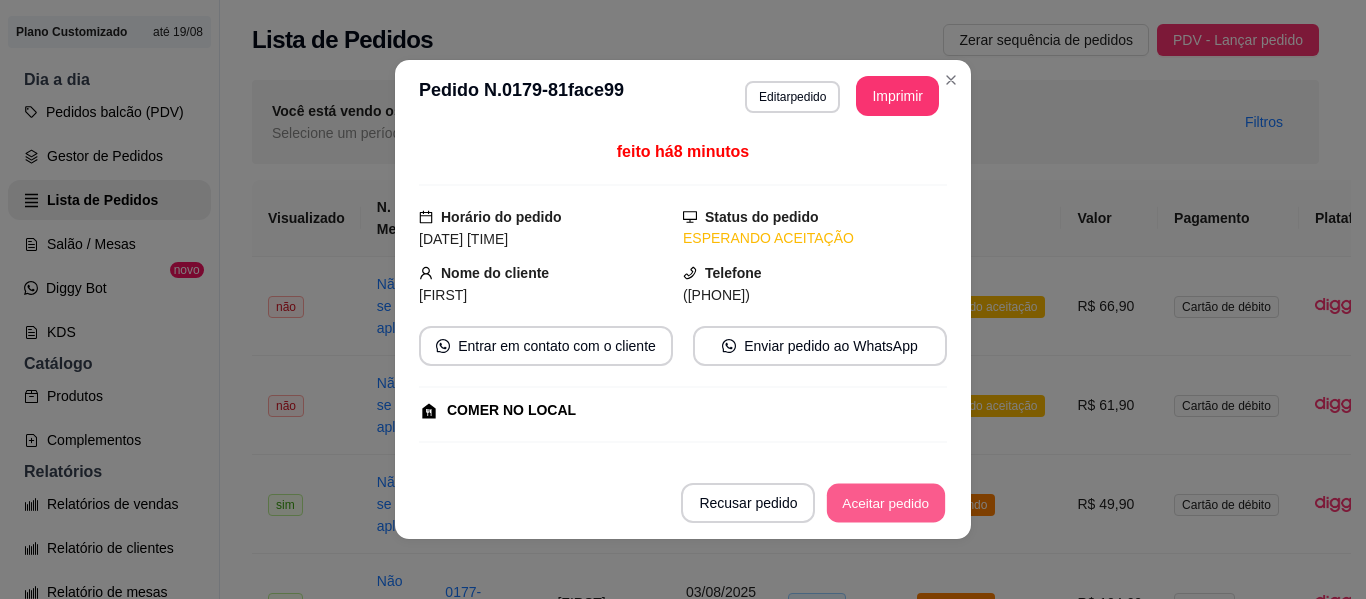 click on "Aceitar pedido" at bounding box center (886, 503) 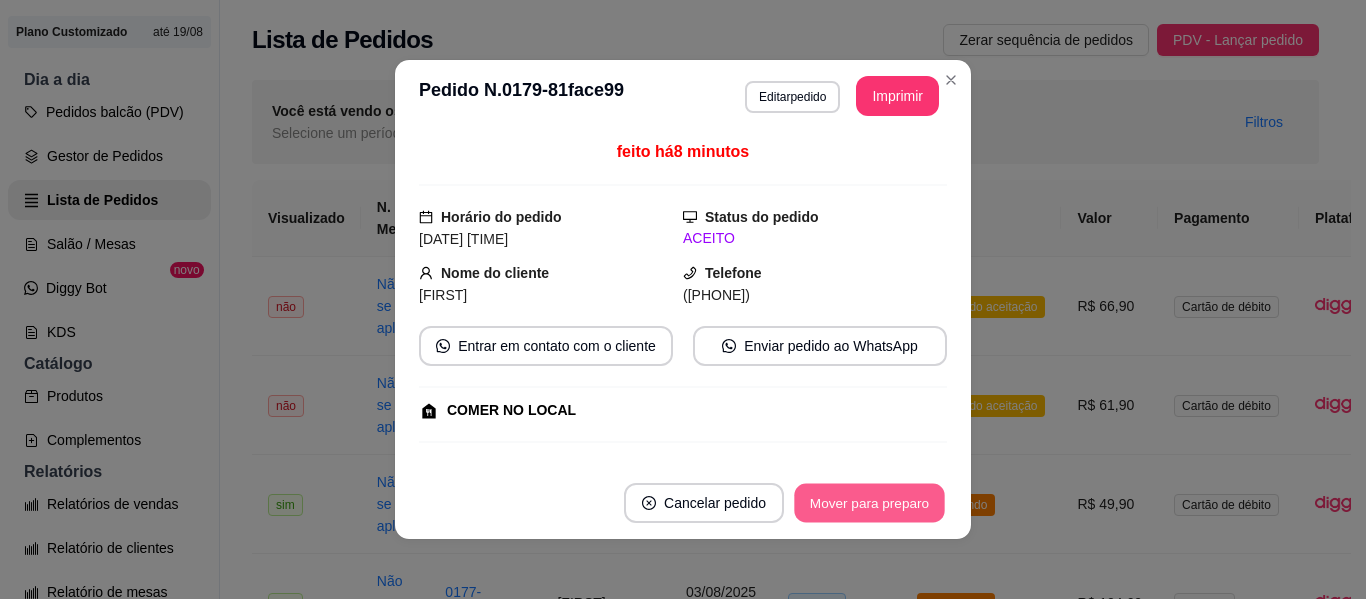 click on "Mover para preparo" at bounding box center (869, 503) 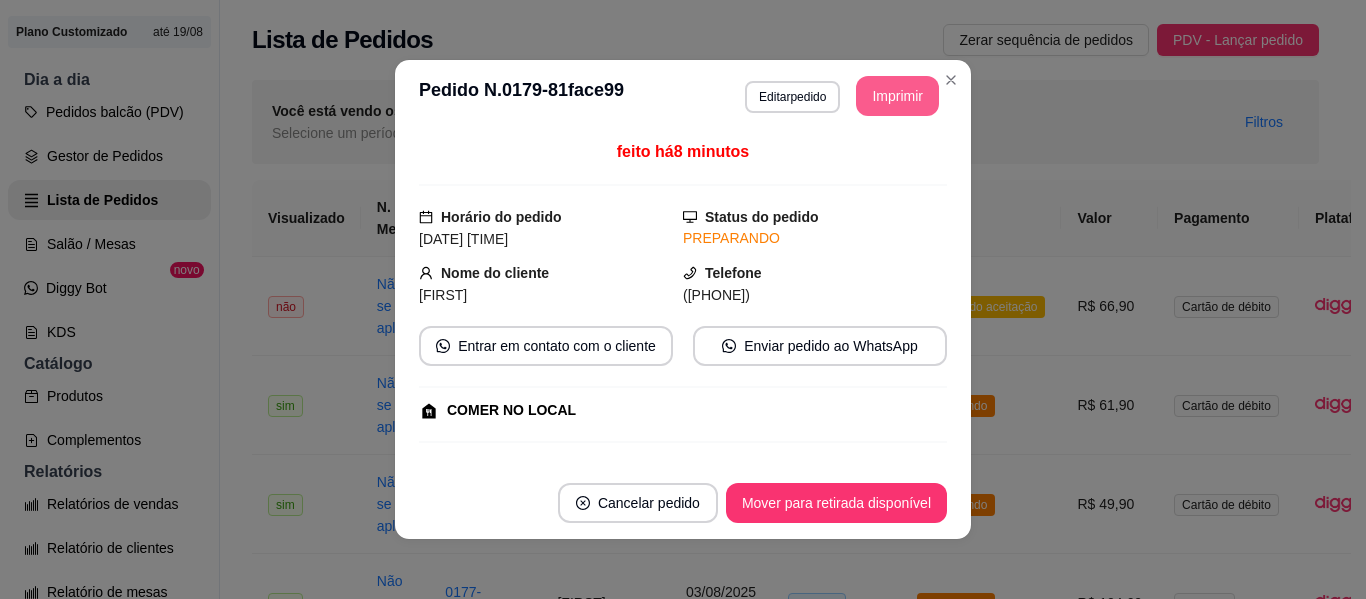 click on "Imprimir" at bounding box center [897, 96] 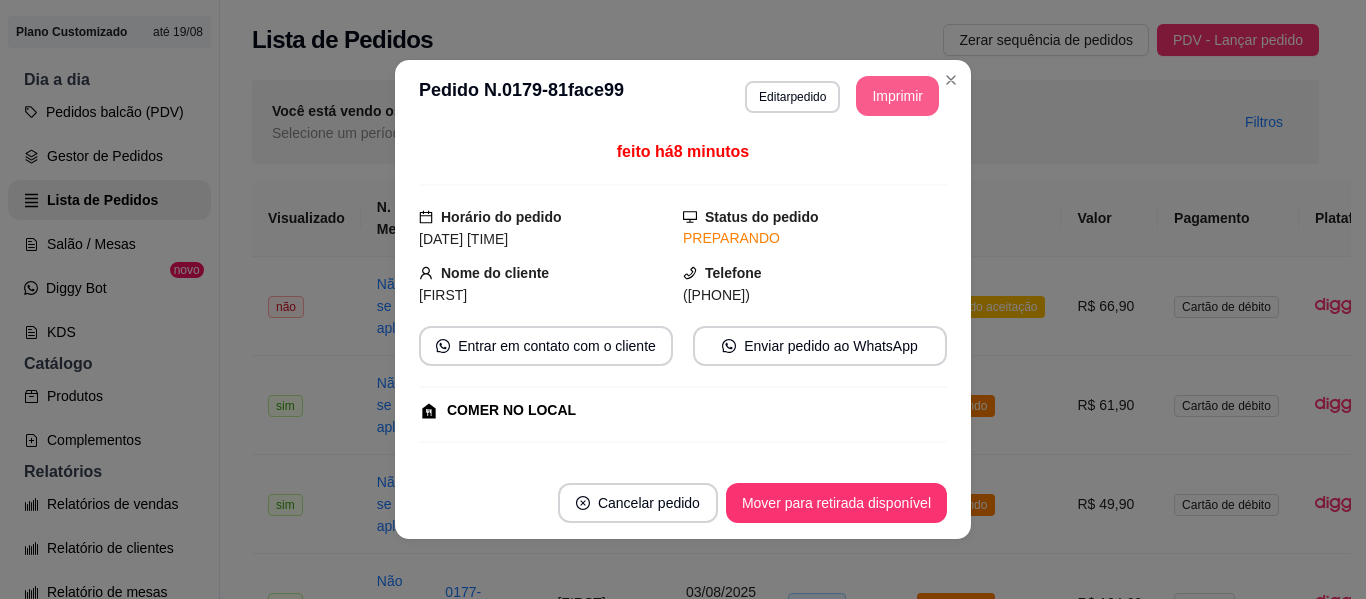 scroll, scrollTop: 0, scrollLeft: 0, axis: both 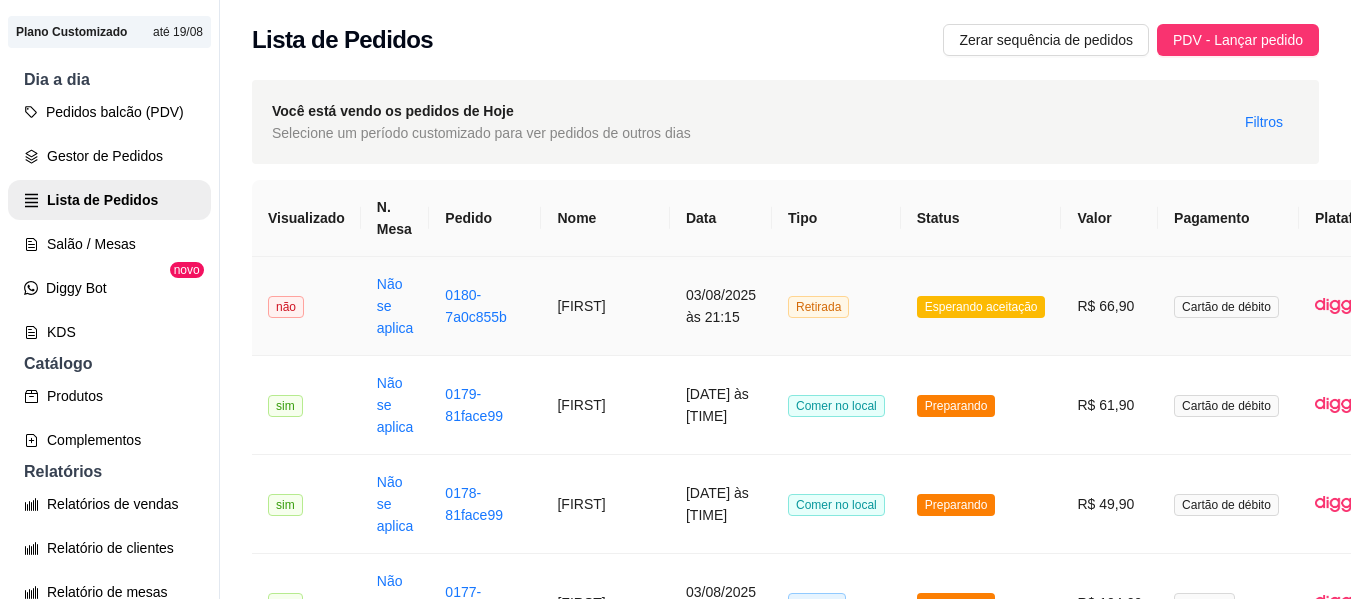 click on "Esperando aceitação" at bounding box center [981, 307] 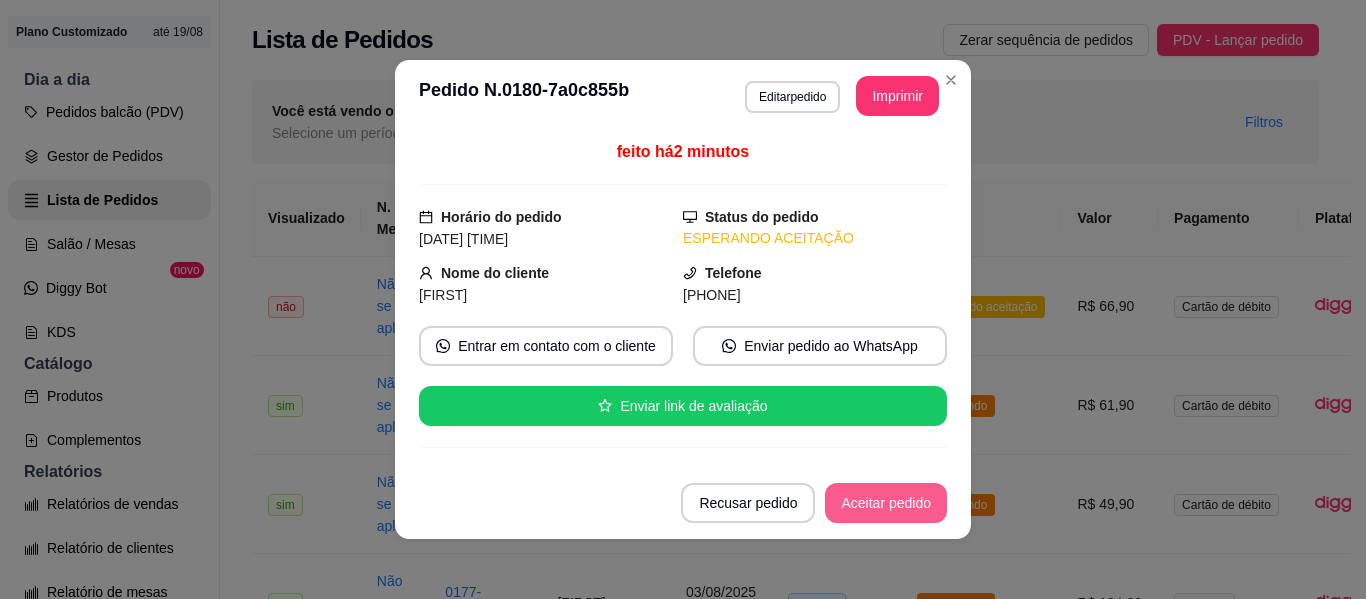 click on "Aceitar pedido" at bounding box center [886, 503] 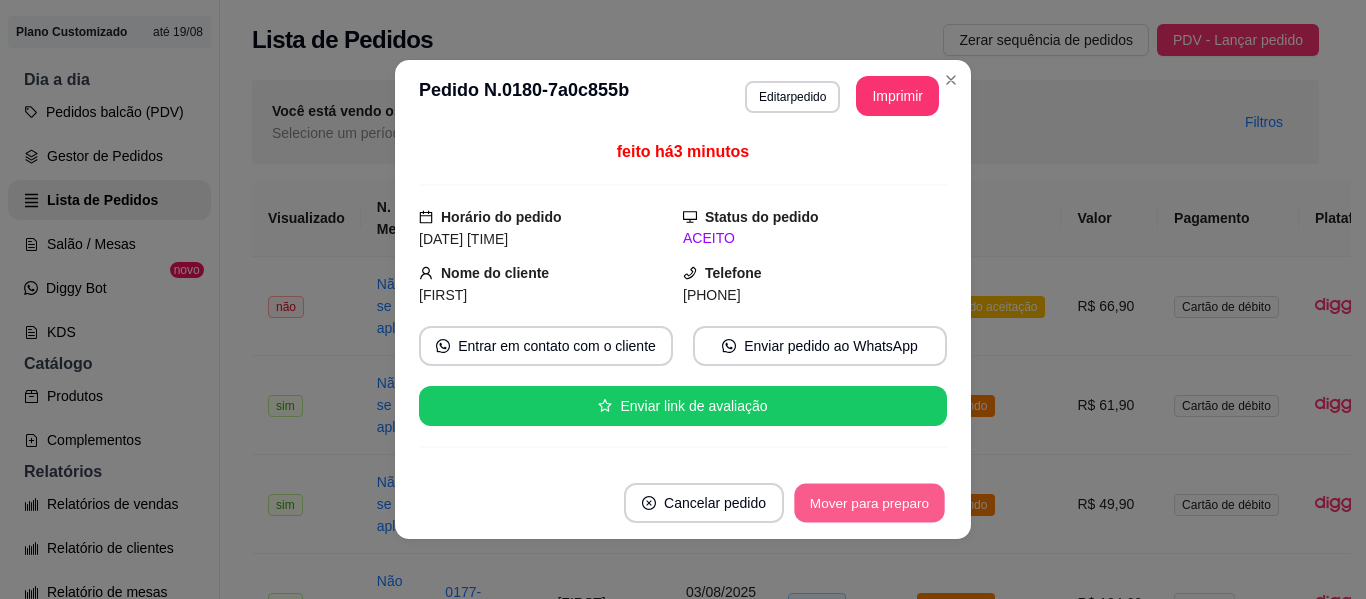 click on "Mover para preparo" at bounding box center [869, 503] 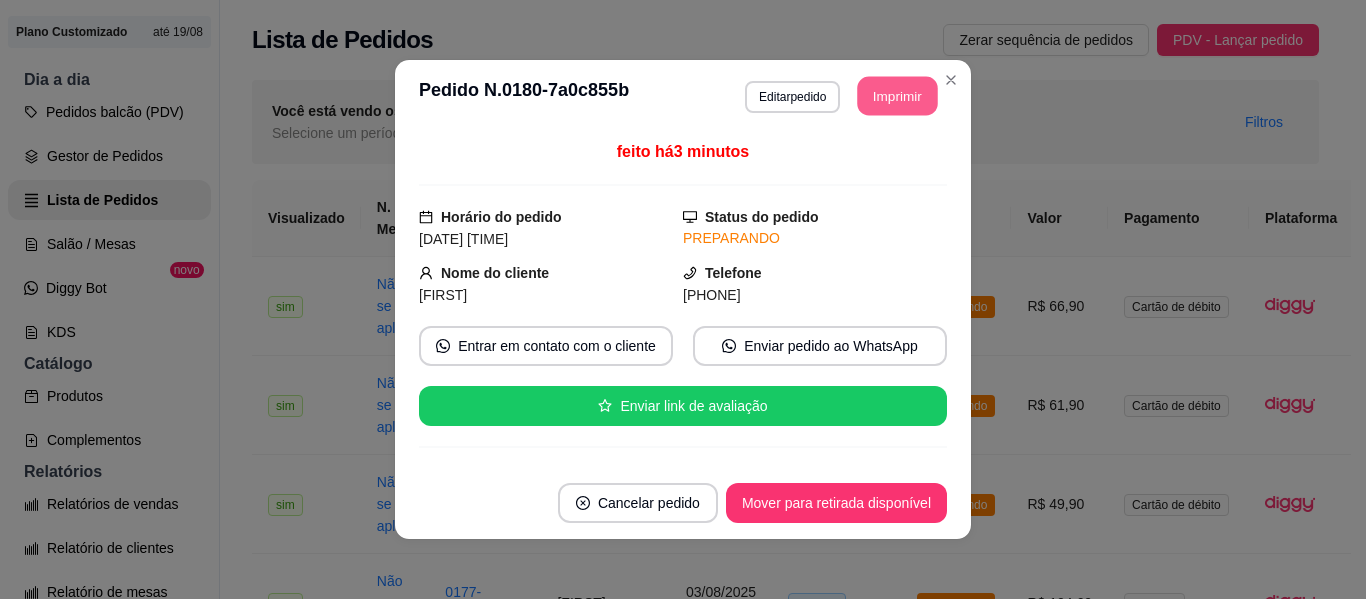 click on "Imprimir" at bounding box center [898, 96] 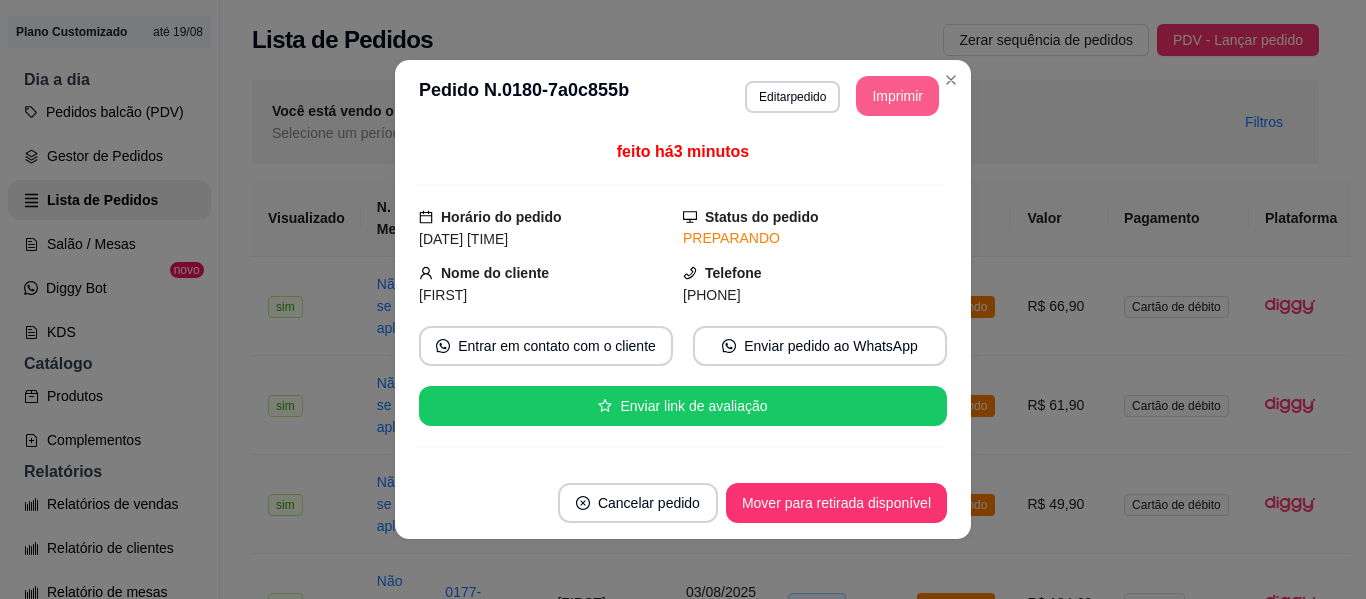 scroll, scrollTop: 0, scrollLeft: 0, axis: both 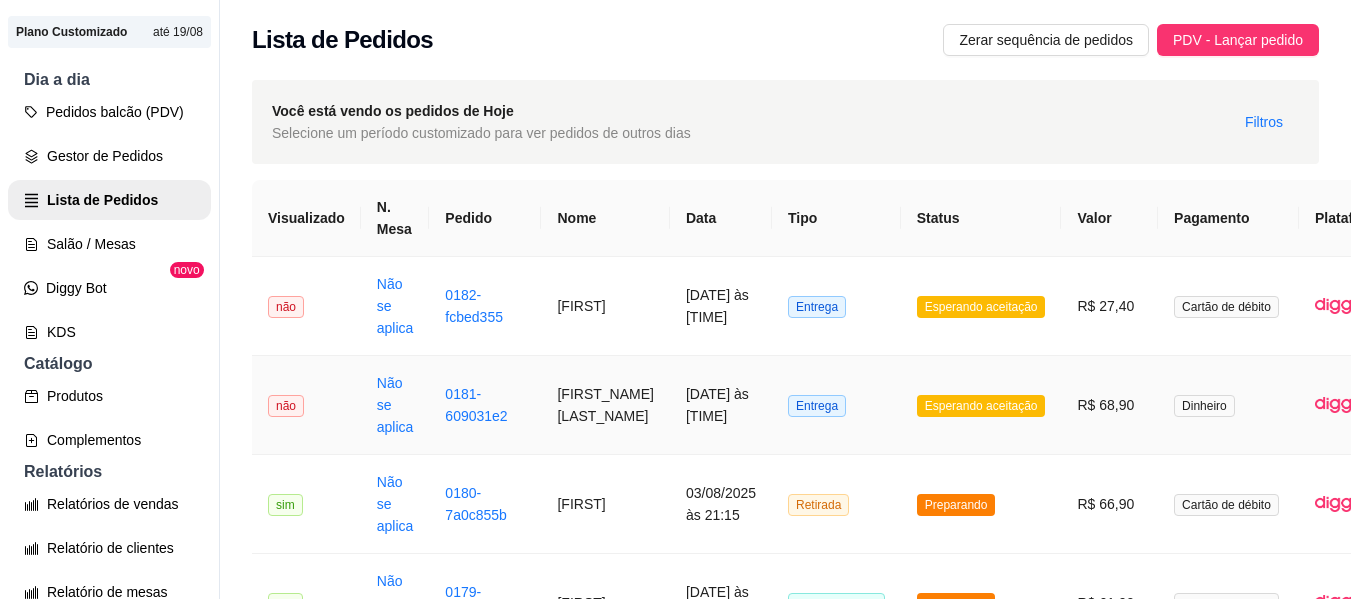 click on "R$ 68,90" at bounding box center [1109, 405] 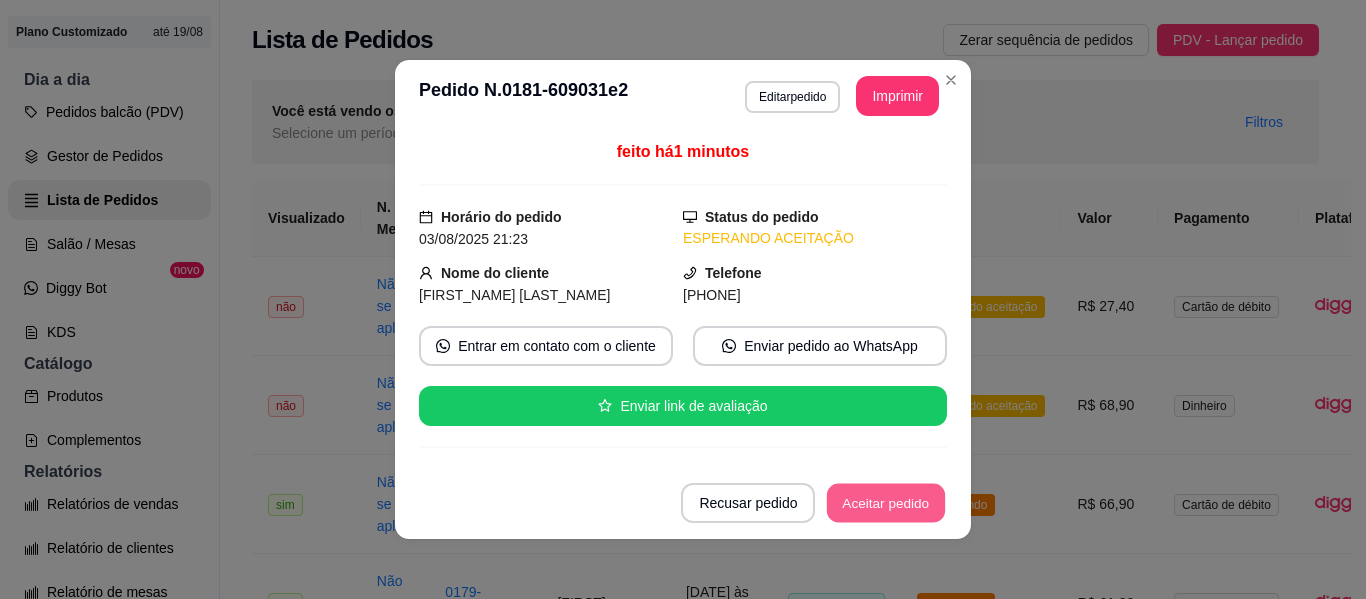 click on "Aceitar pedido" at bounding box center [886, 503] 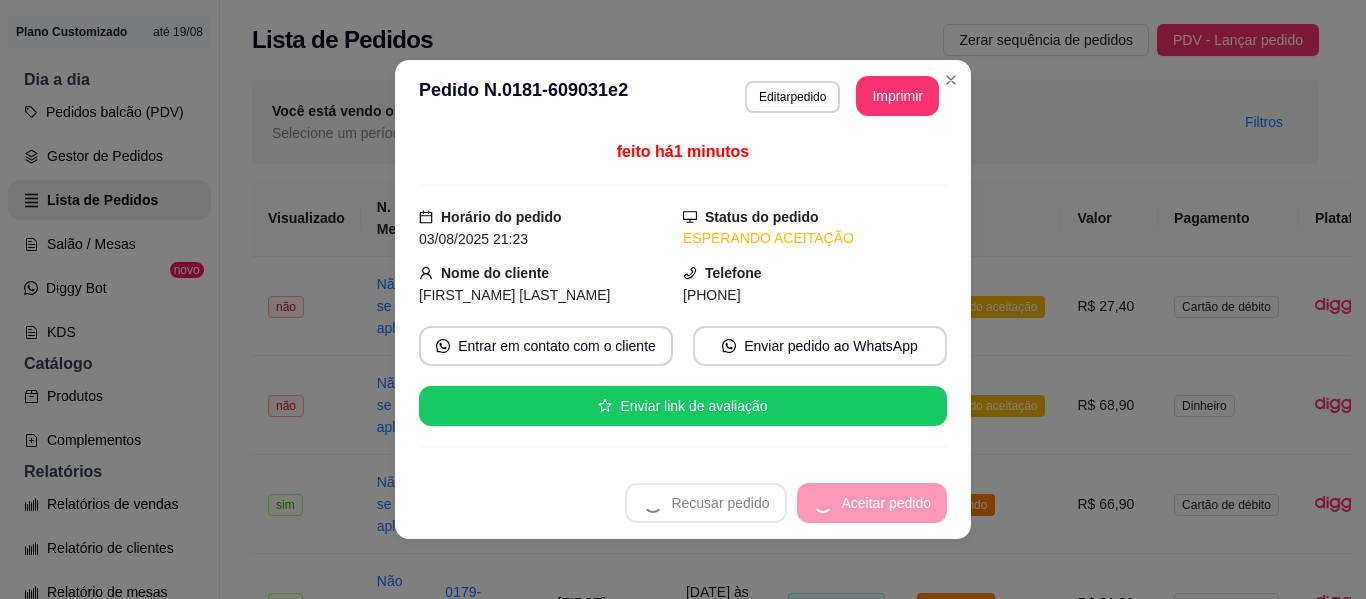 click on "Recusar pedido Aceitar pedido" at bounding box center [786, 503] 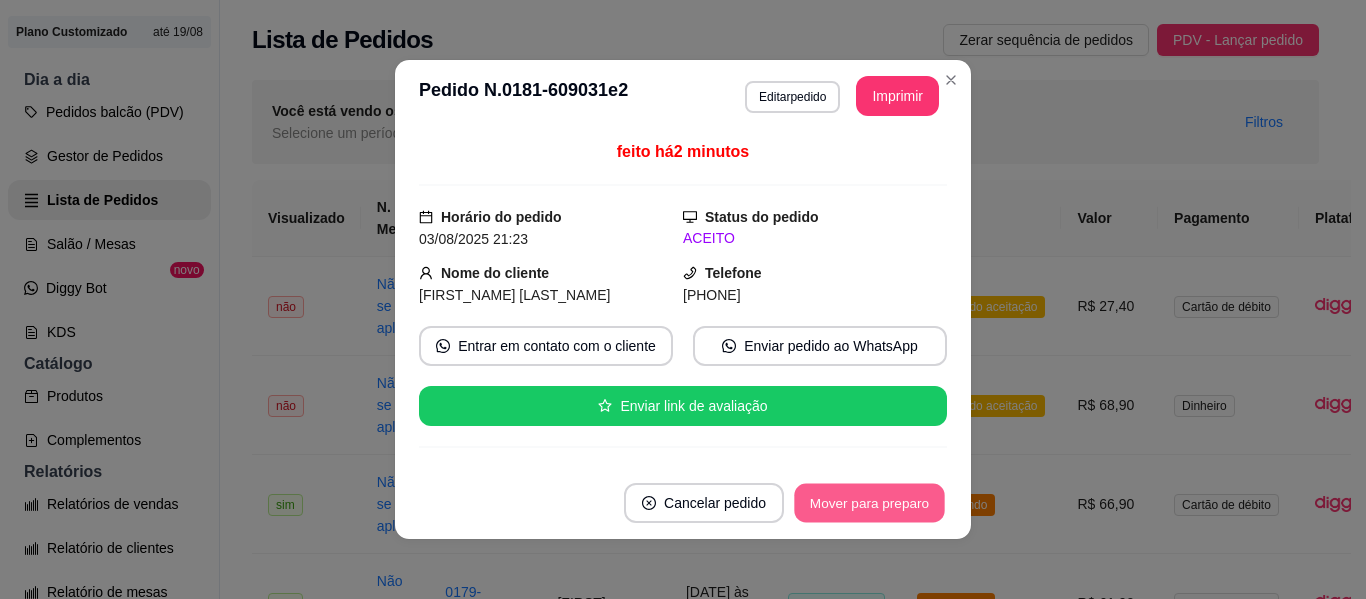 click on "Mover para preparo" at bounding box center [869, 503] 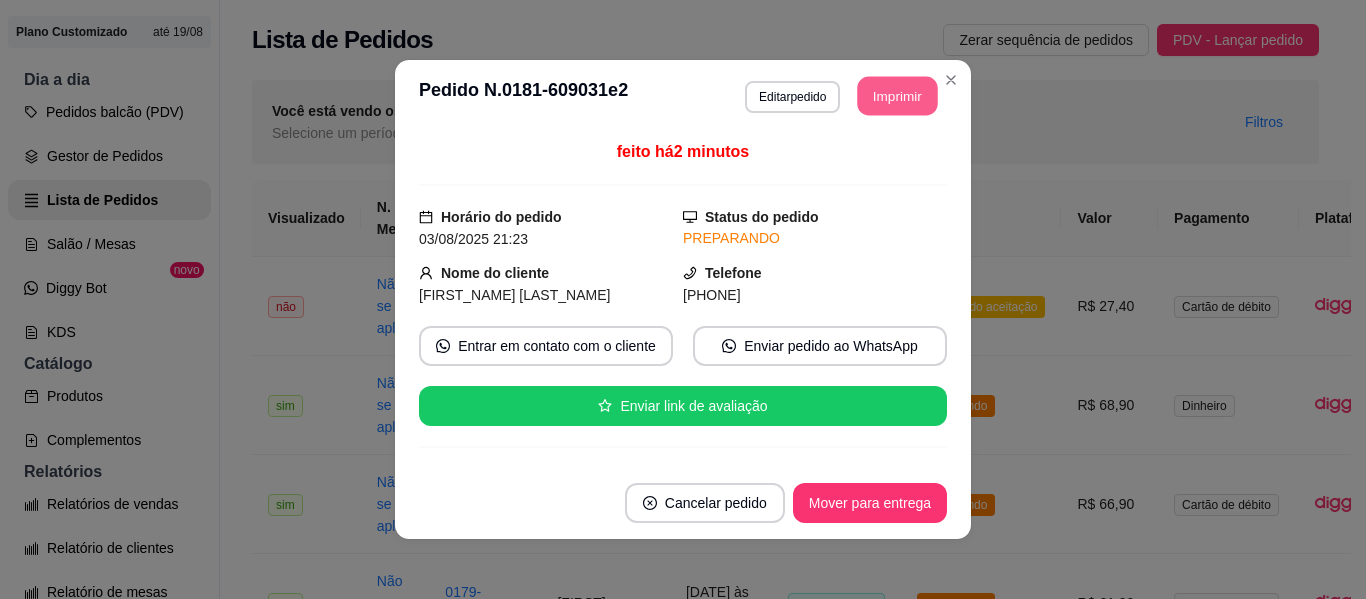 click on "Imprimir" at bounding box center (898, 96) 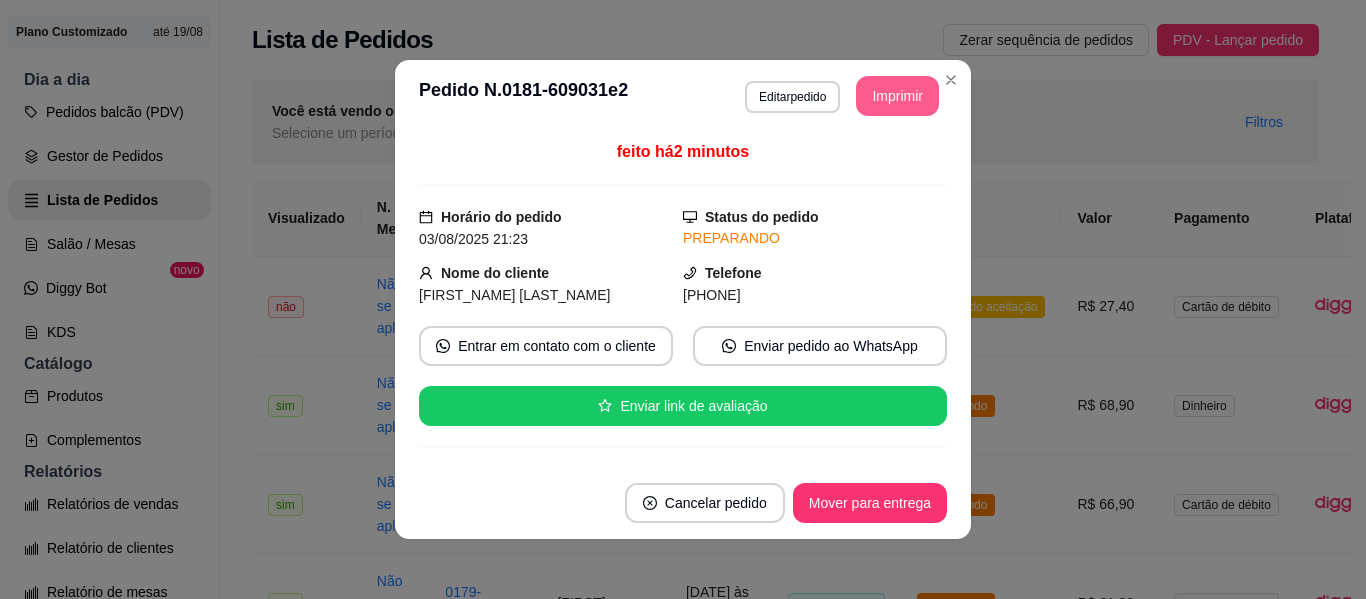 scroll, scrollTop: 0, scrollLeft: 0, axis: both 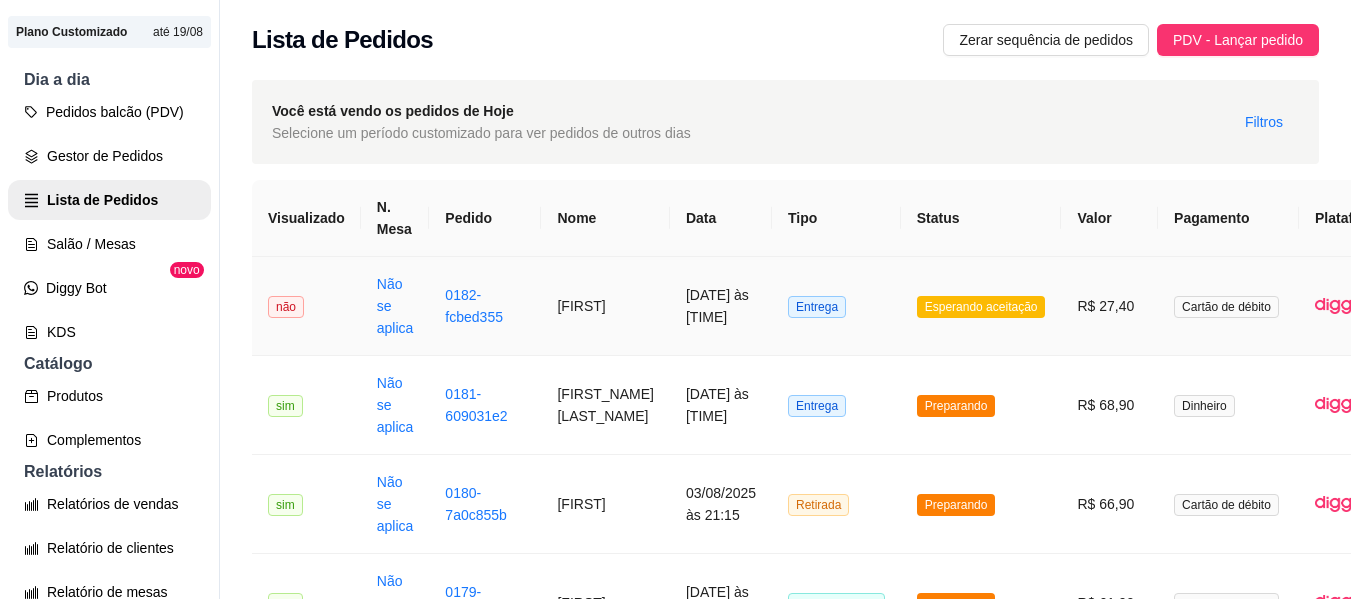 click on "Esperando aceitação" at bounding box center (981, 307) 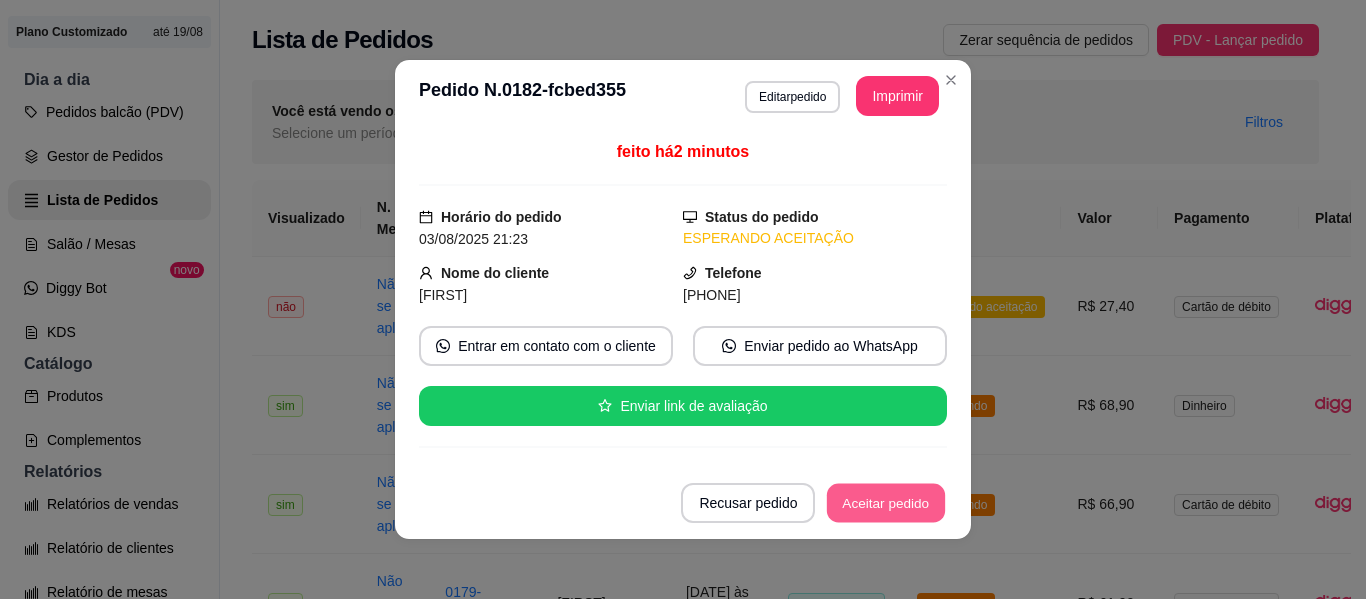 click on "Aceitar pedido" at bounding box center [886, 503] 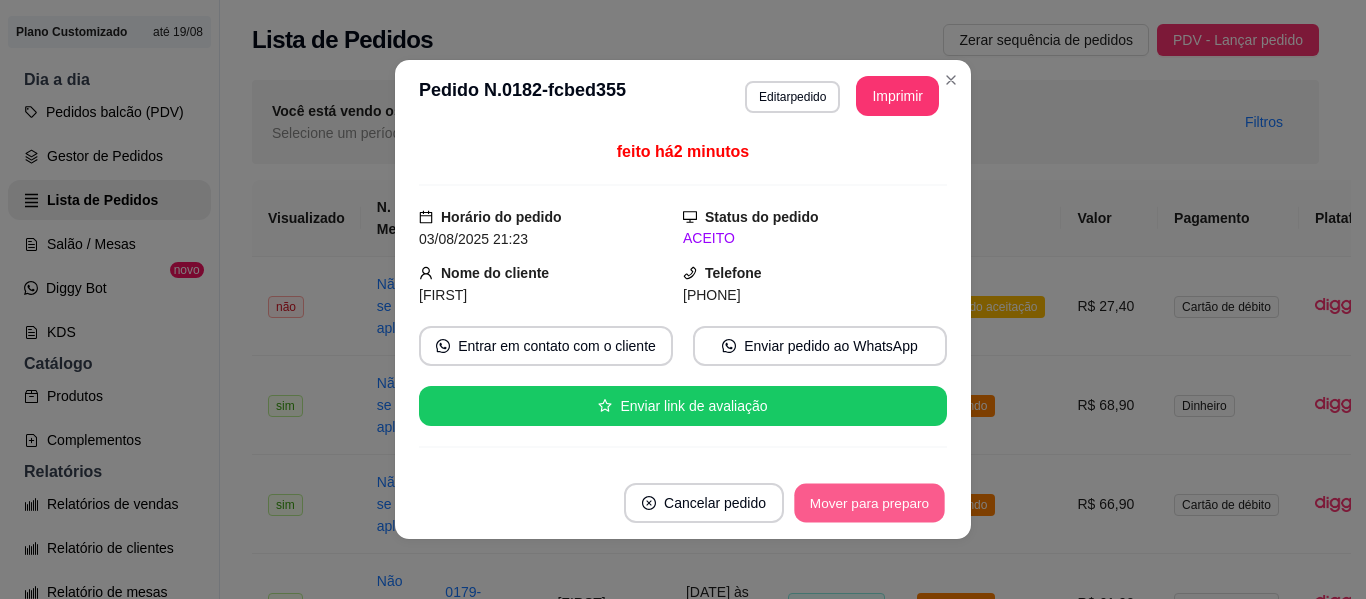 click on "Mover para preparo" at bounding box center [869, 503] 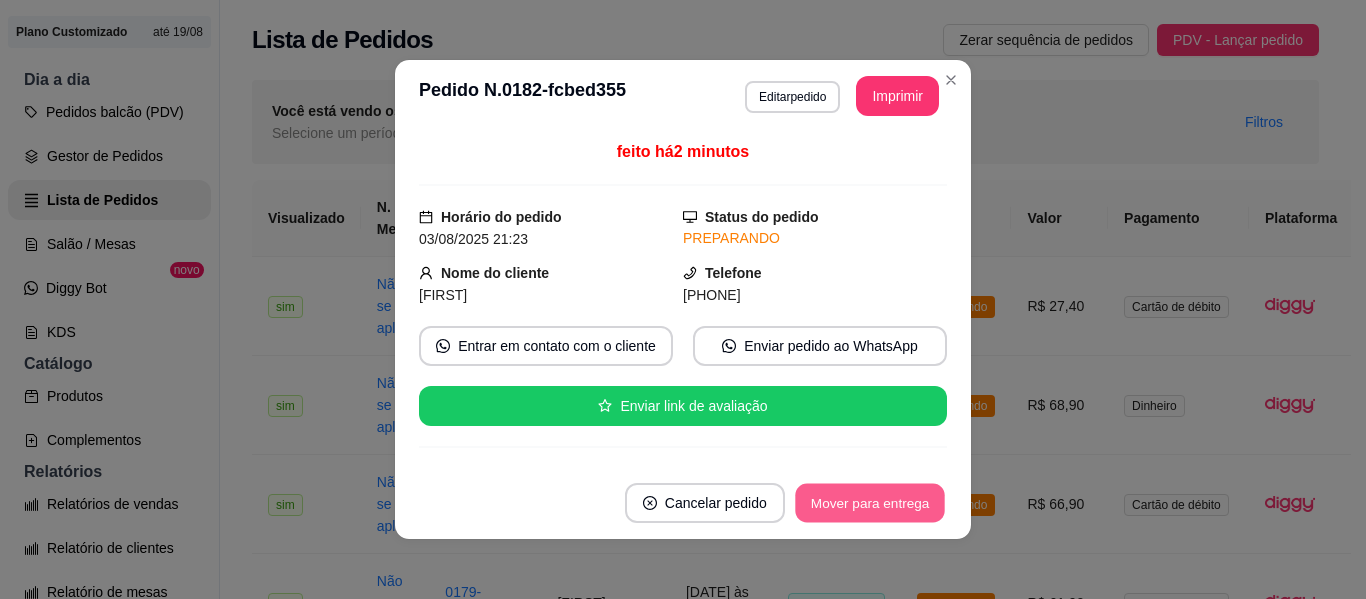 click on "Mover para entrega" at bounding box center (870, 503) 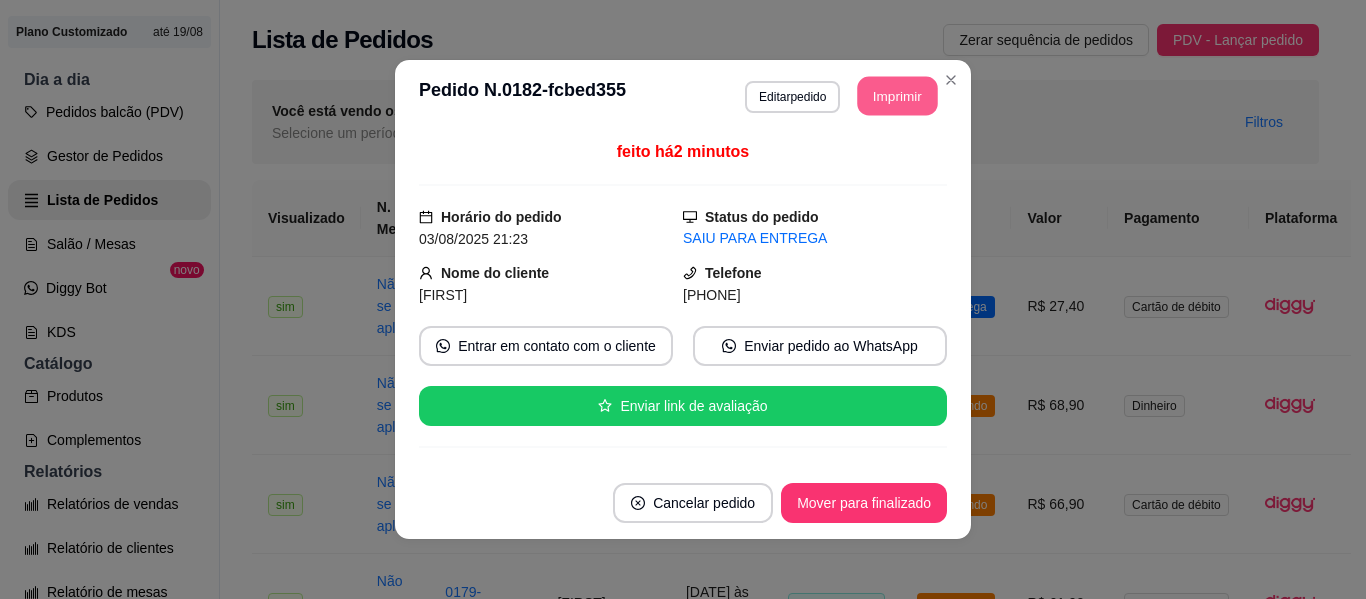 click on "Imprimir" at bounding box center (898, 96) 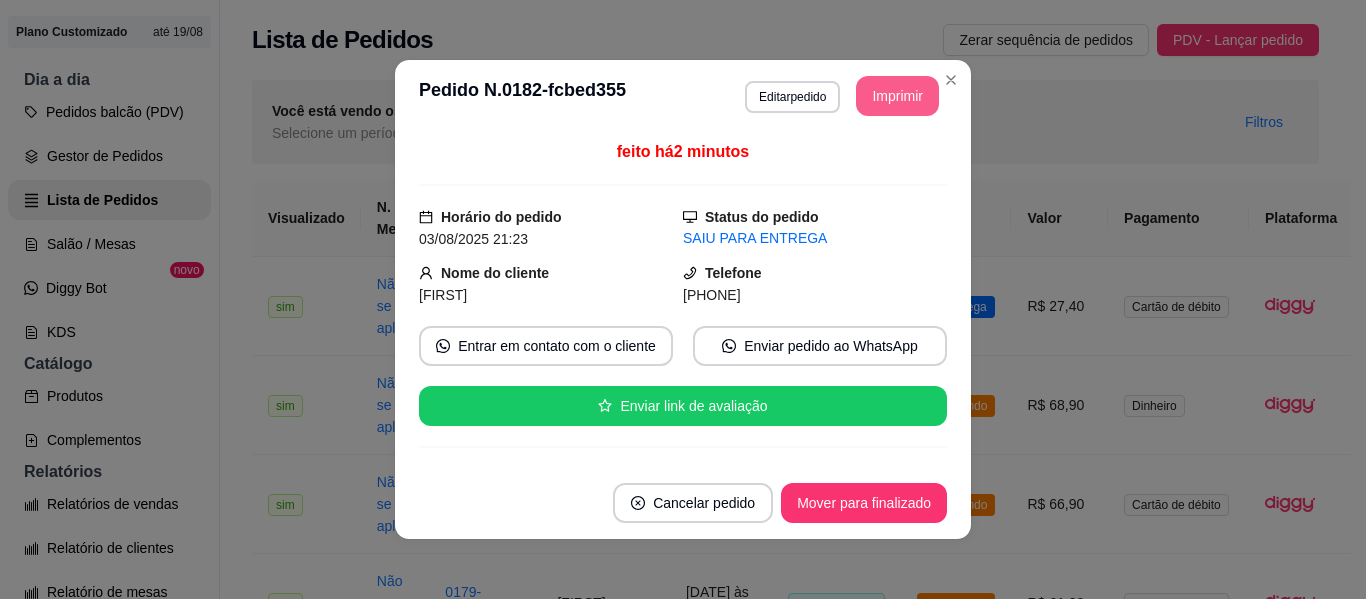 scroll, scrollTop: 0, scrollLeft: 0, axis: both 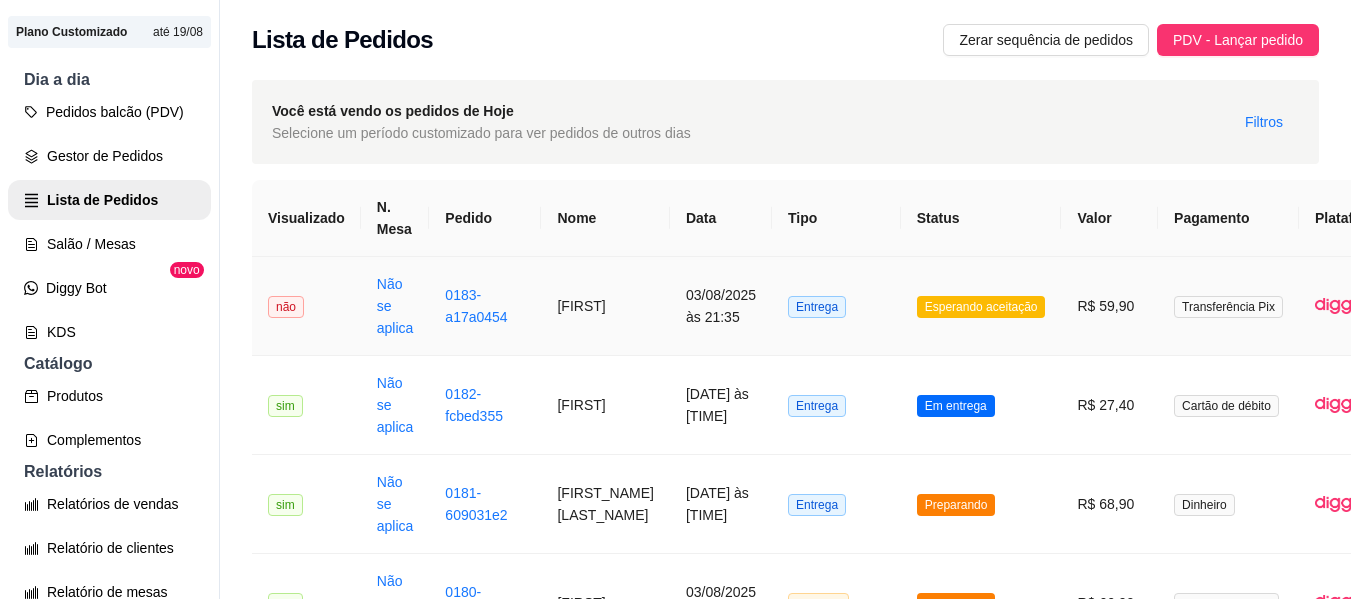 click on "Esperando aceitação" at bounding box center [981, 307] 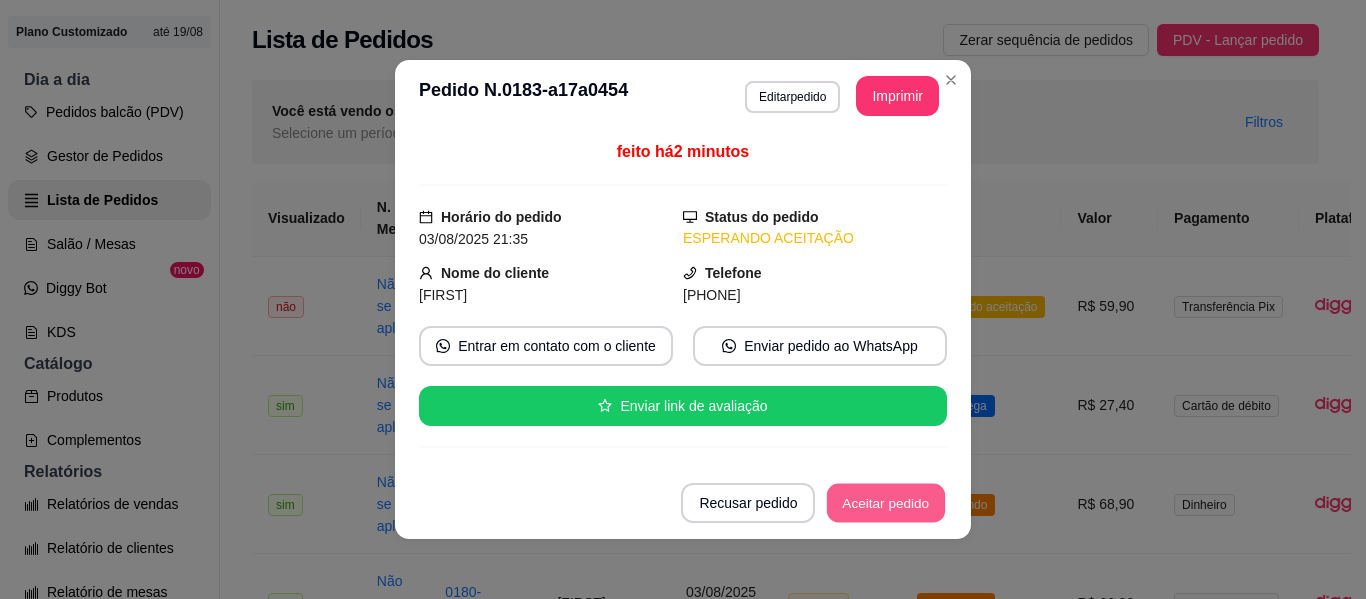 click on "Aceitar pedido" at bounding box center (886, 503) 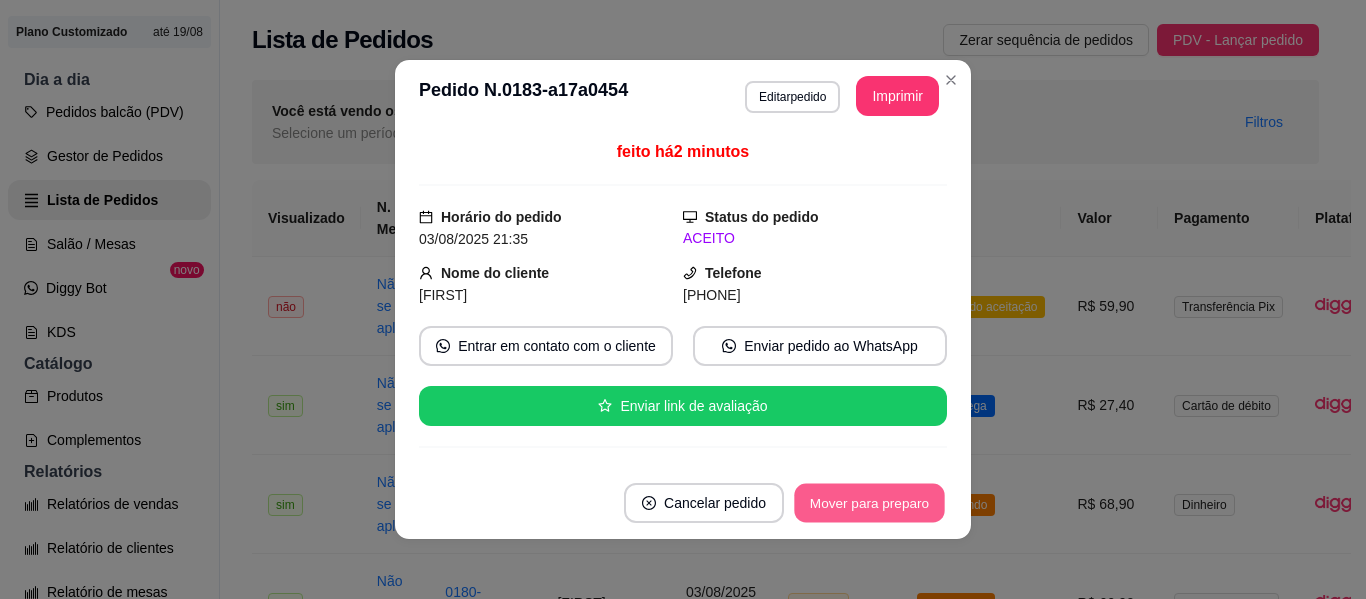 click on "Mover para preparo" at bounding box center [869, 503] 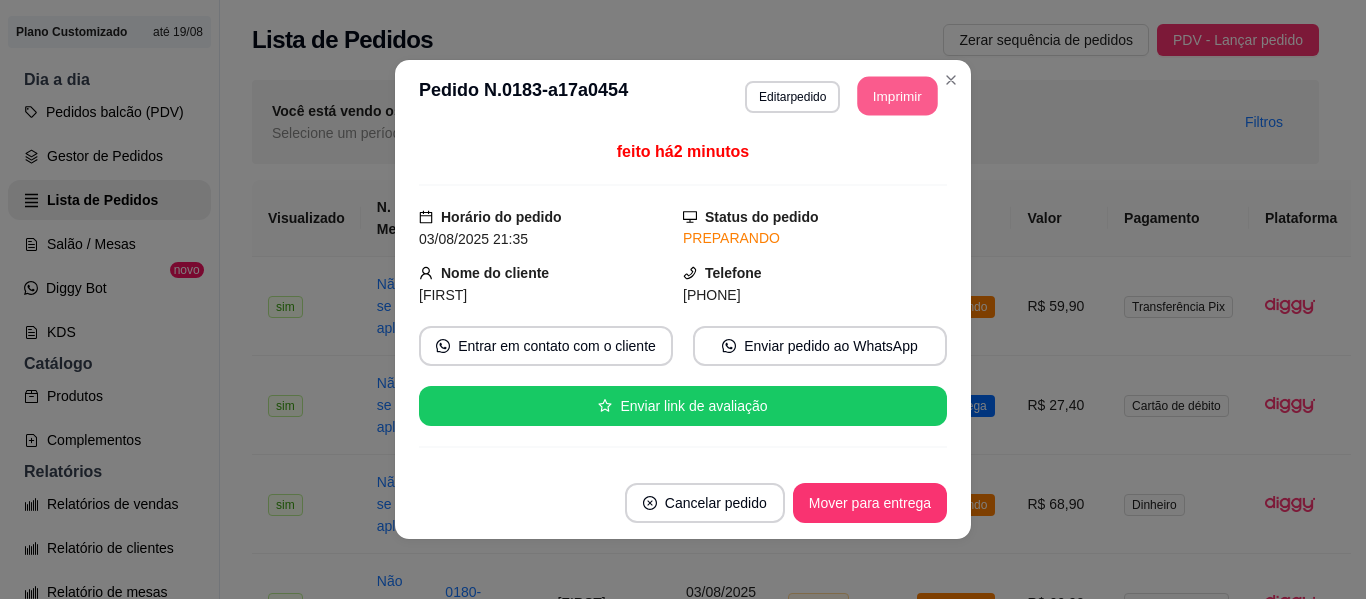 click on "Imprimir" at bounding box center (898, 96) 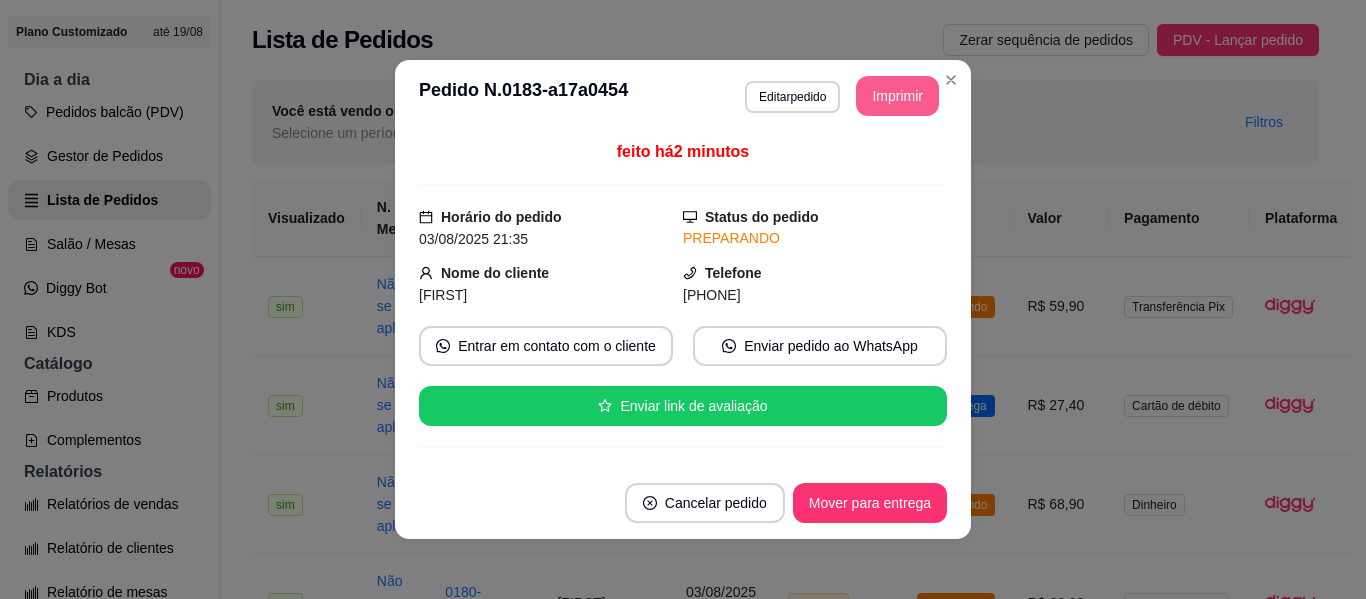 scroll, scrollTop: 0, scrollLeft: 0, axis: both 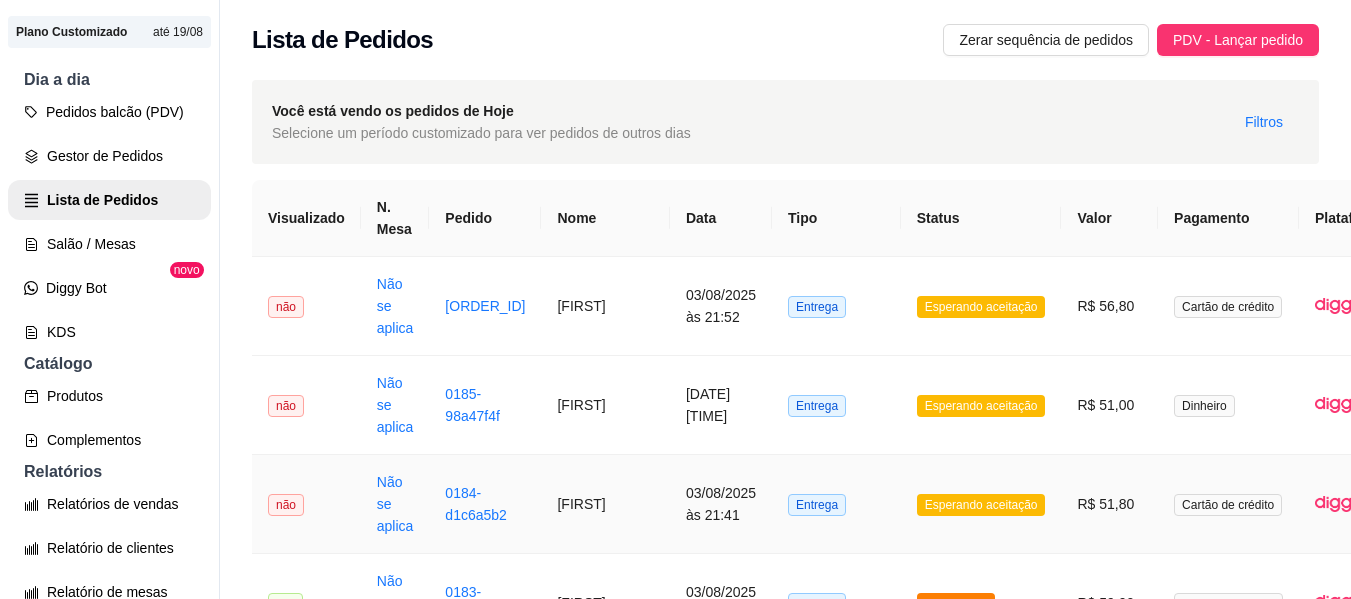 click on "Esperando aceitação" at bounding box center (981, 505) 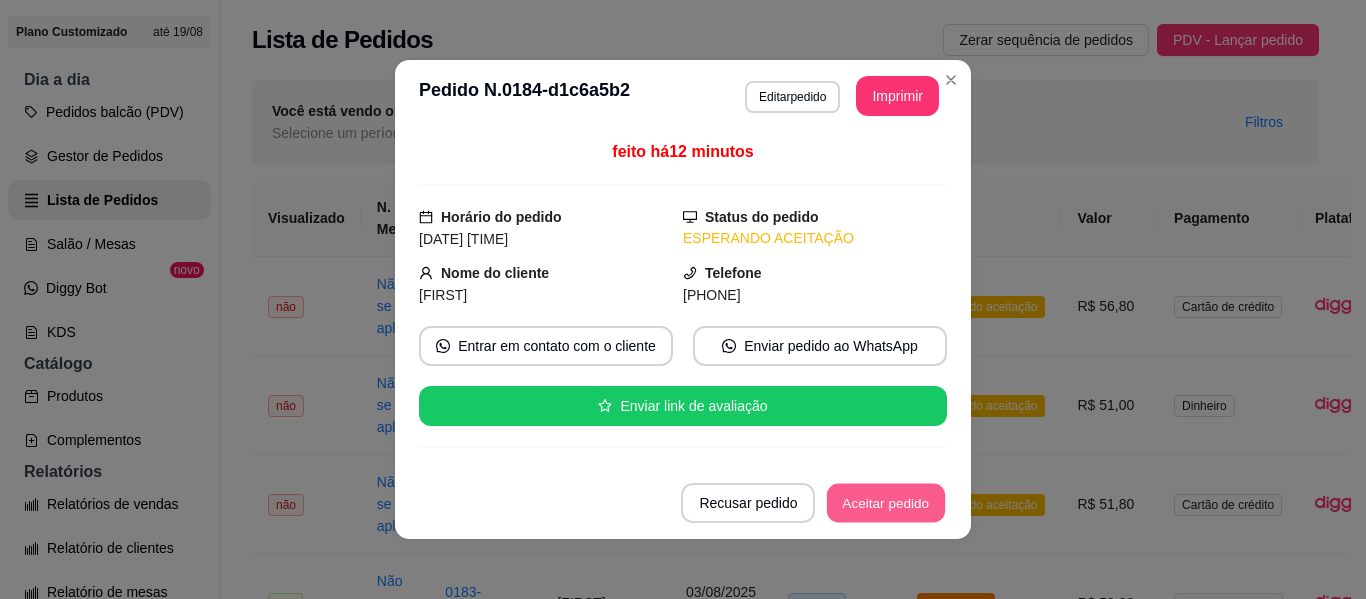 click on "Aceitar pedido" at bounding box center (886, 503) 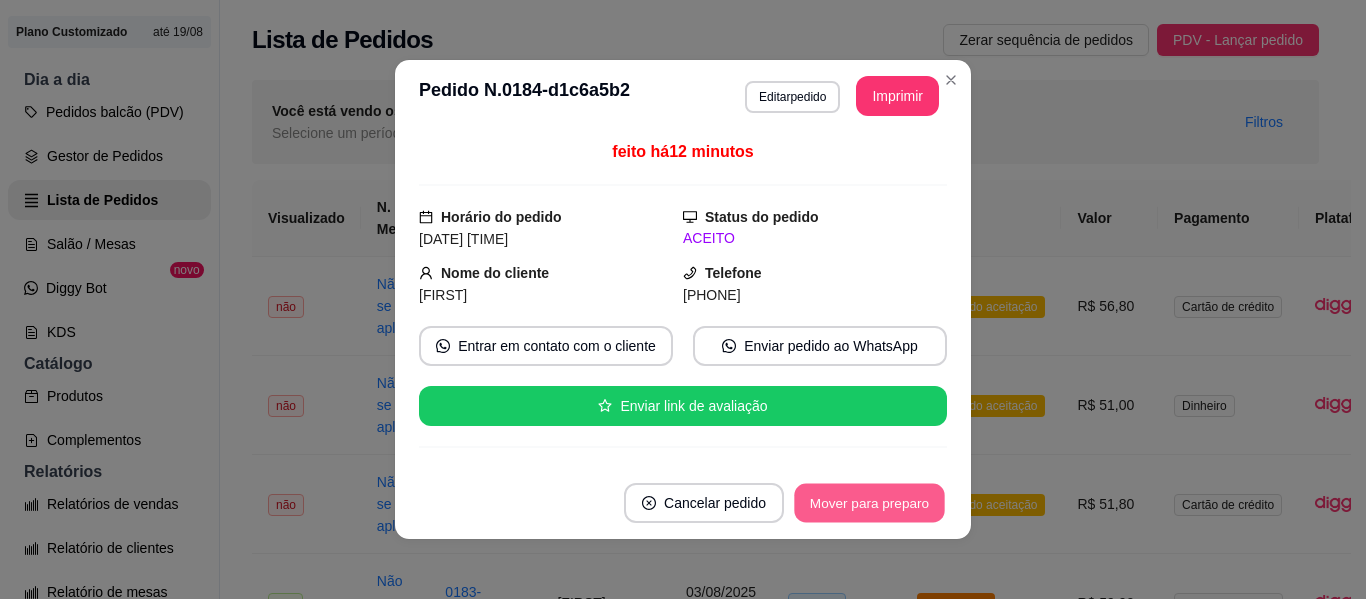 click on "Mover para preparo" at bounding box center (869, 503) 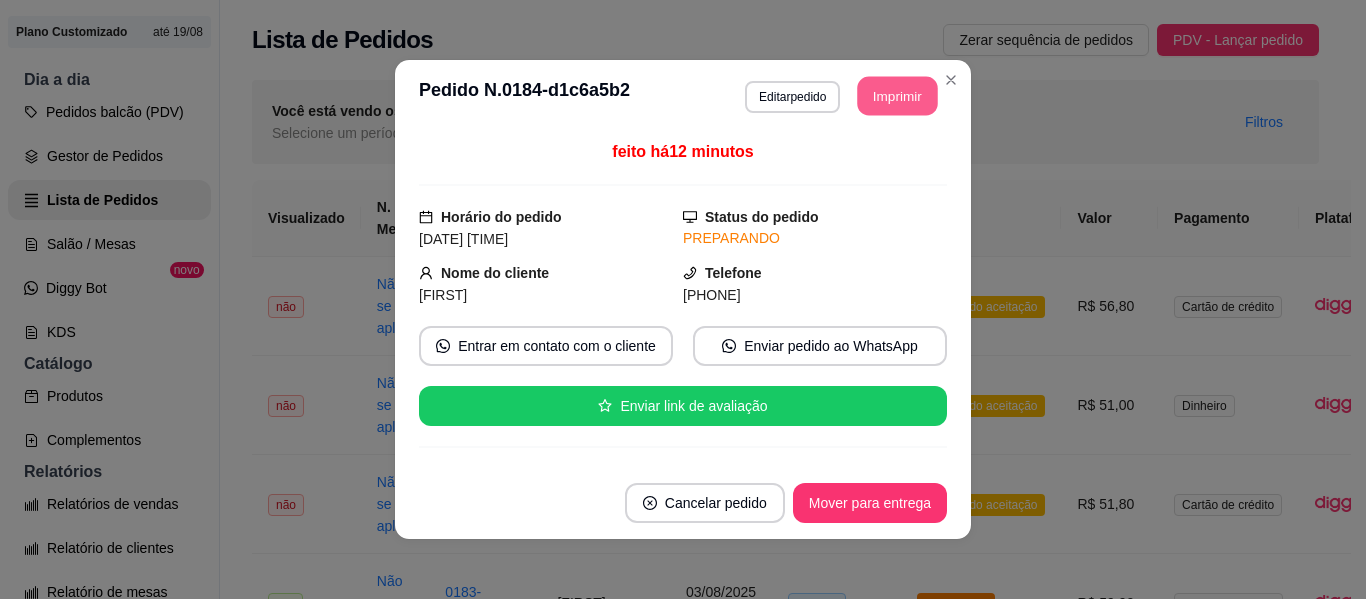 click on "Imprimir" at bounding box center (898, 96) 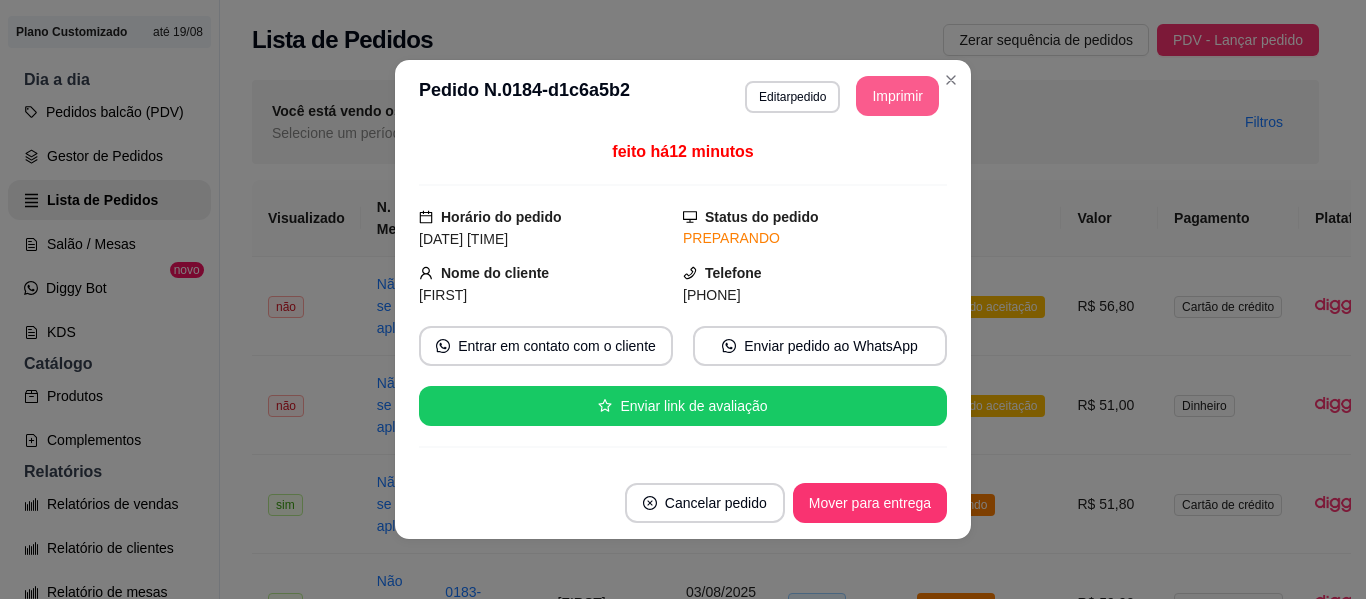 scroll, scrollTop: 0, scrollLeft: 0, axis: both 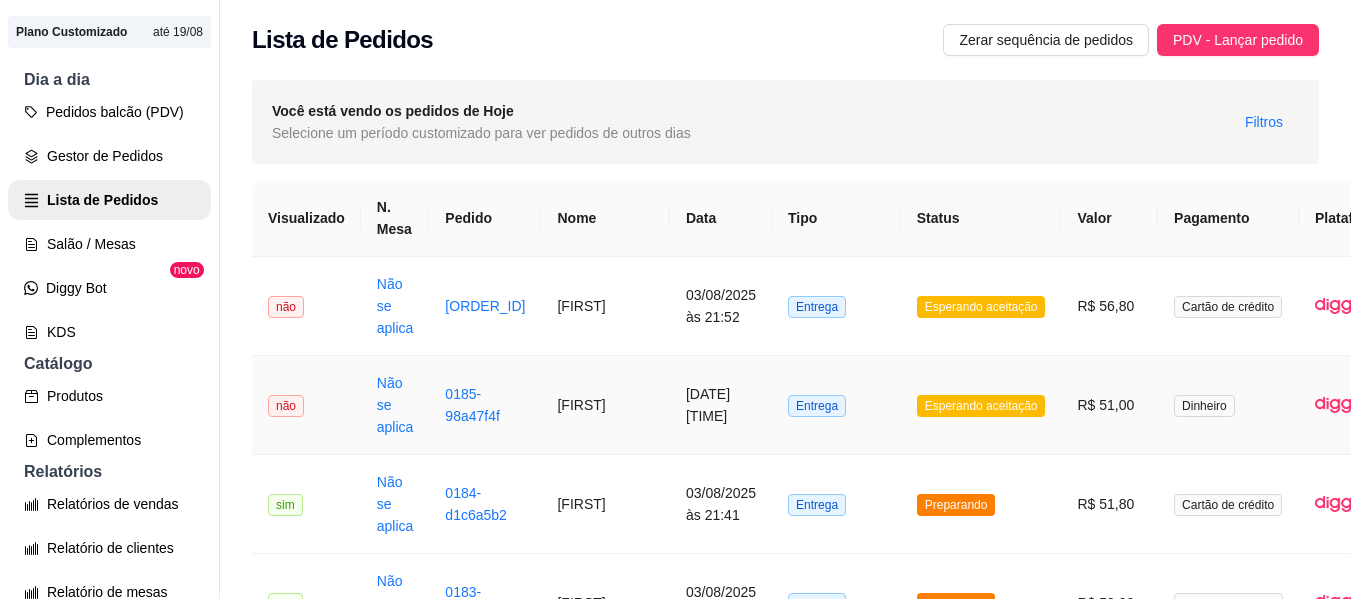 click on "Esperando aceitação" at bounding box center (981, 406) 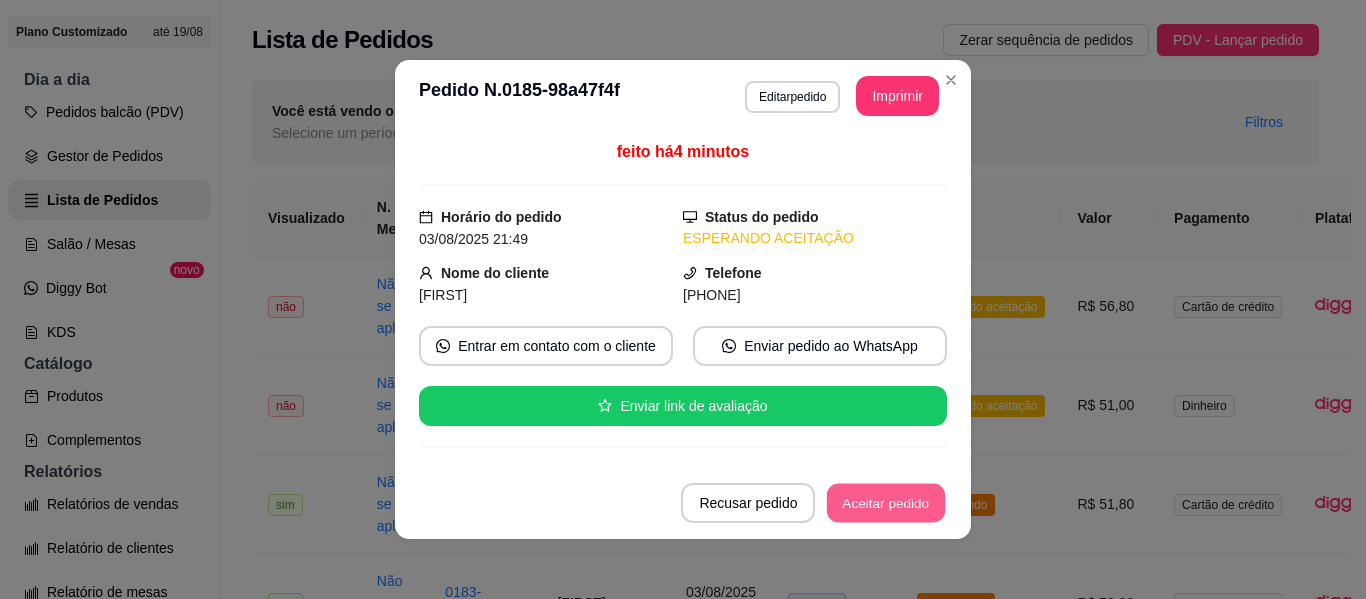 click on "Aceitar pedido" at bounding box center (886, 503) 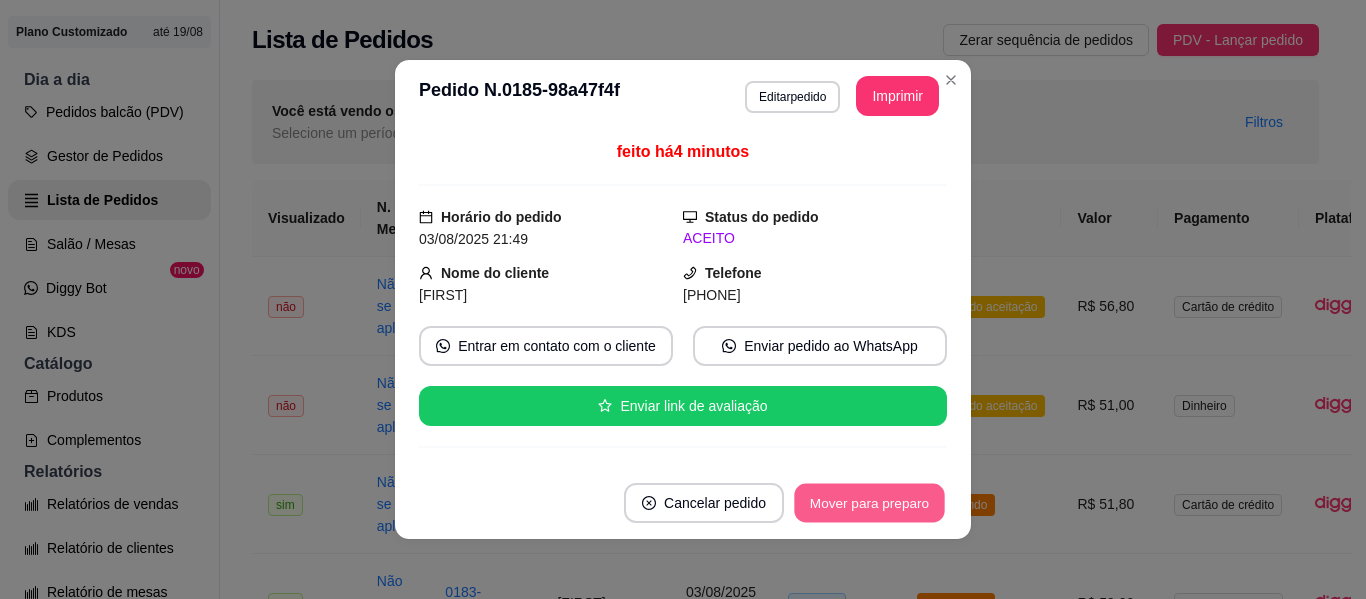 click on "Mover para preparo" at bounding box center [869, 503] 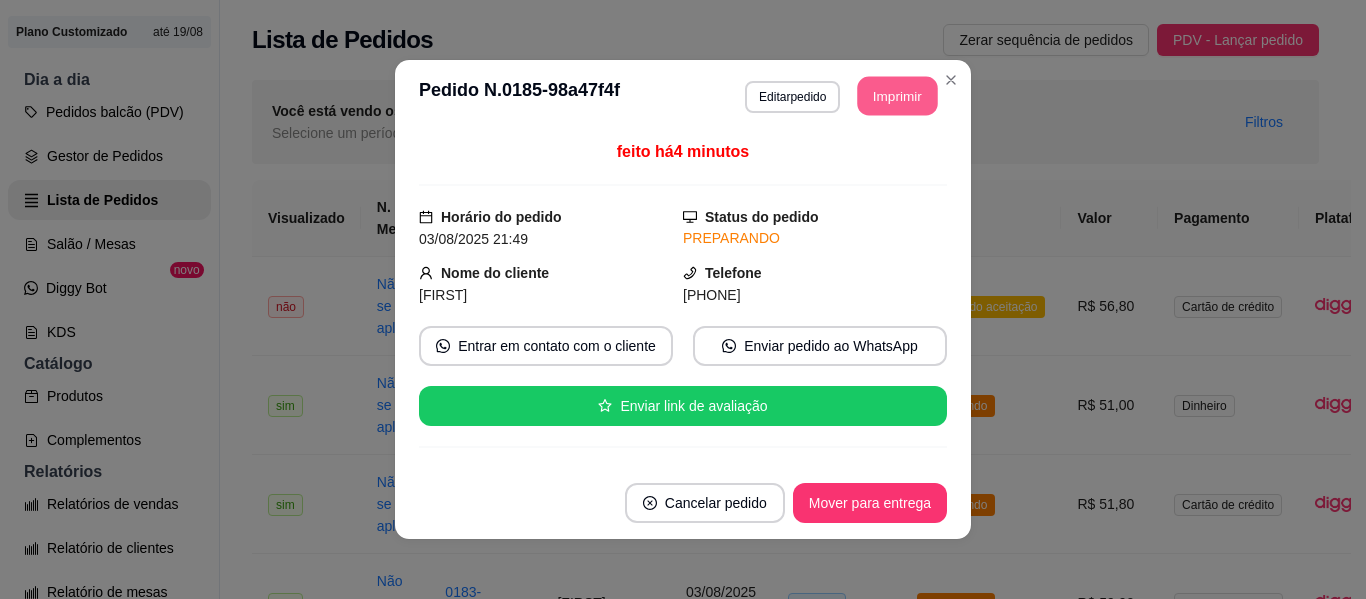click on "Imprimir" at bounding box center [898, 96] 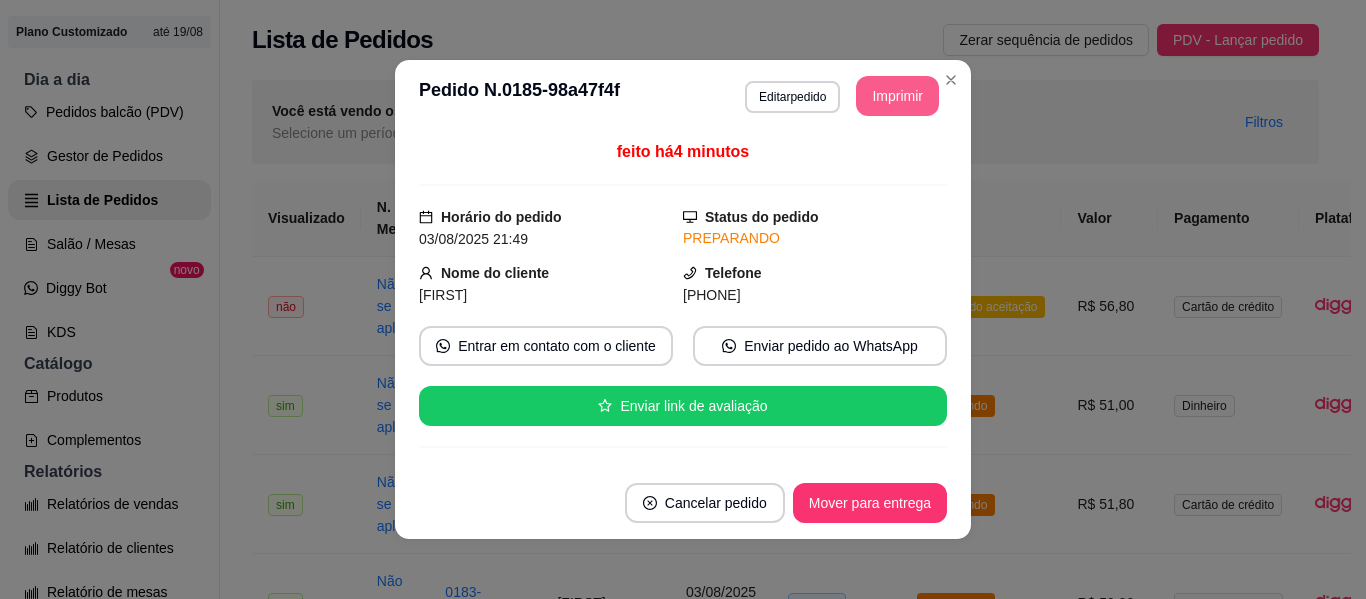 scroll, scrollTop: 0, scrollLeft: 0, axis: both 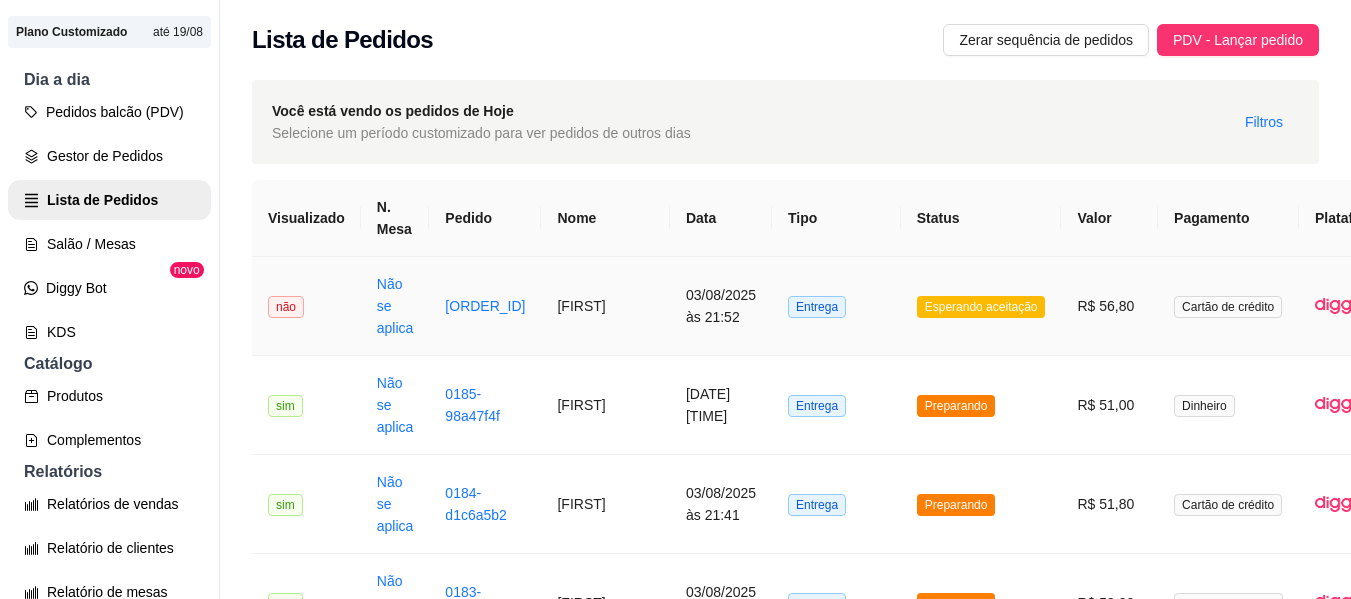 click on "Esperando aceitação" at bounding box center (981, 307) 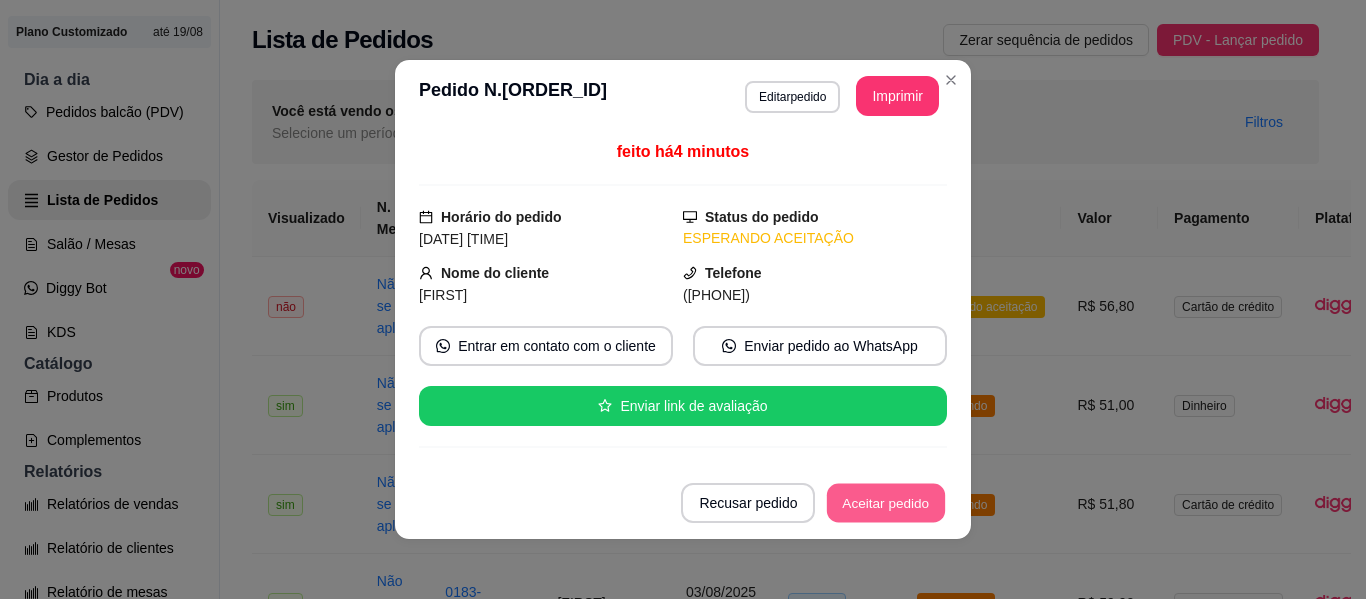 click on "Aceitar pedido" at bounding box center (886, 503) 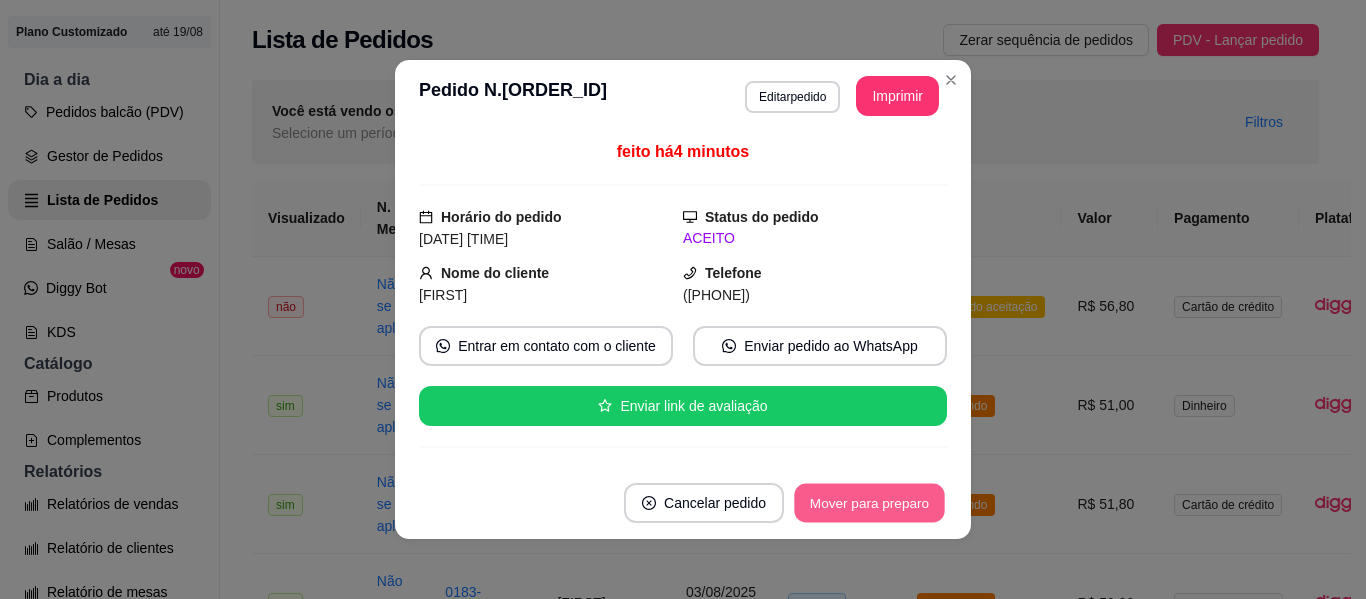 click on "Mover para preparo" at bounding box center [869, 503] 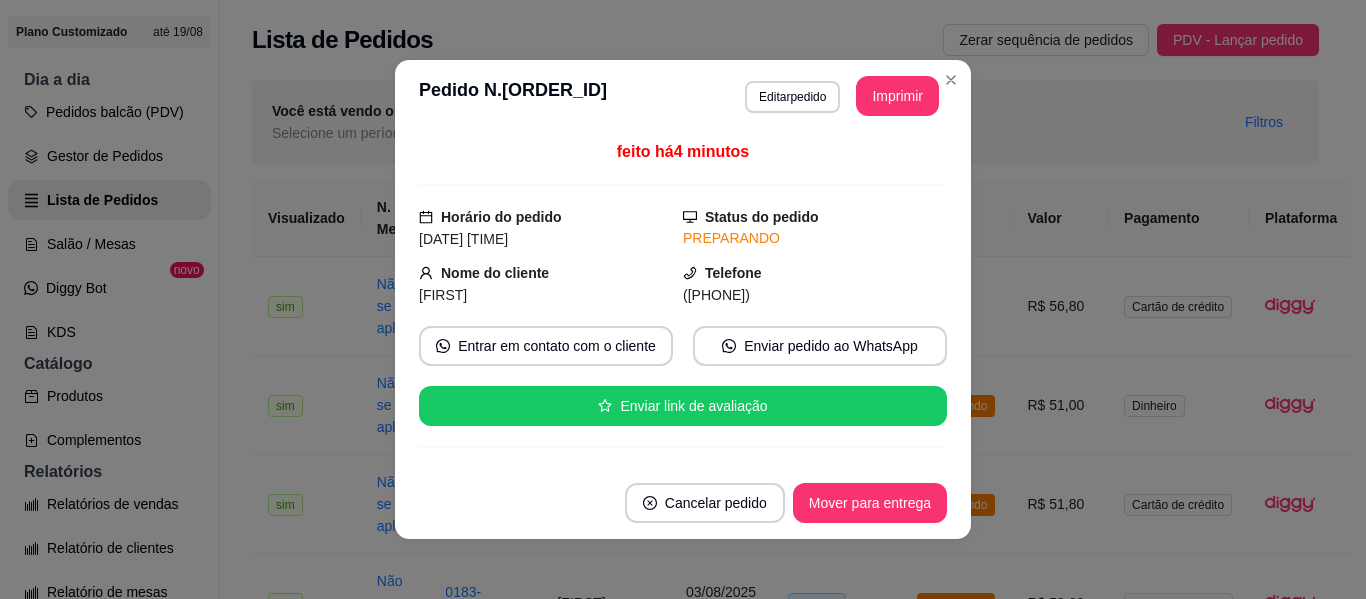 click on "**********" at bounding box center (683, 96) 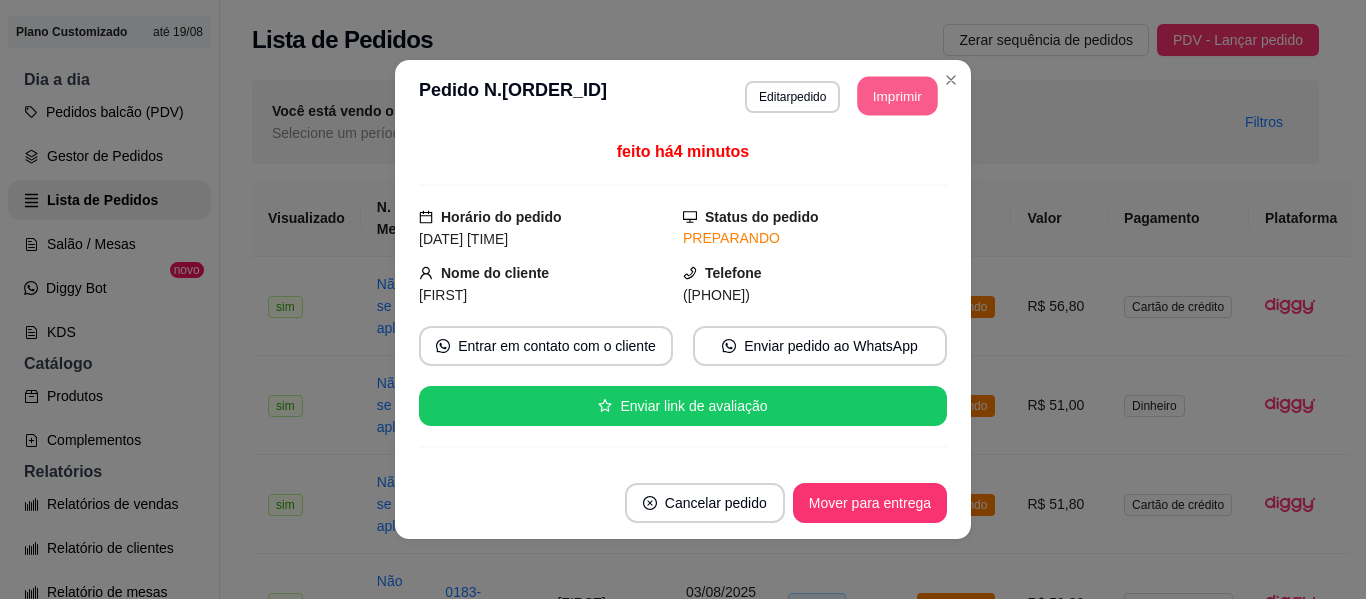 click on "Imprimir" at bounding box center (898, 96) 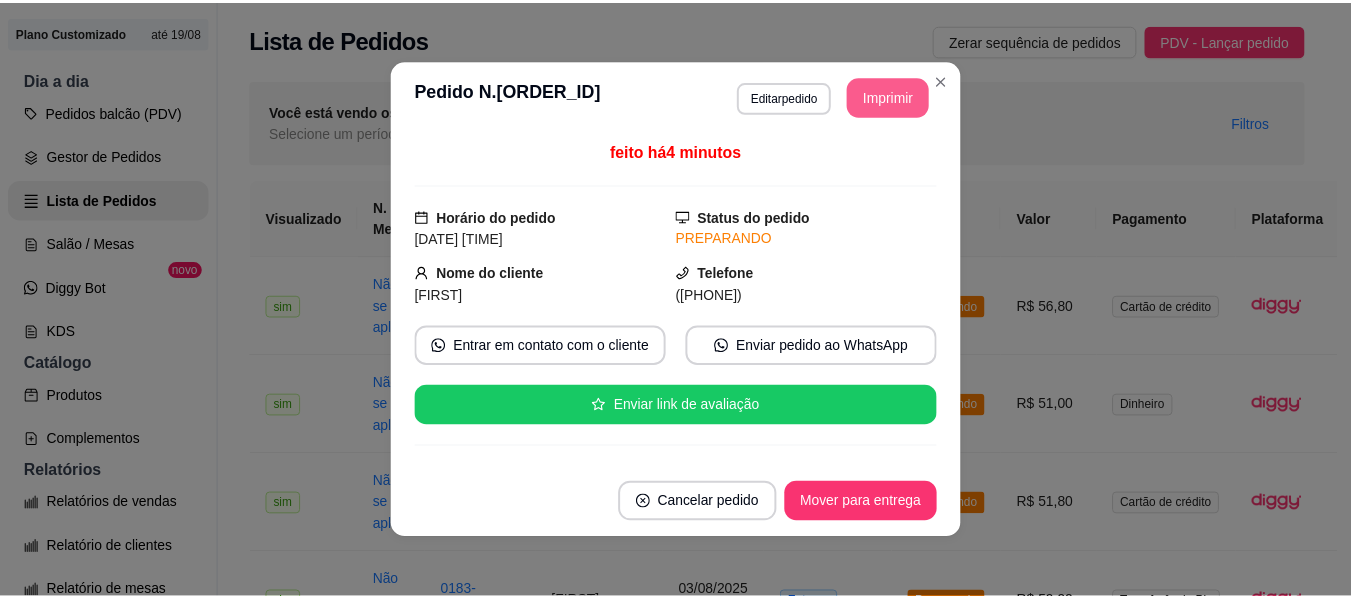 scroll, scrollTop: 0, scrollLeft: 0, axis: both 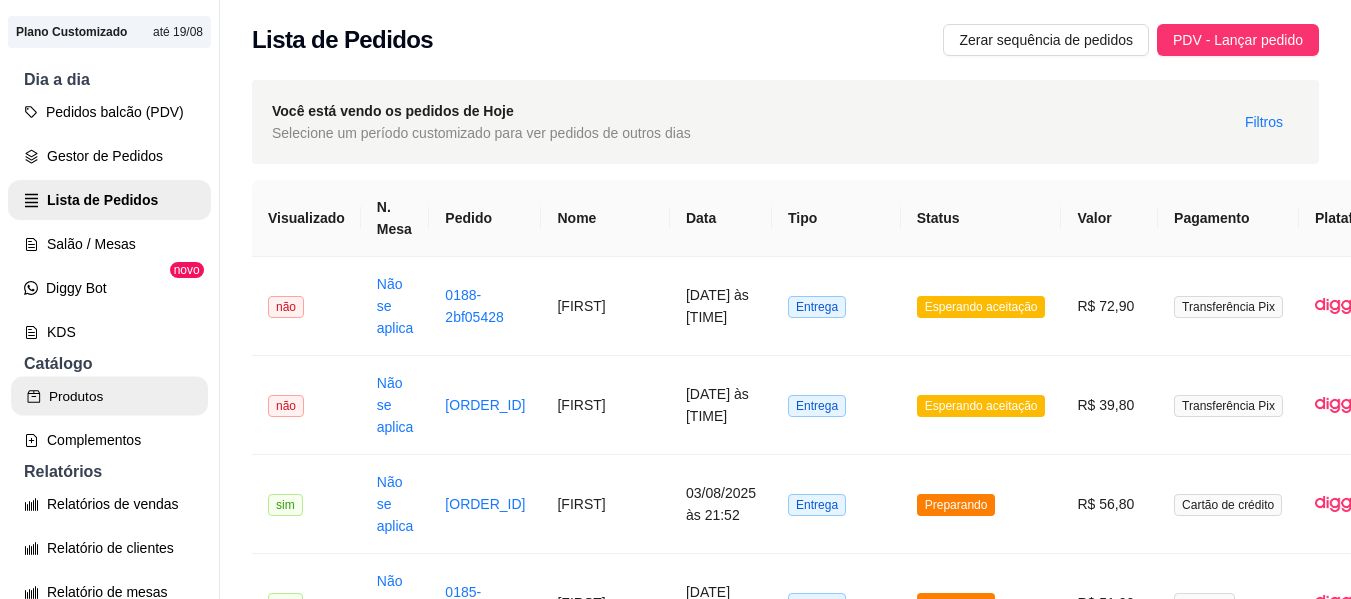 click on "Produtos" at bounding box center [109, 396] 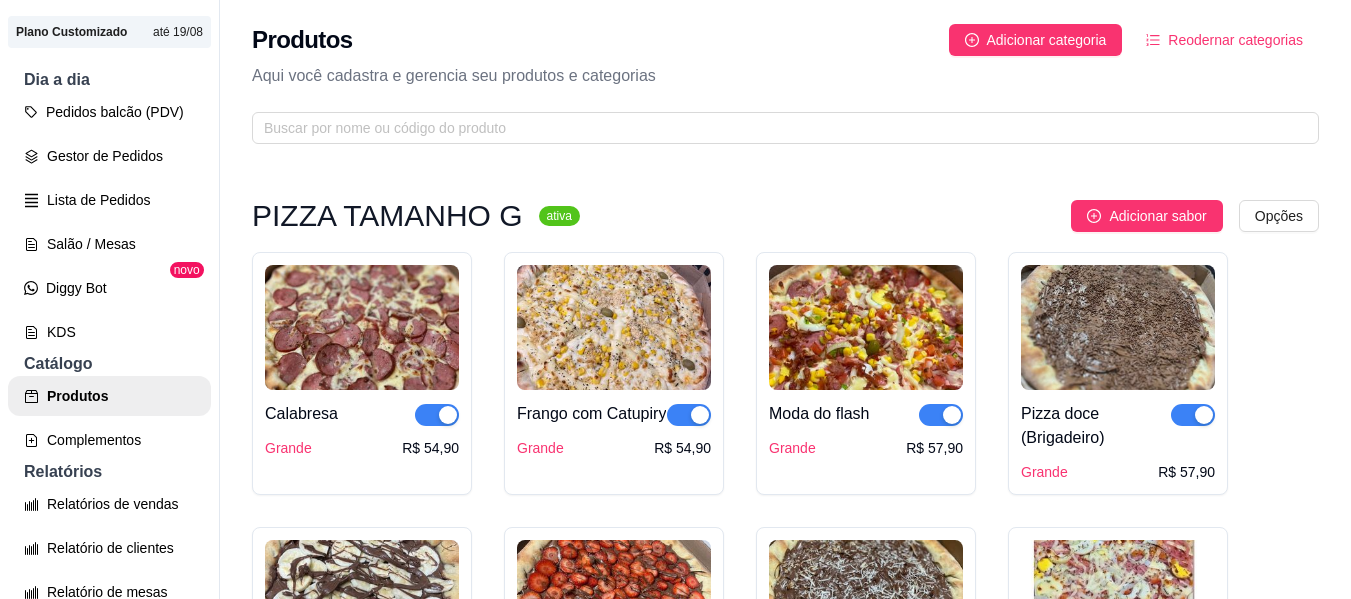 click at bounding box center (689, 415) 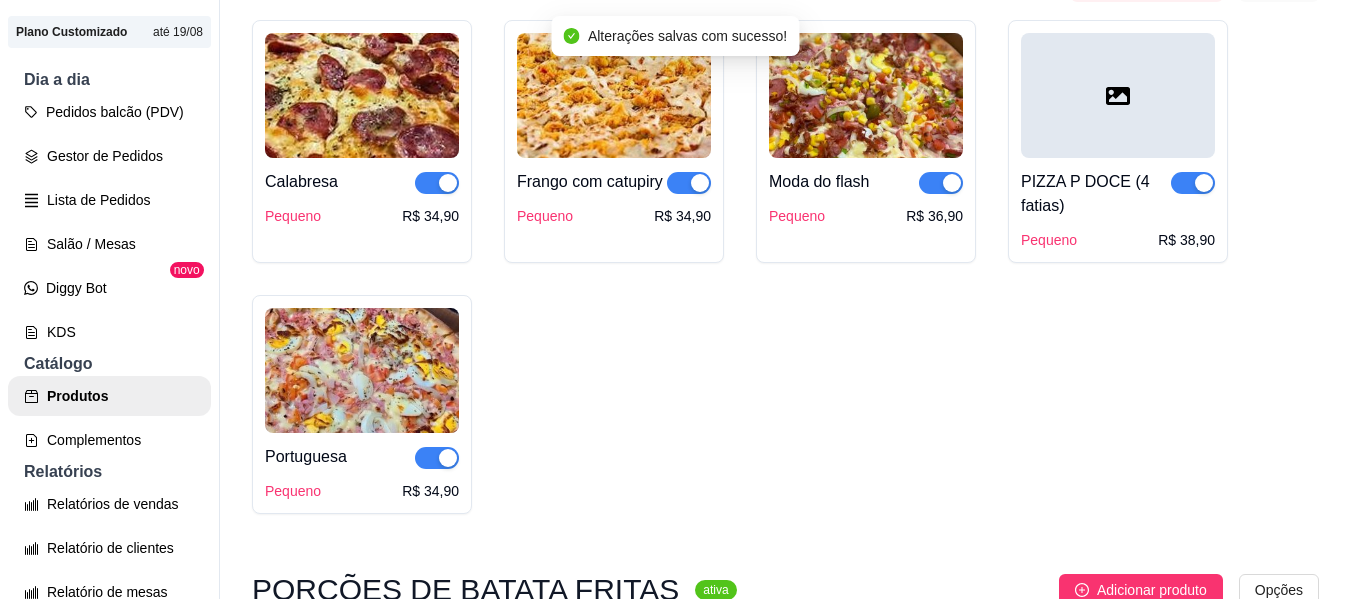 scroll, scrollTop: 1118, scrollLeft: 0, axis: vertical 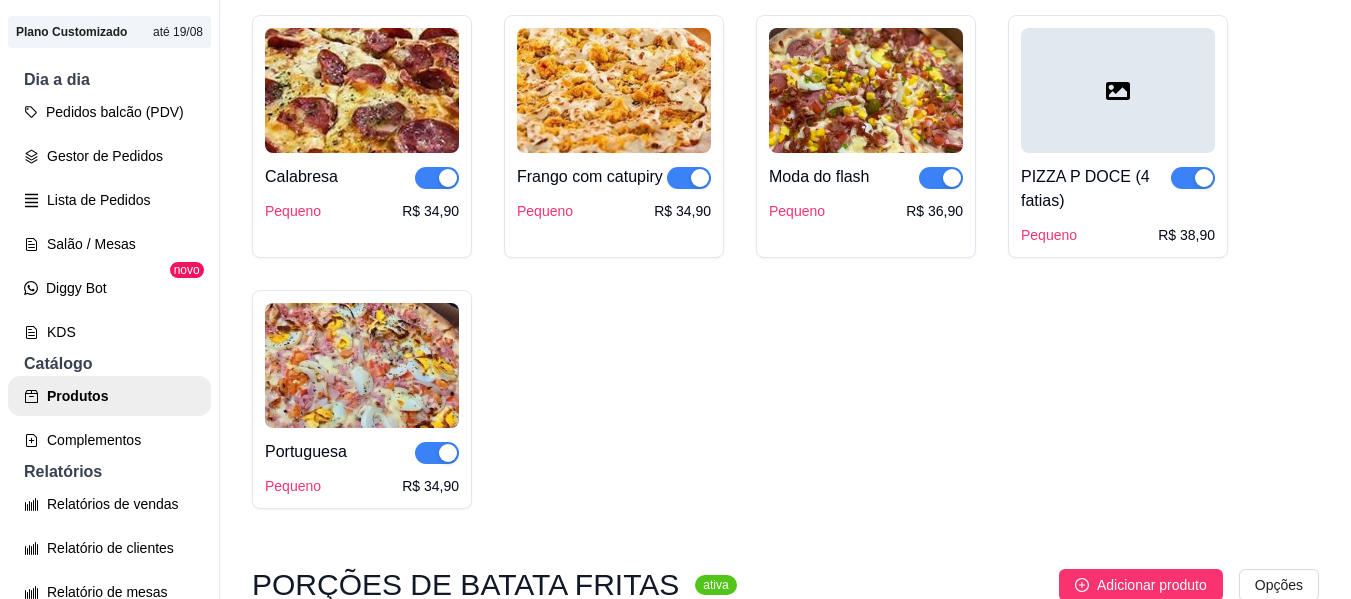 click at bounding box center (689, 178) 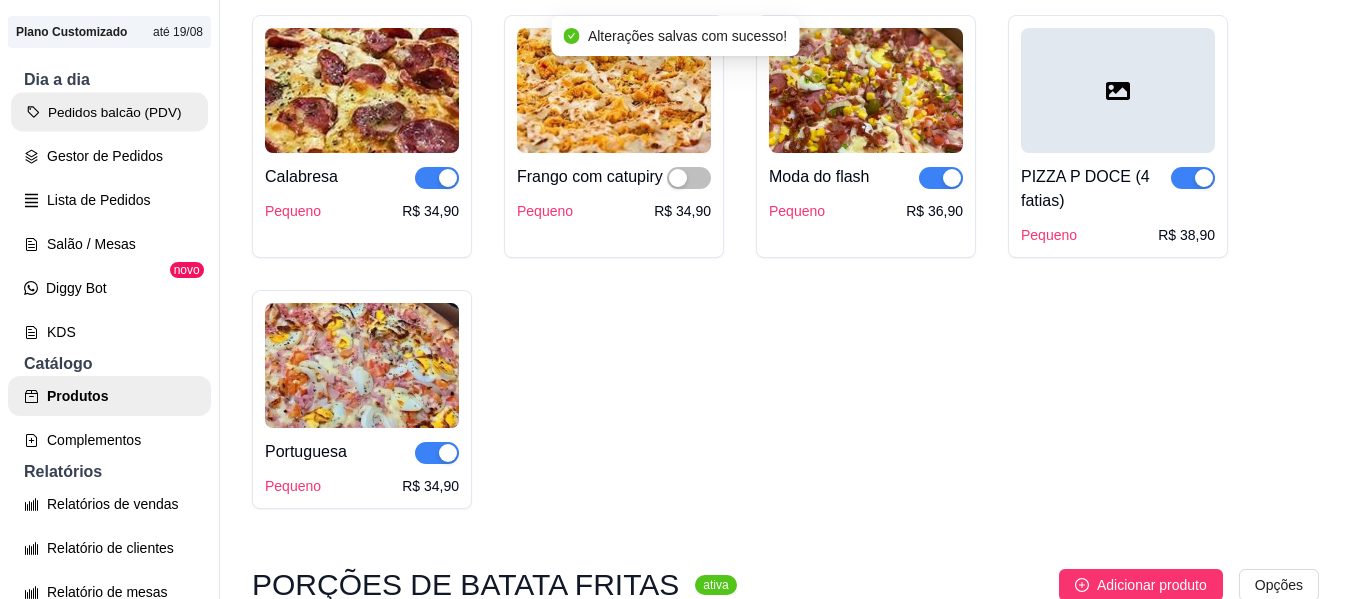 click on "Pedidos balcão (PDV)" at bounding box center [109, 112] 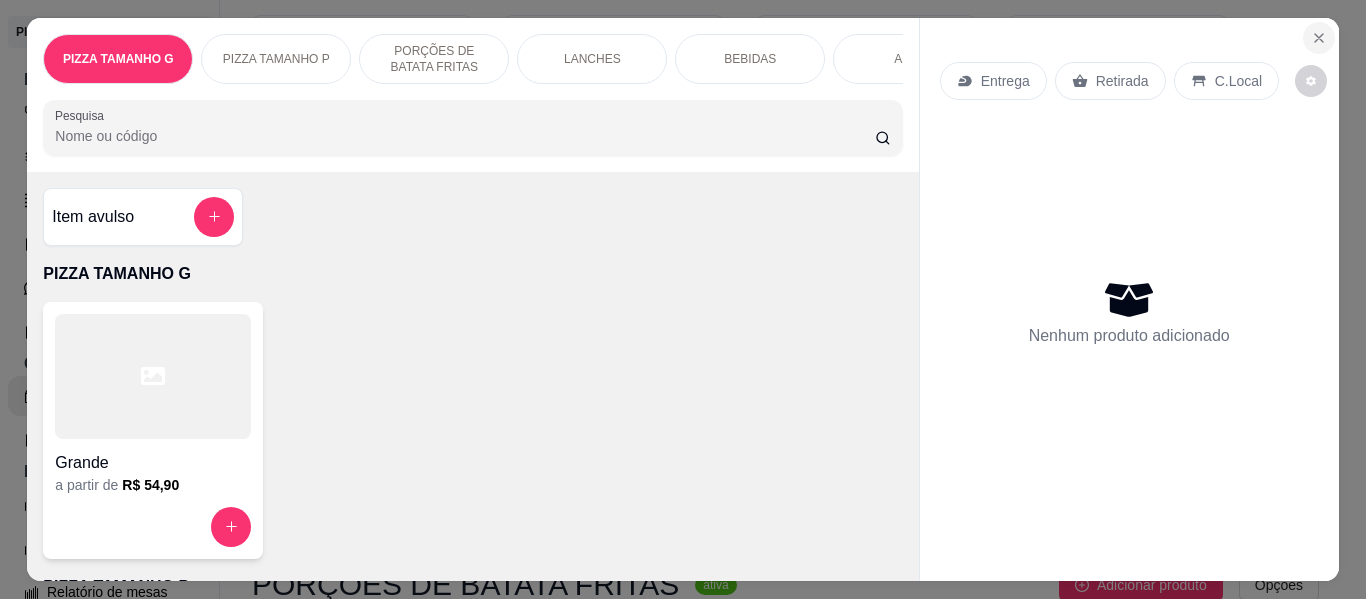 click 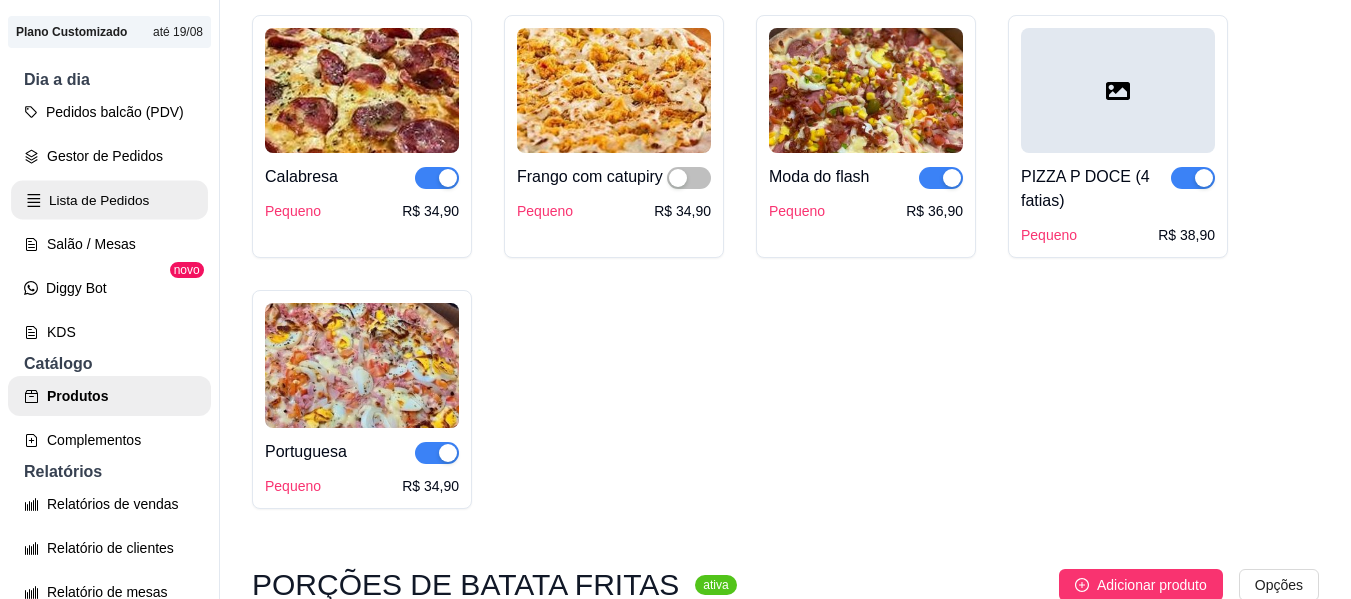 click on "Lista de Pedidos" at bounding box center (109, 200) 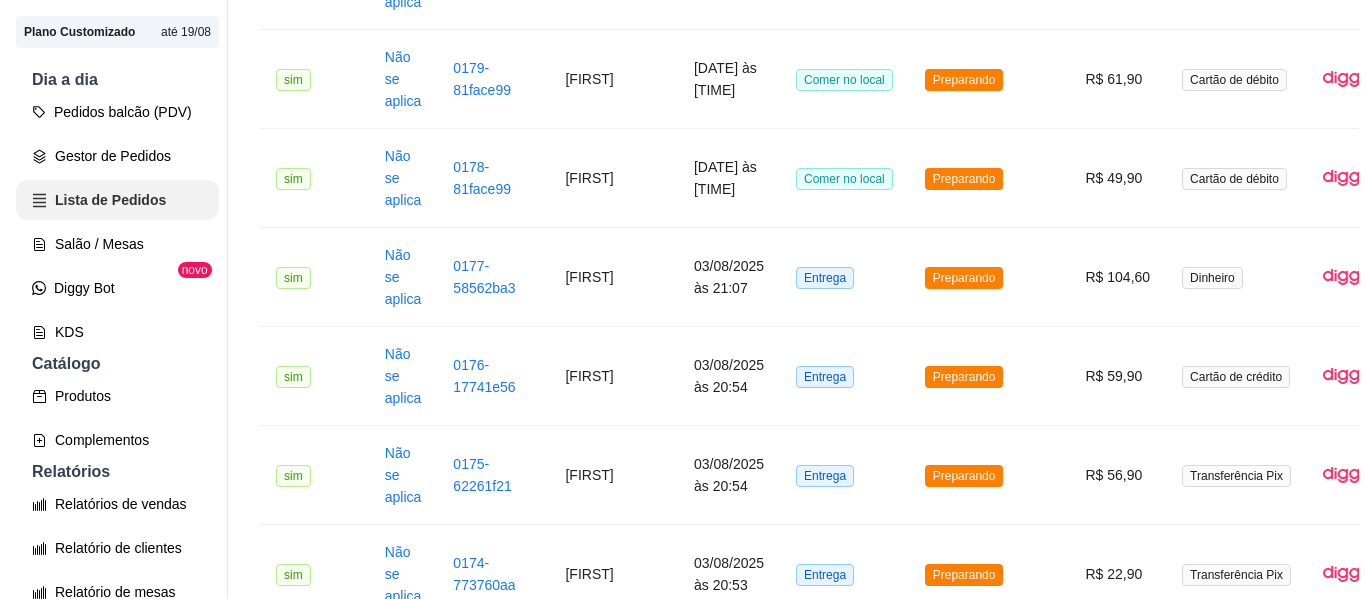 scroll, scrollTop: 0, scrollLeft: 0, axis: both 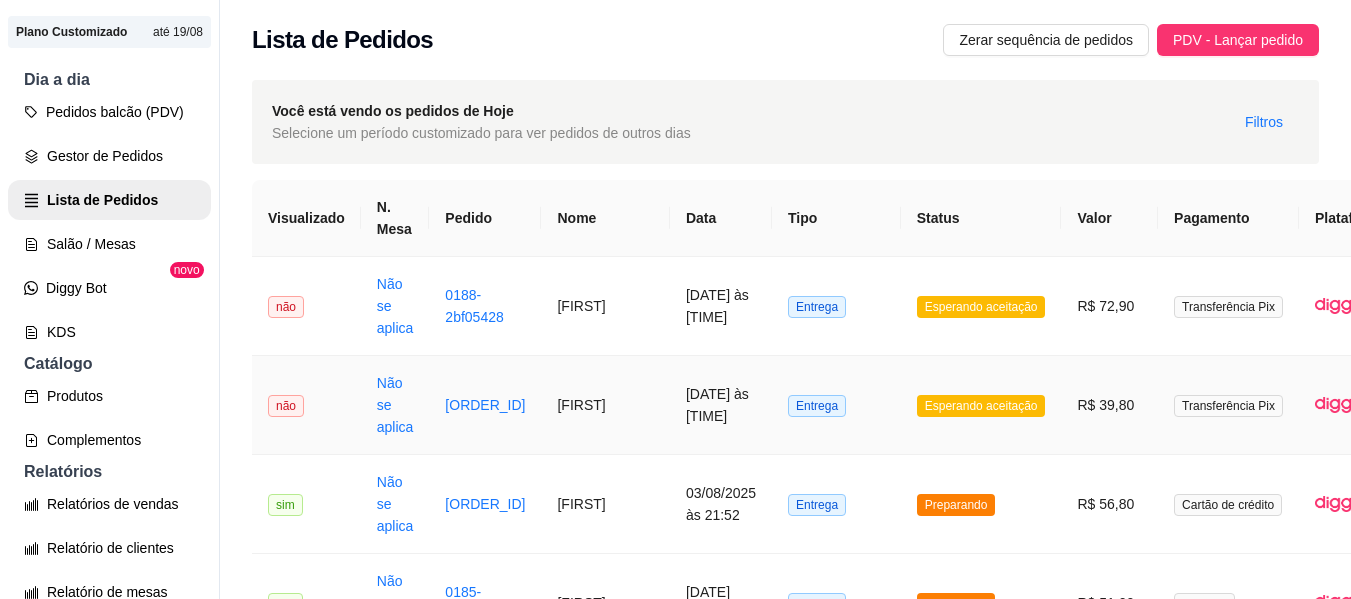 click on "Esperando aceitação" at bounding box center (981, 406) 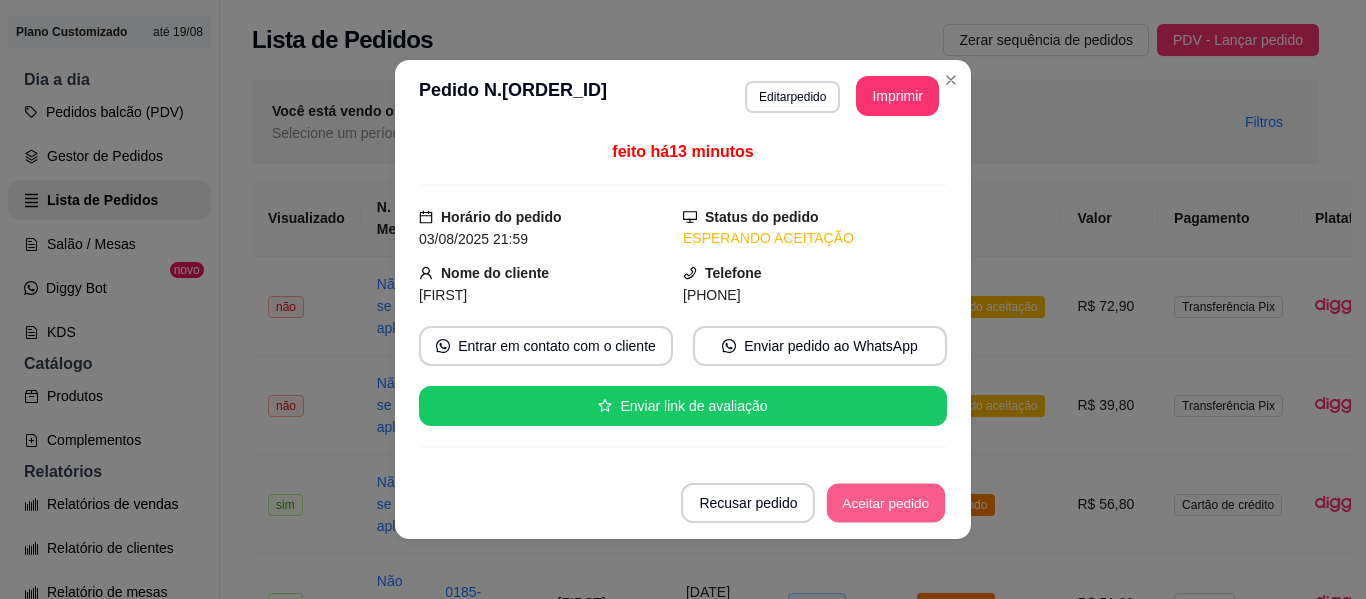 click on "Aceitar pedido" at bounding box center [886, 503] 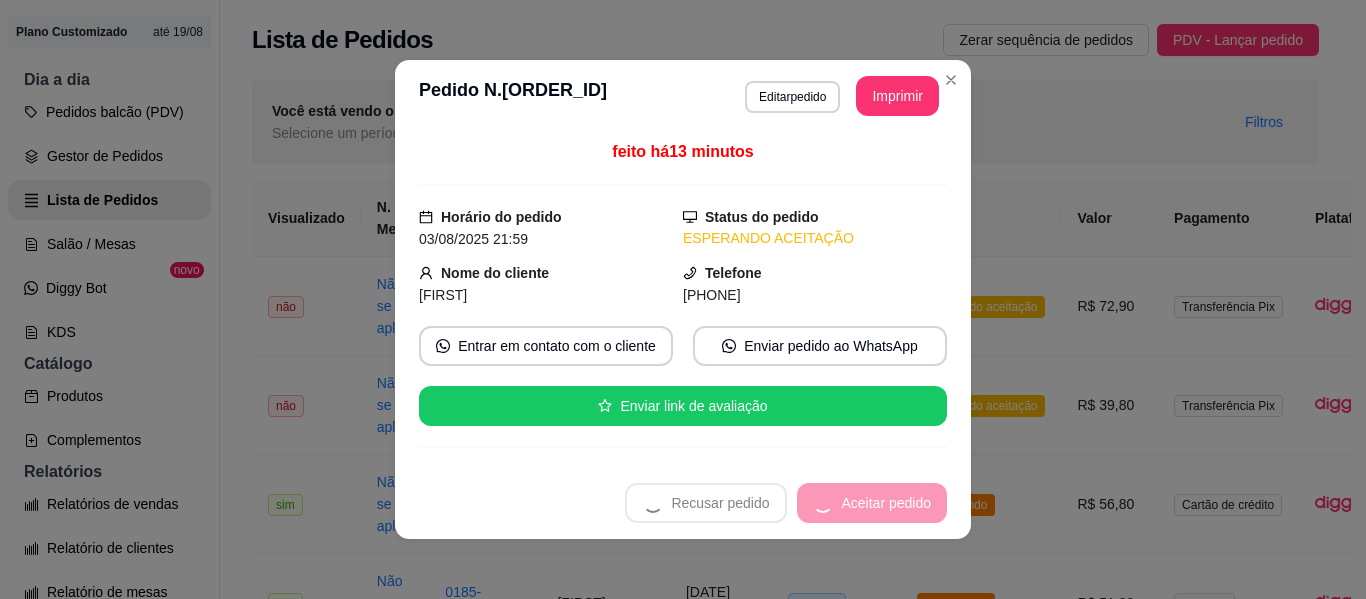 click on "Recusar pedido Aceitar pedido" at bounding box center (786, 503) 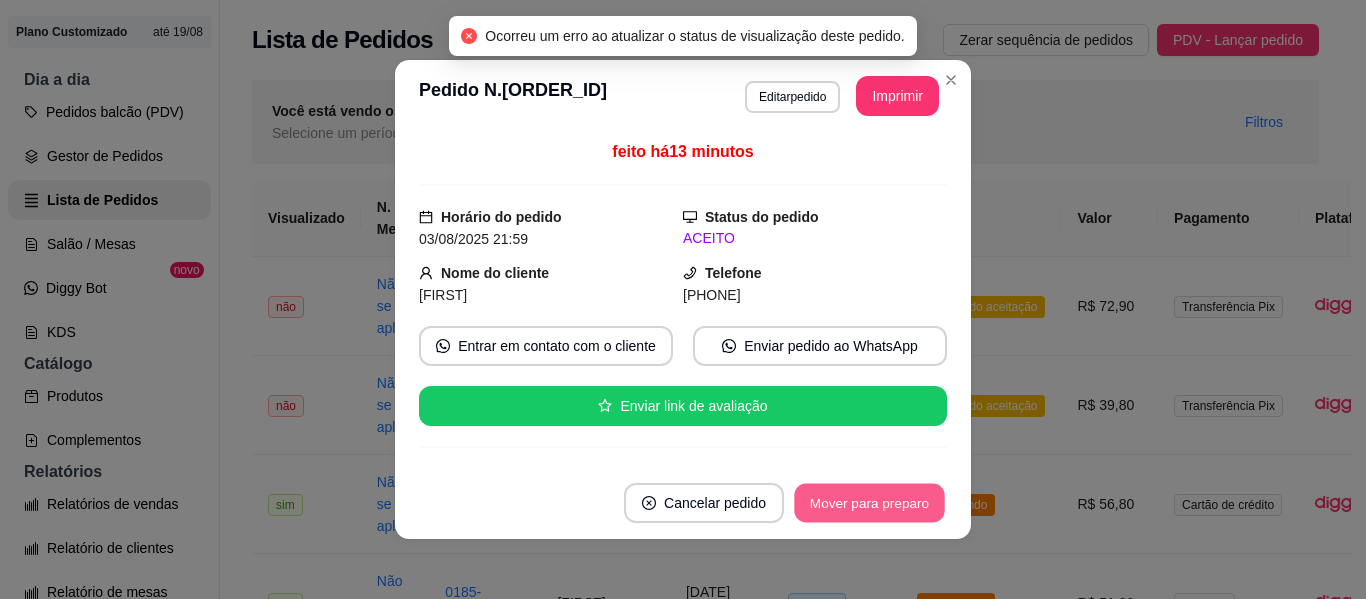 click on "Mover para preparo" at bounding box center [869, 503] 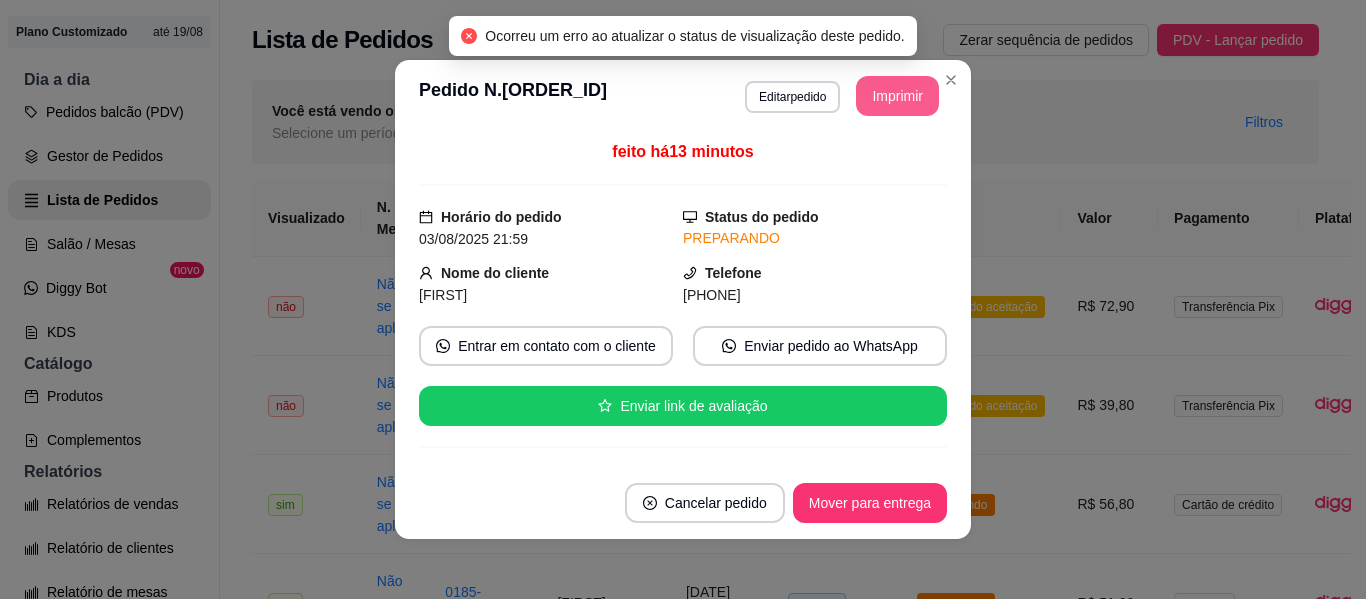 click on "Imprimir" at bounding box center [897, 96] 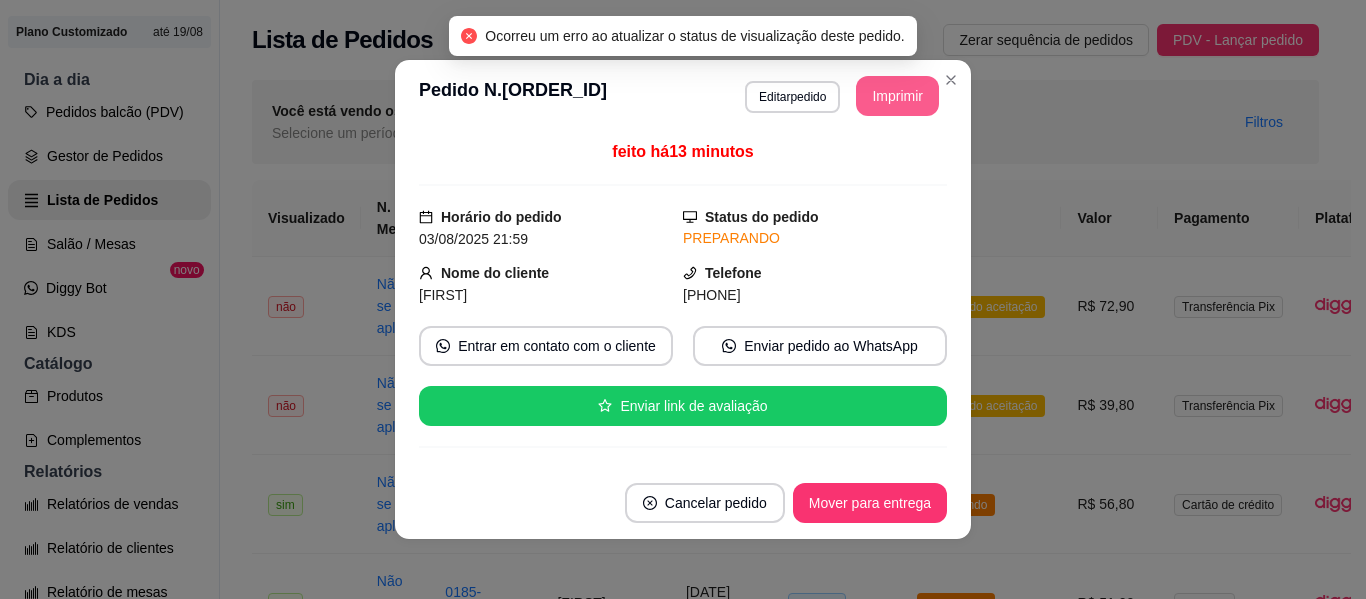 scroll, scrollTop: 0, scrollLeft: 0, axis: both 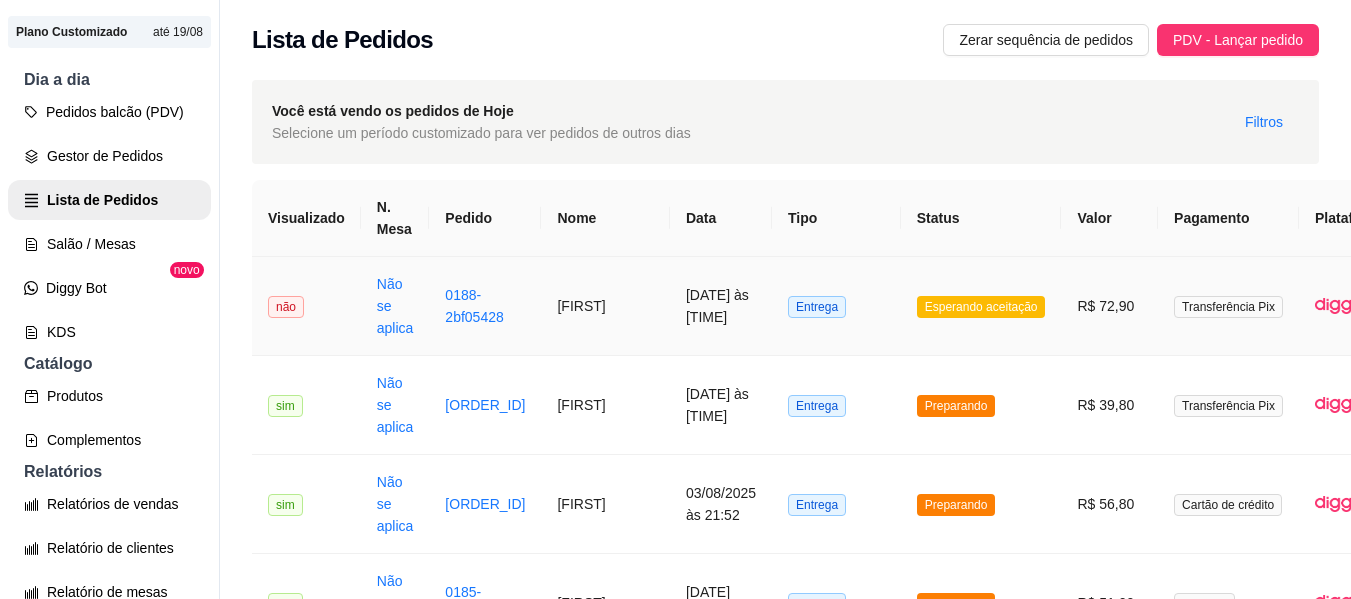 click on "Esperando aceitação" at bounding box center (981, 307) 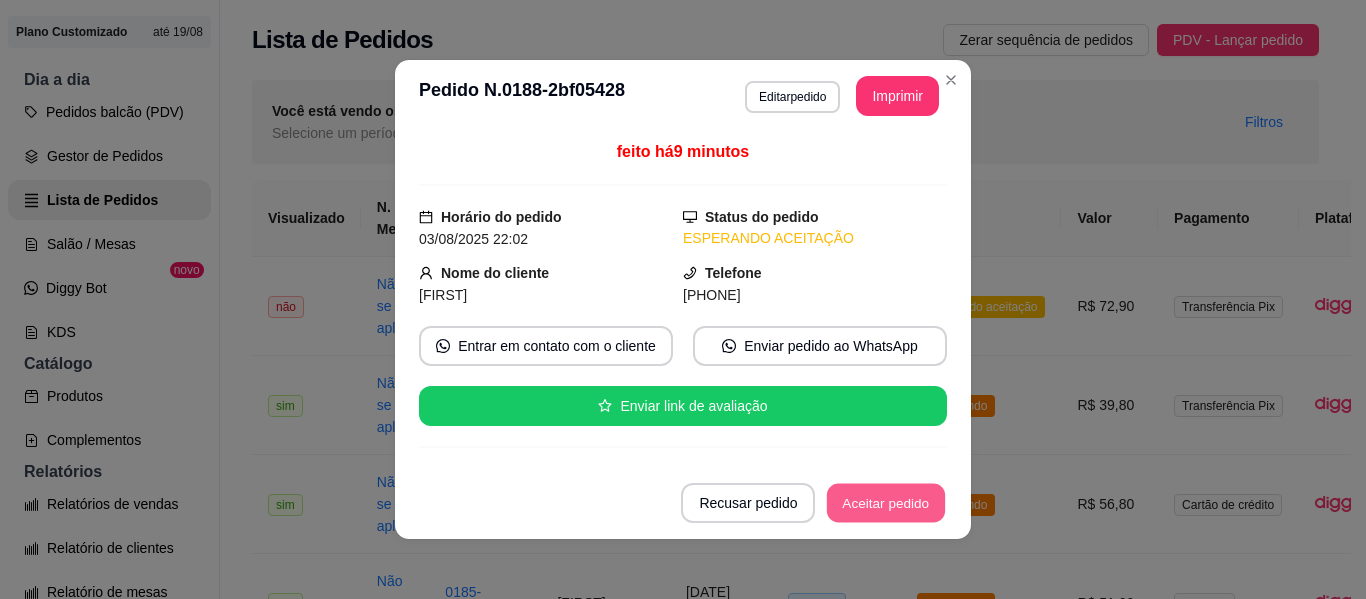 click on "Aceitar pedido" at bounding box center [886, 503] 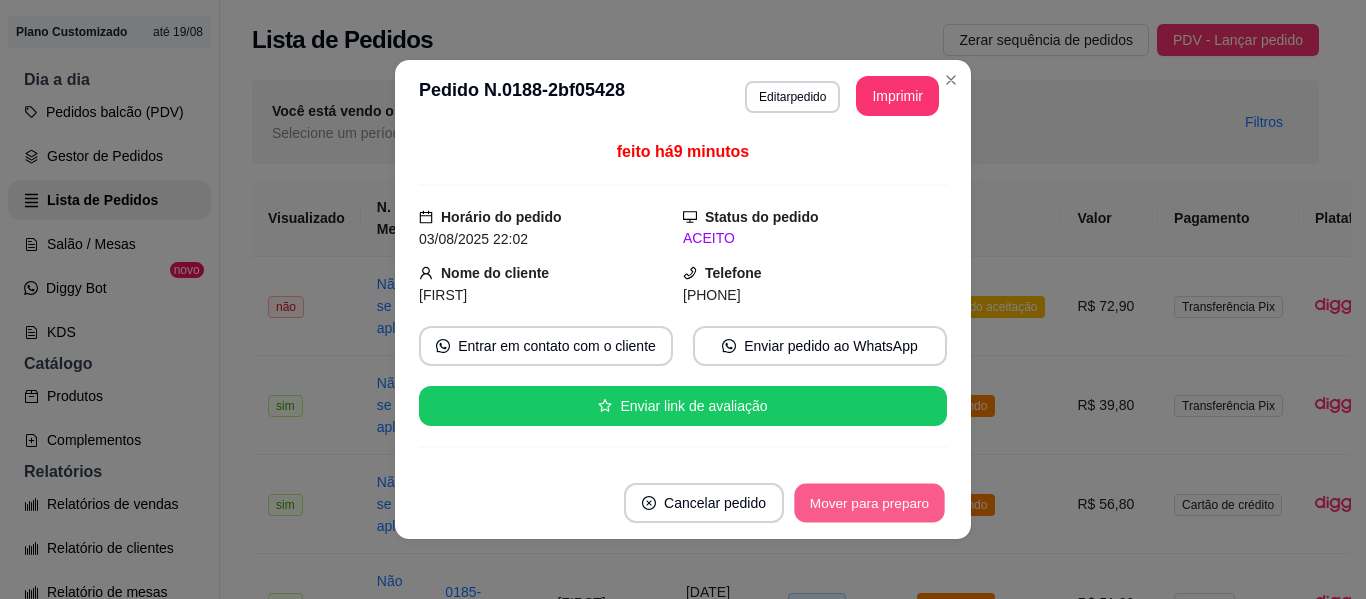 click on "Mover para preparo" at bounding box center (869, 503) 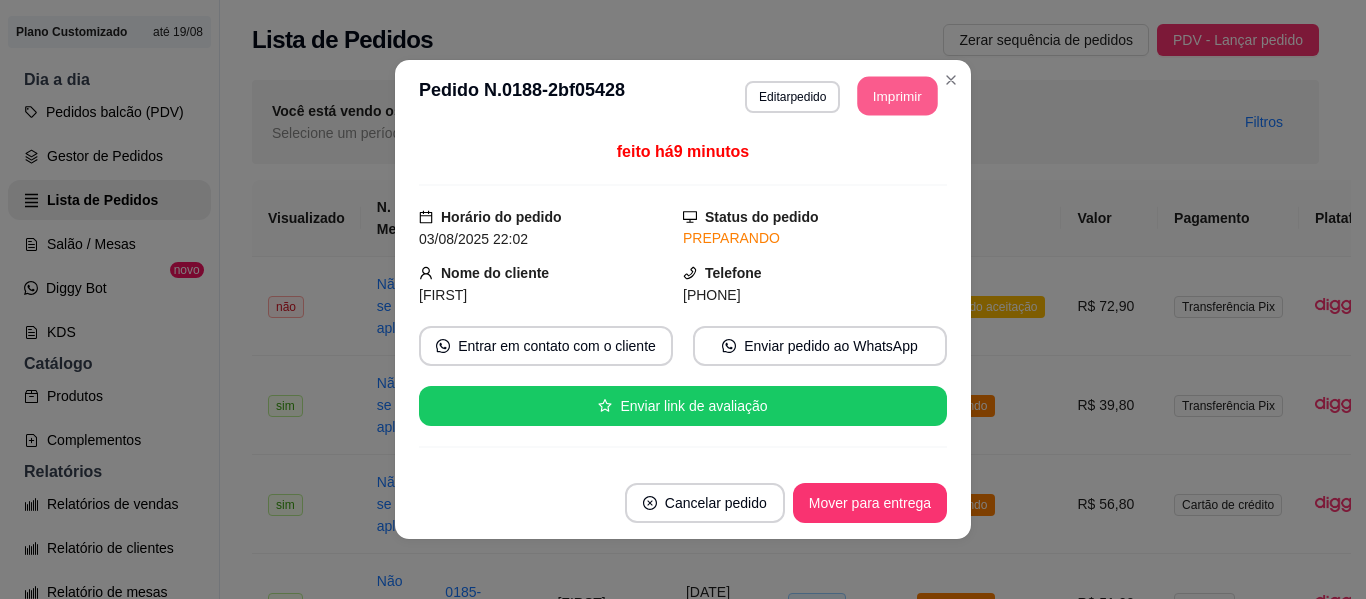 click on "Imprimir" at bounding box center (898, 96) 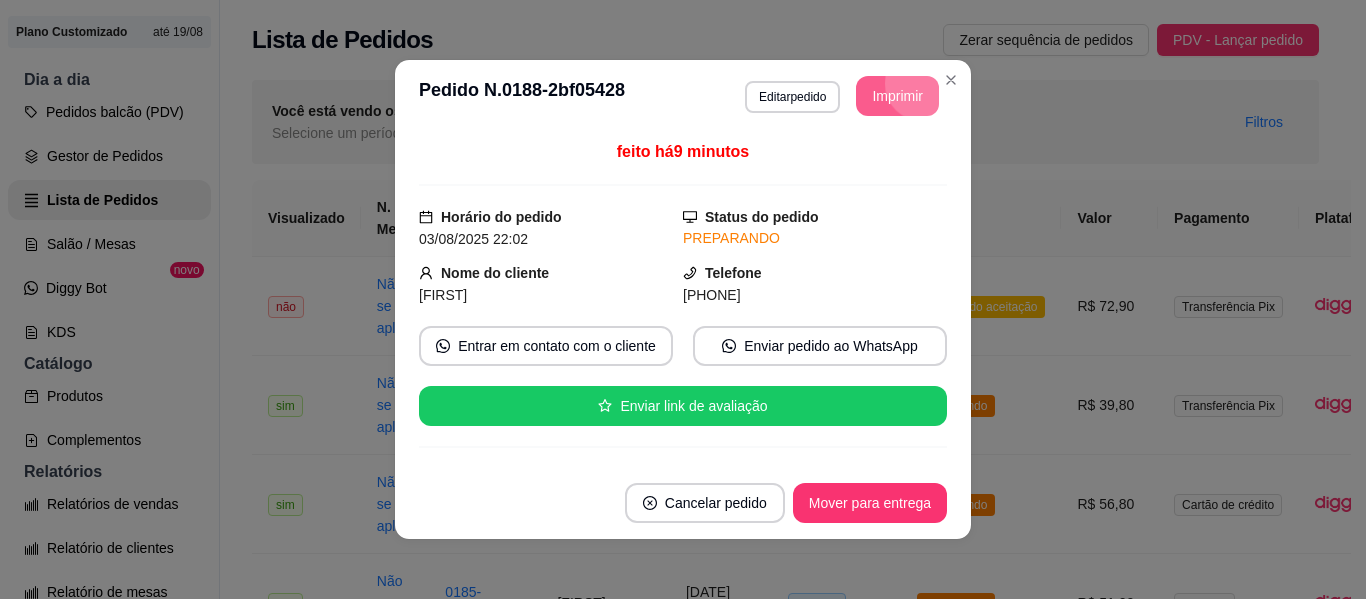 scroll, scrollTop: 0, scrollLeft: 0, axis: both 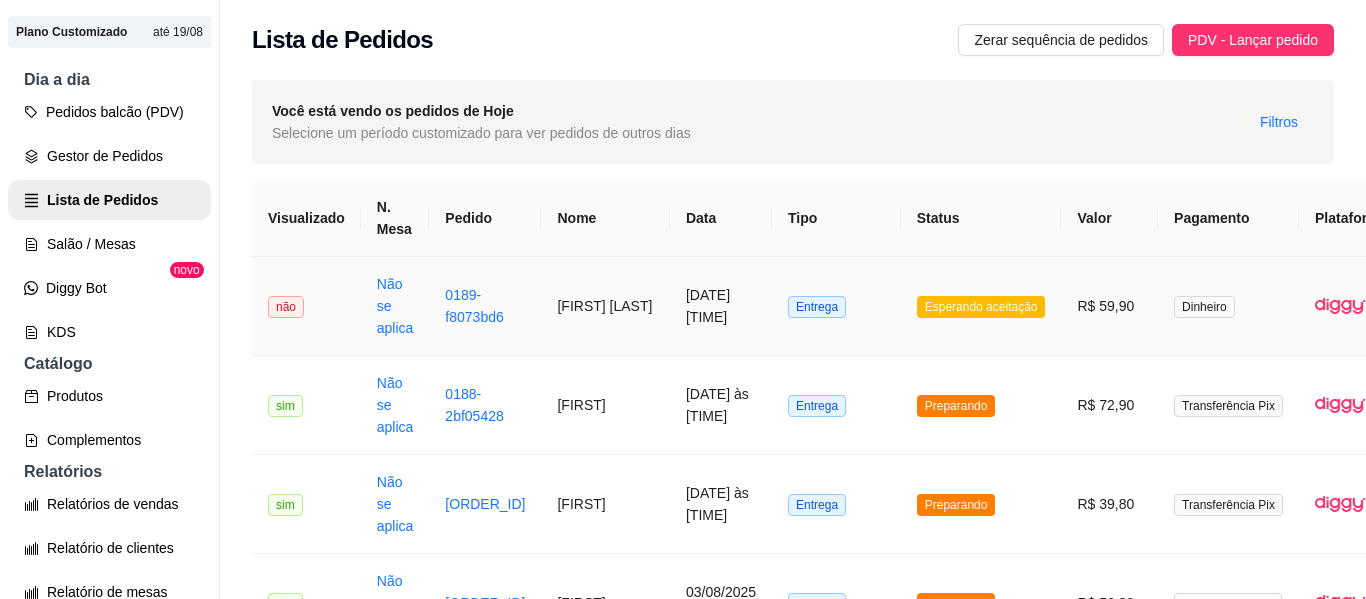 click on "Esperando aceitação" at bounding box center (981, 307) 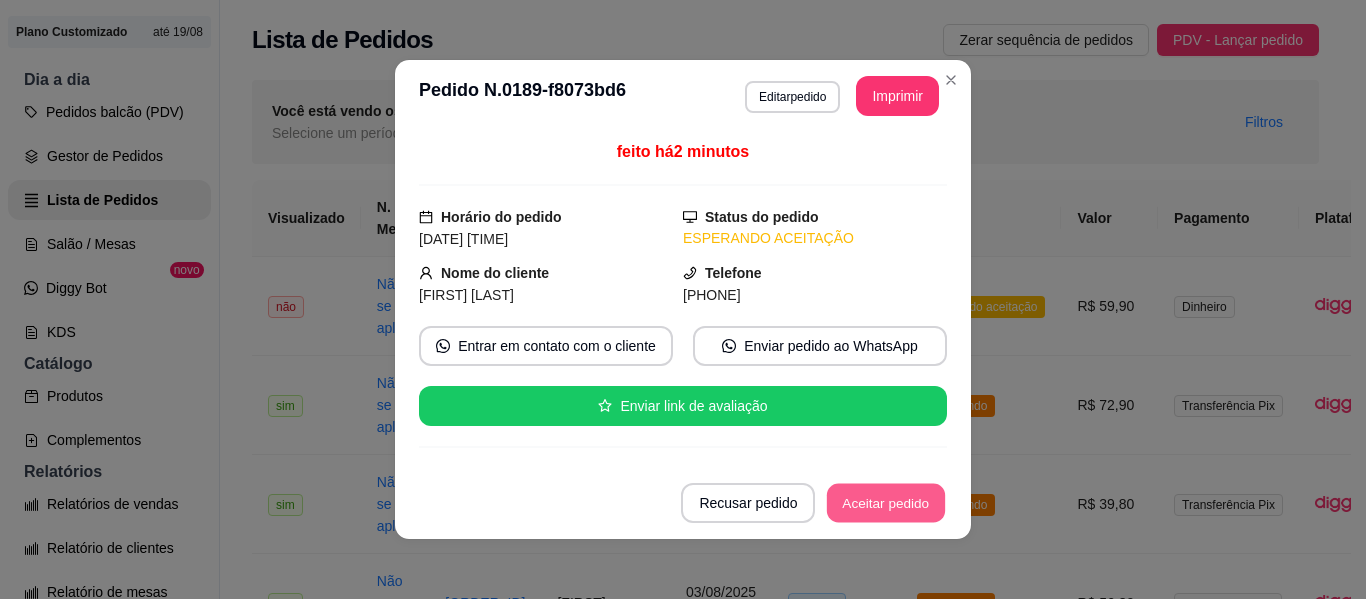 click on "Aceitar pedido" at bounding box center (886, 503) 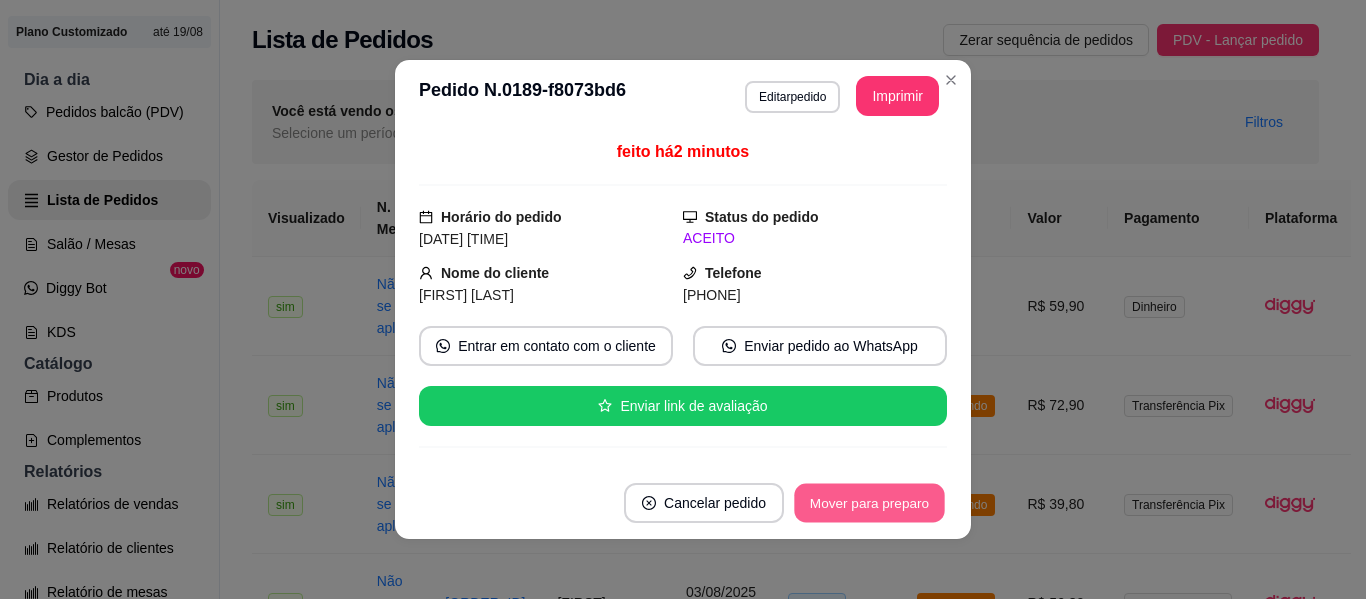 click on "Mover para preparo" at bounding box center (869, 503) 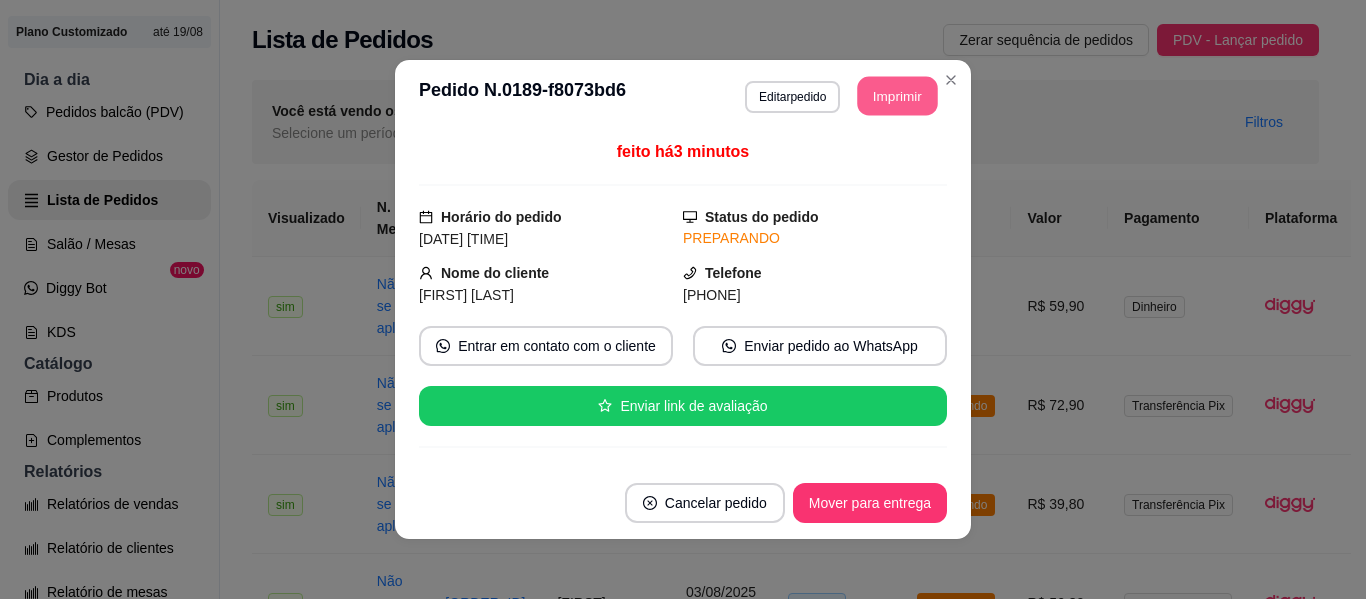 click on "Imprimir" at bounding box center [898, 96] 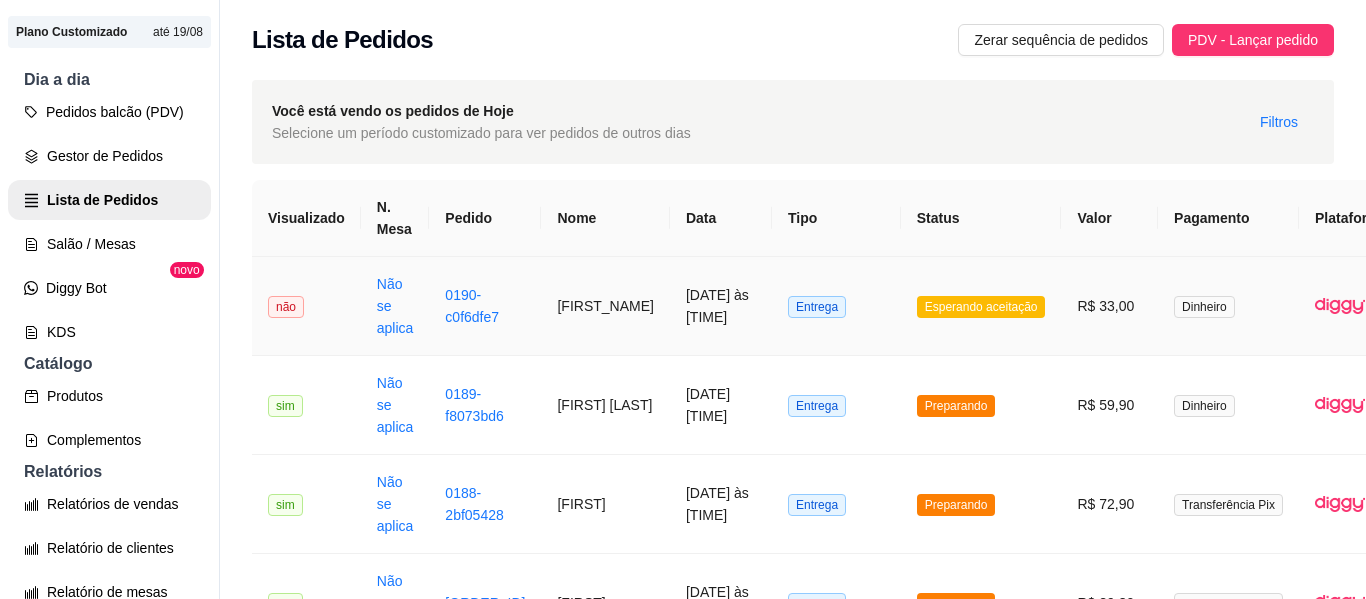 click on "Esperando aceitação" at bounding box center [981, 307] 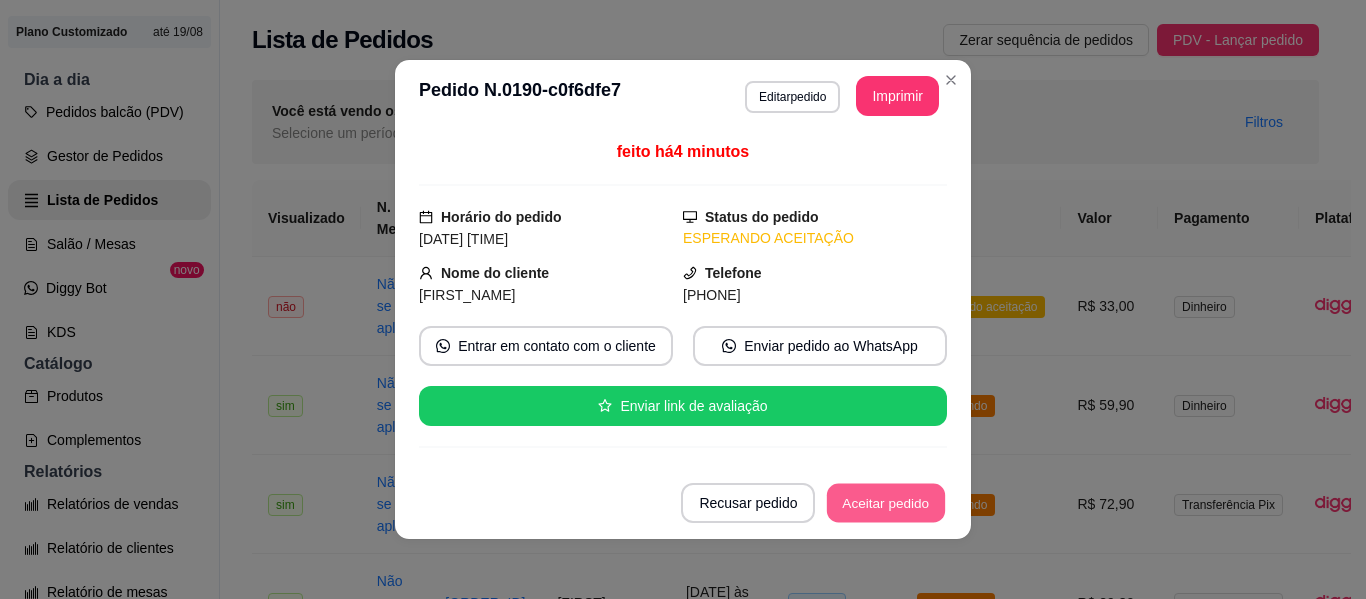 click on "Aceitar pedido" at bounding box center [886, 503] 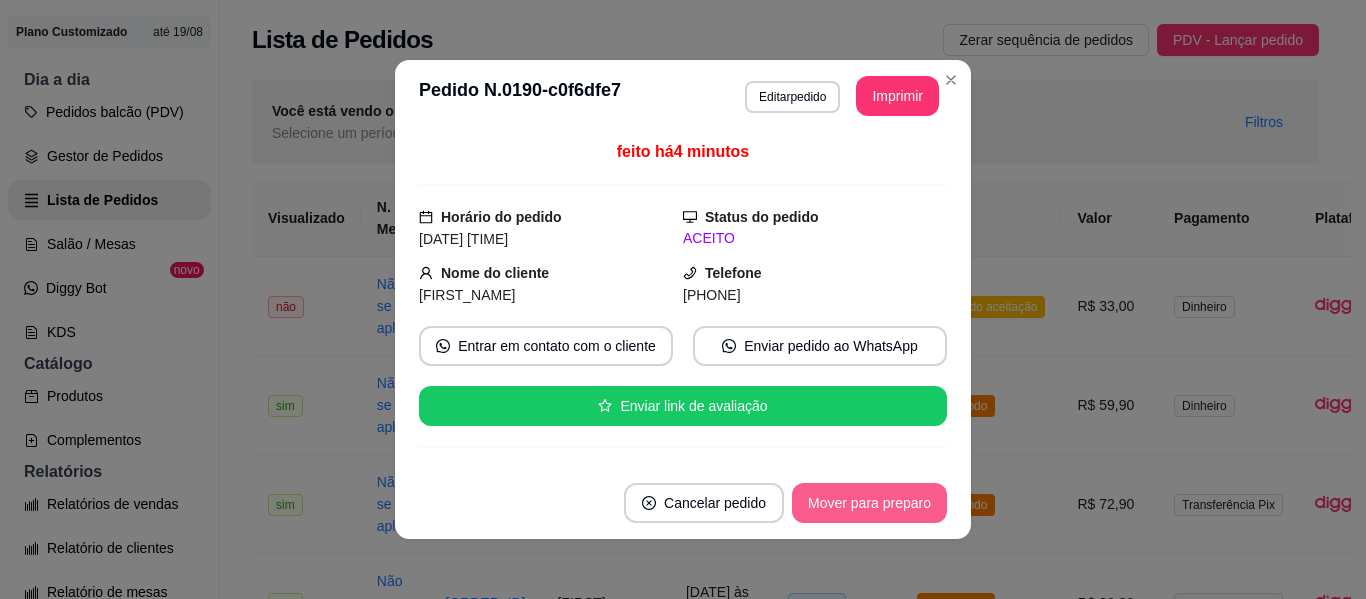 click on "Mover para preparo" at bounding box center [869, 503] 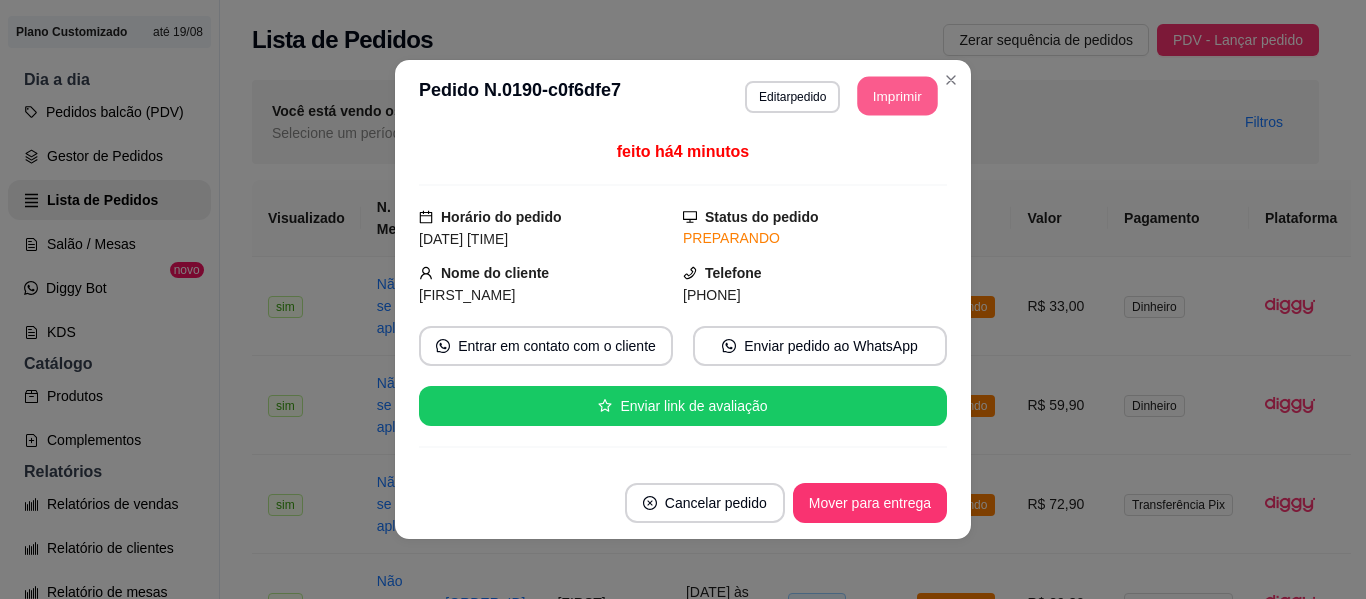 click on "Imprimir" at bounding box center [898, 96] 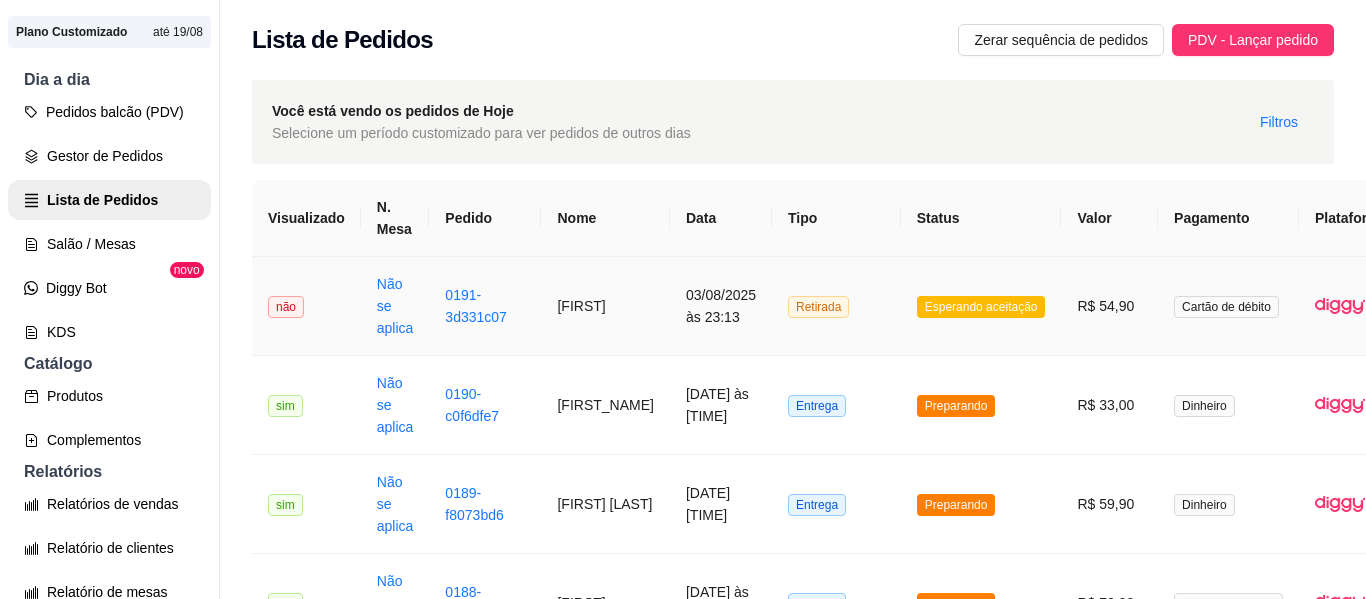 click on "Esperando aceitação" at bounding box center (981, 307) 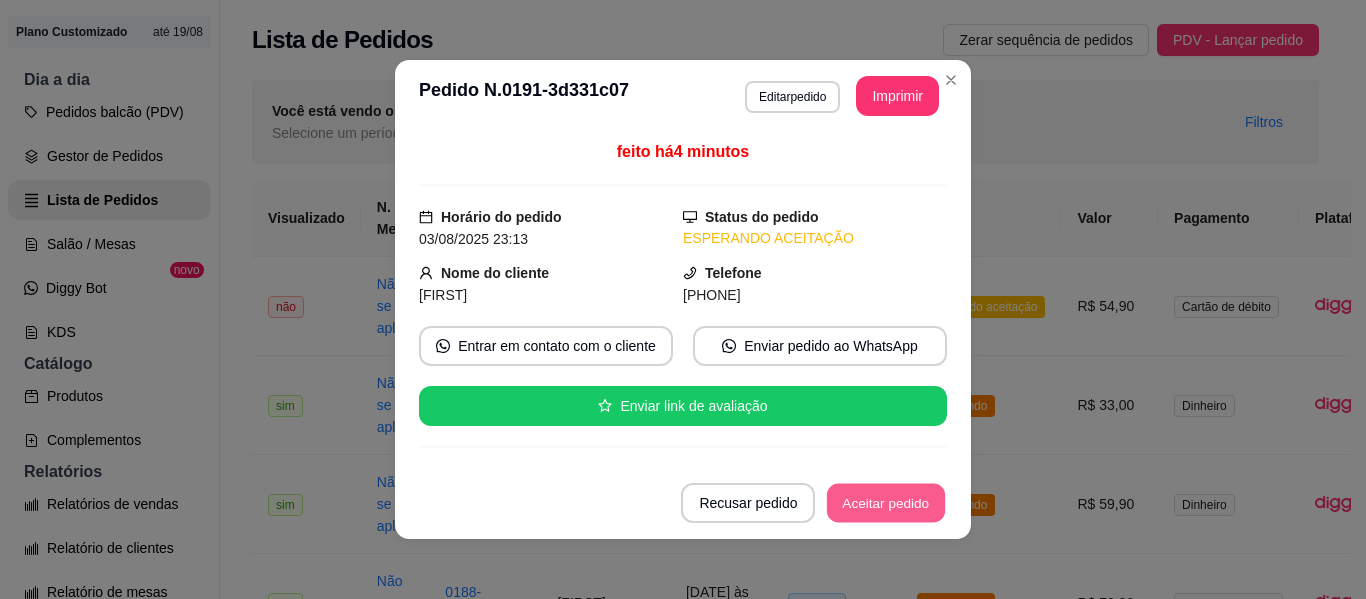 click on "Aceitar pedido" at bounding box center (886, 503) 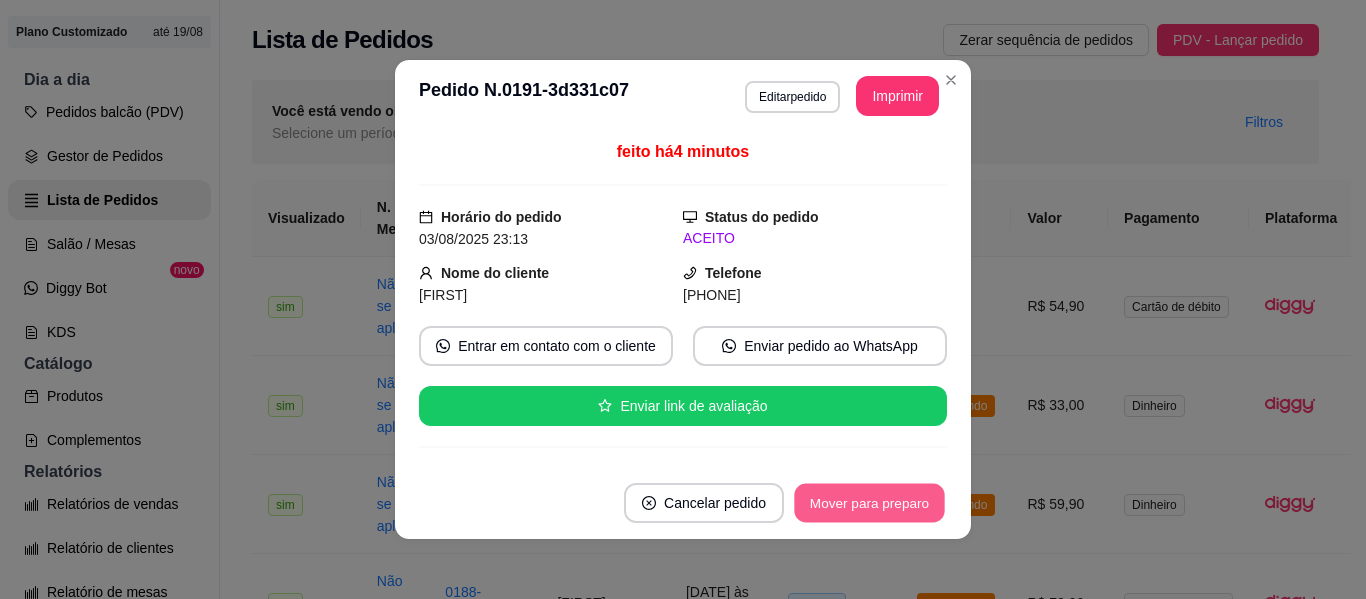 click on "Mover para preparo" at bounding box center [869, 503] 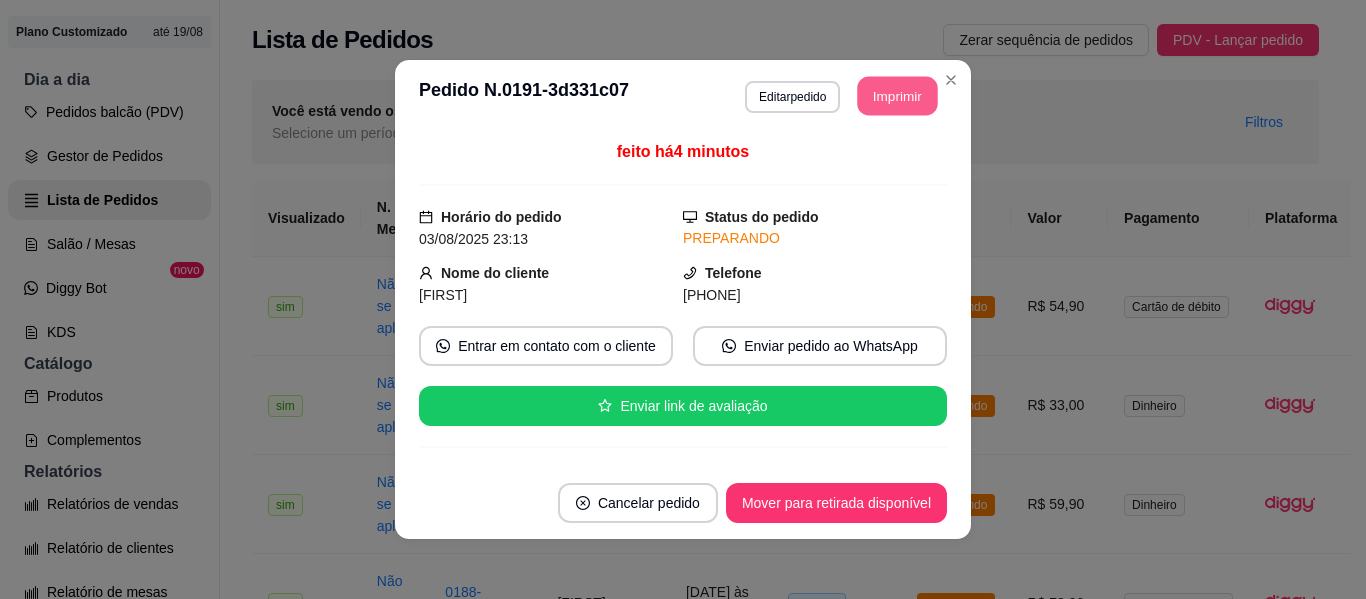 click on "Imprimir" at bounding box center (898, 96) 